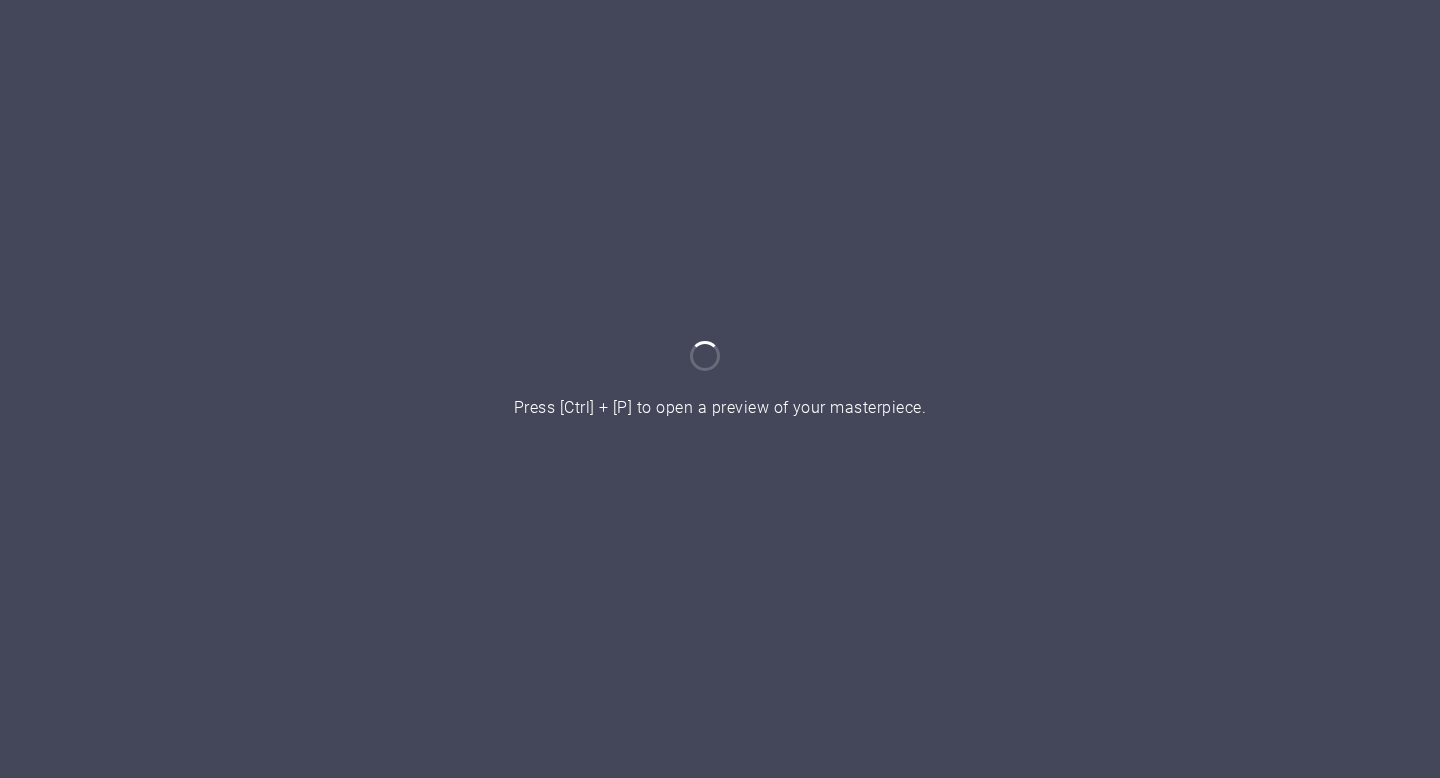 scroll, scrollTop: 0, scrollLeft: 0, axis: both 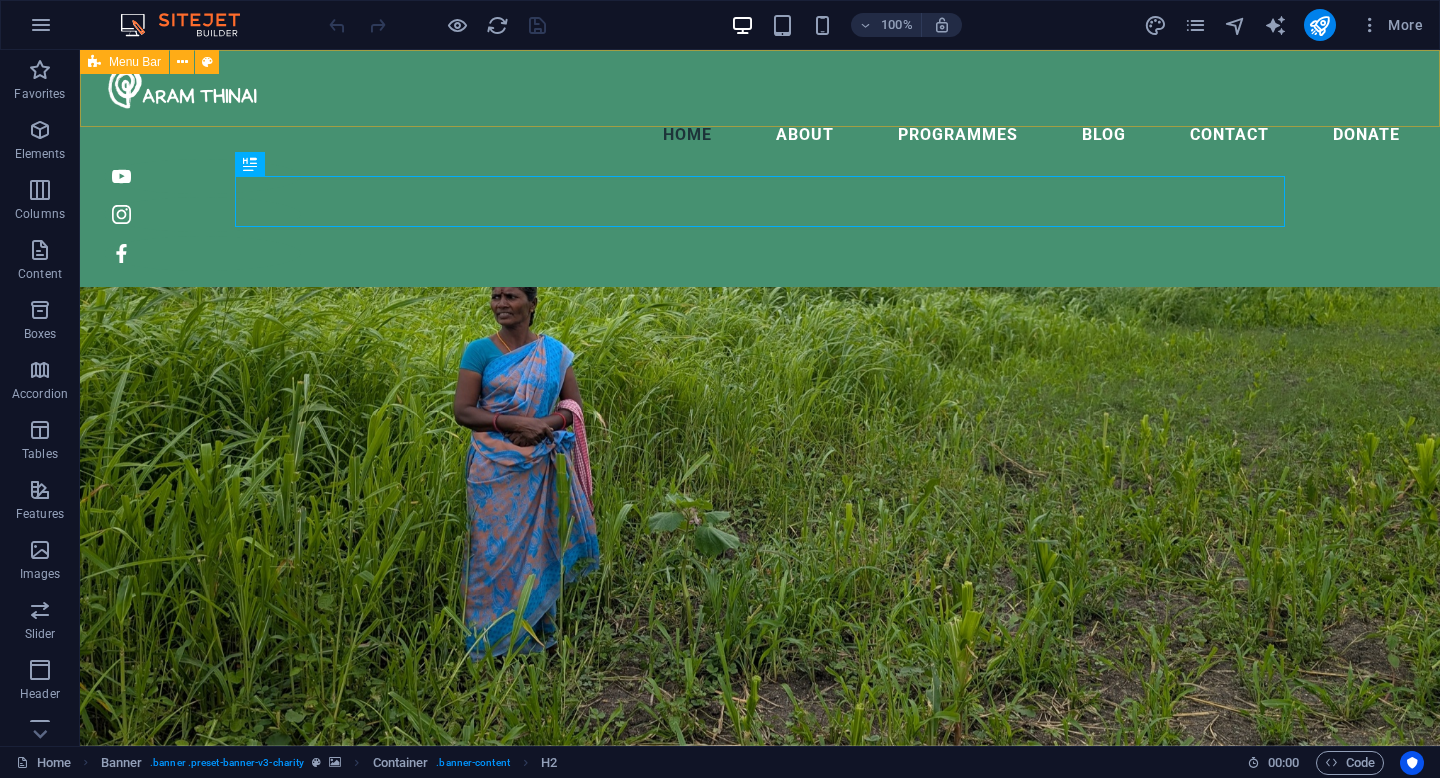 click at bounding box center (94, 62) 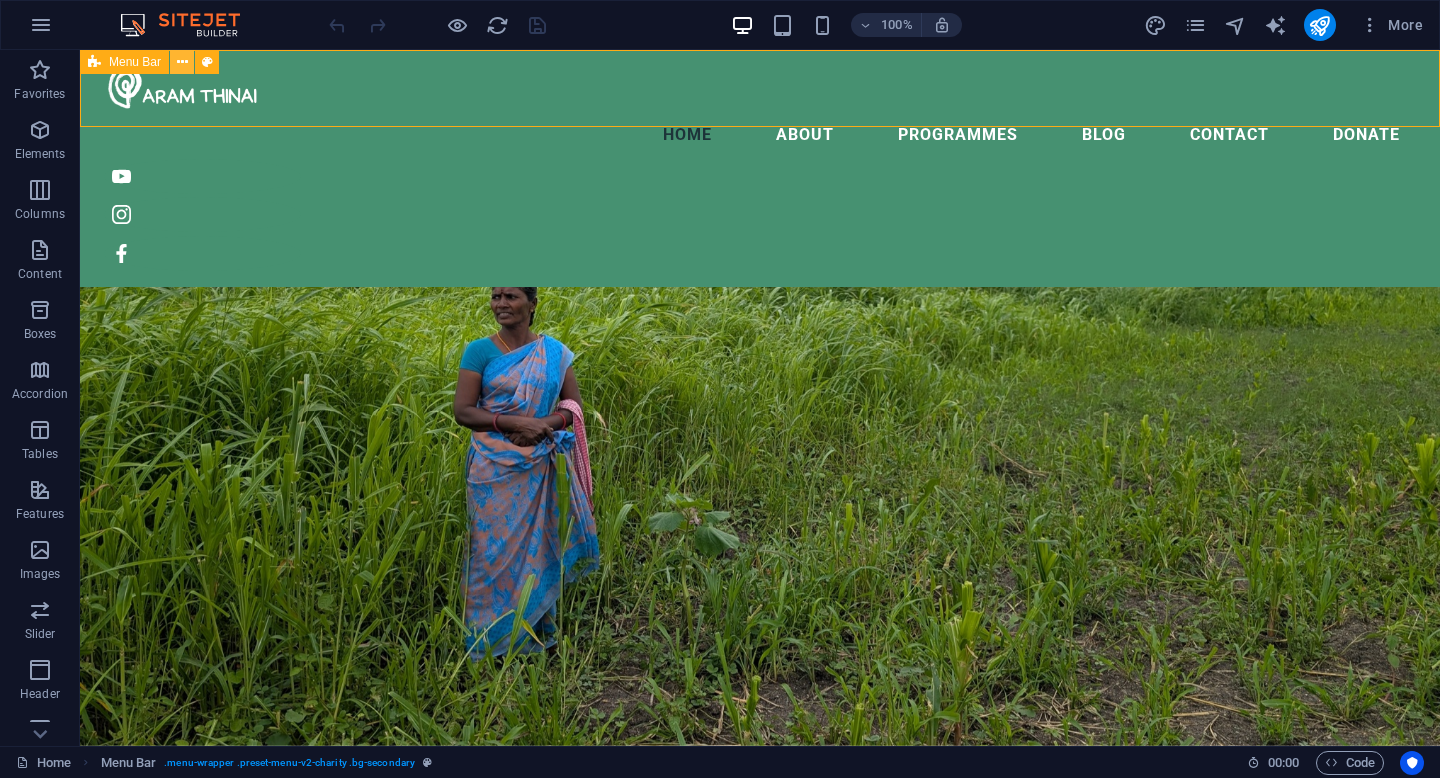 click at bounding box center [182, 62] 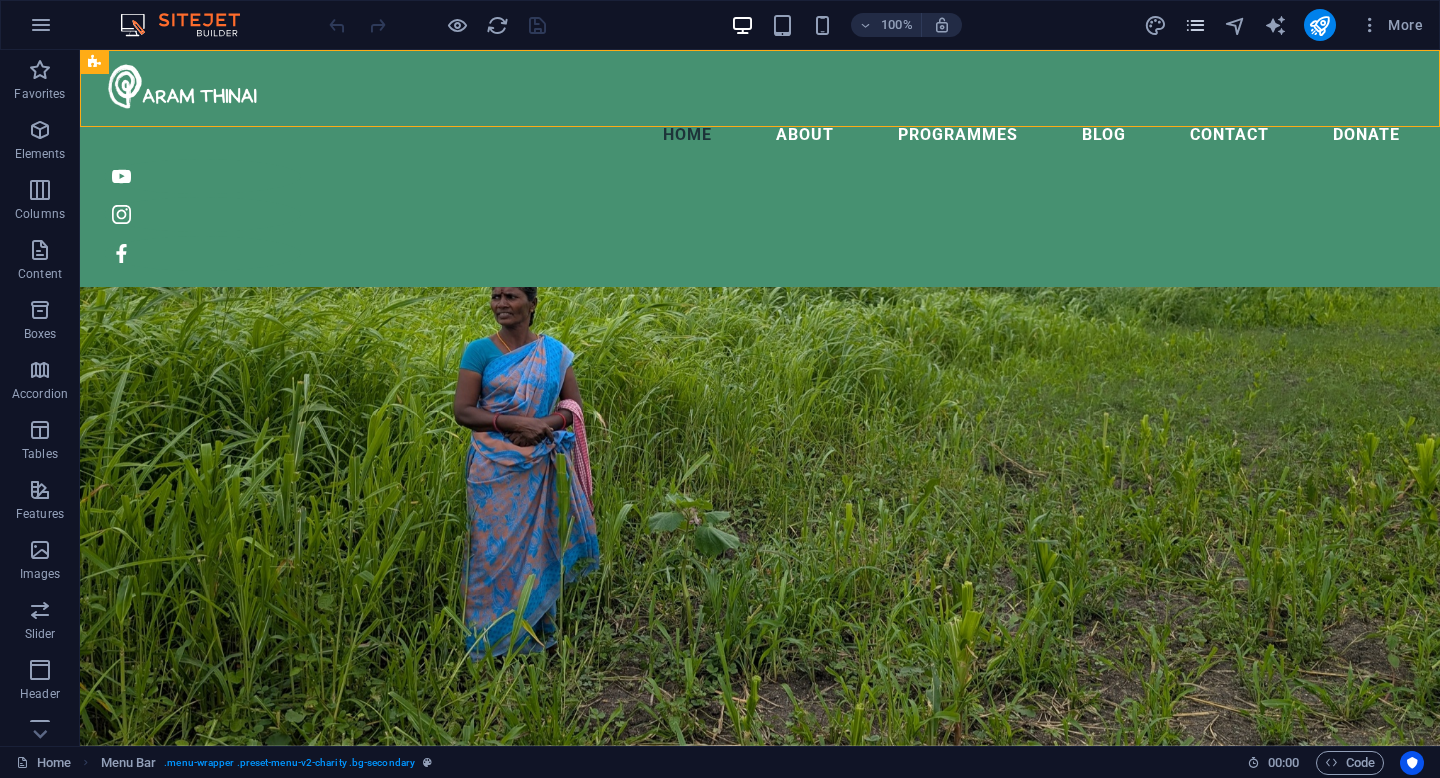 click at bounding box center [1196, 25] 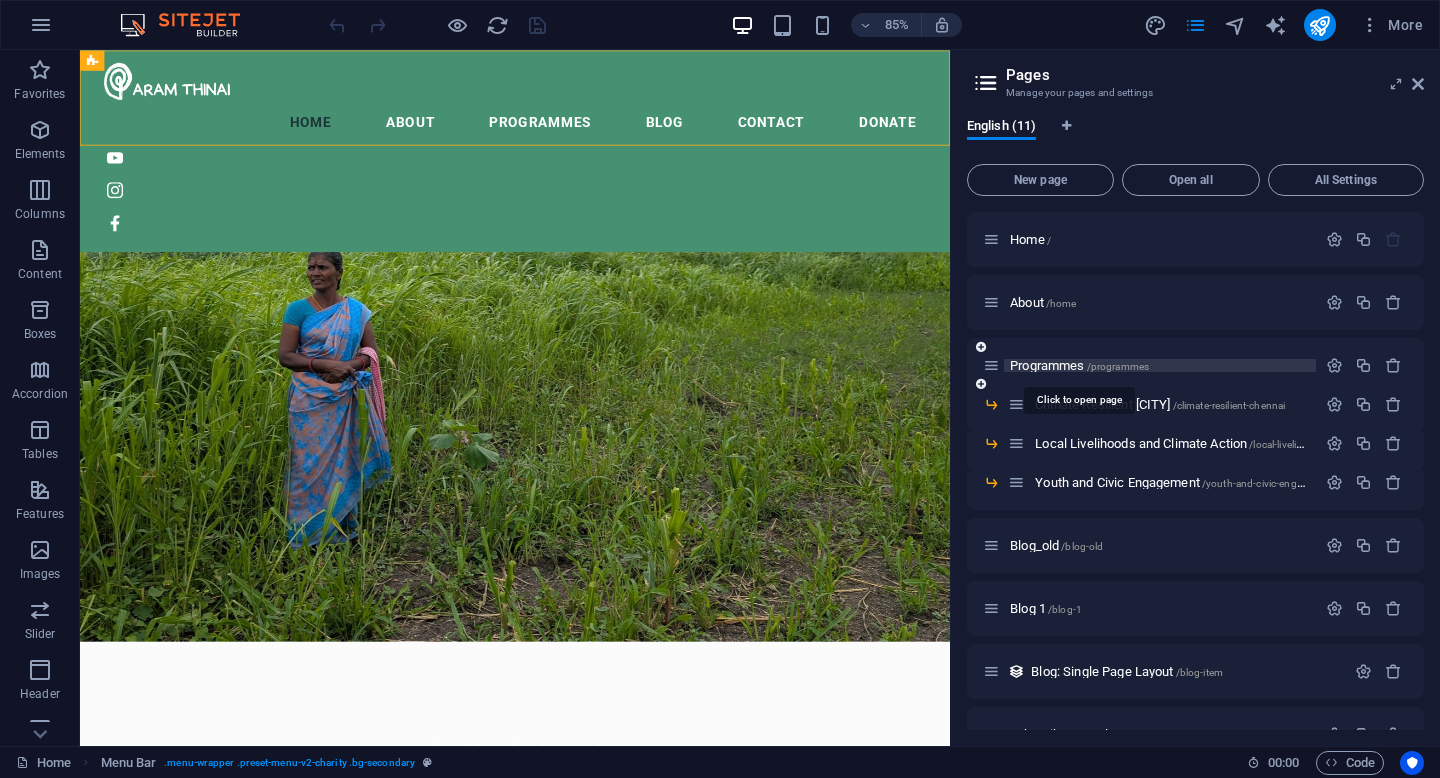 click on "/programmes" at bounding box center (1118, 366) 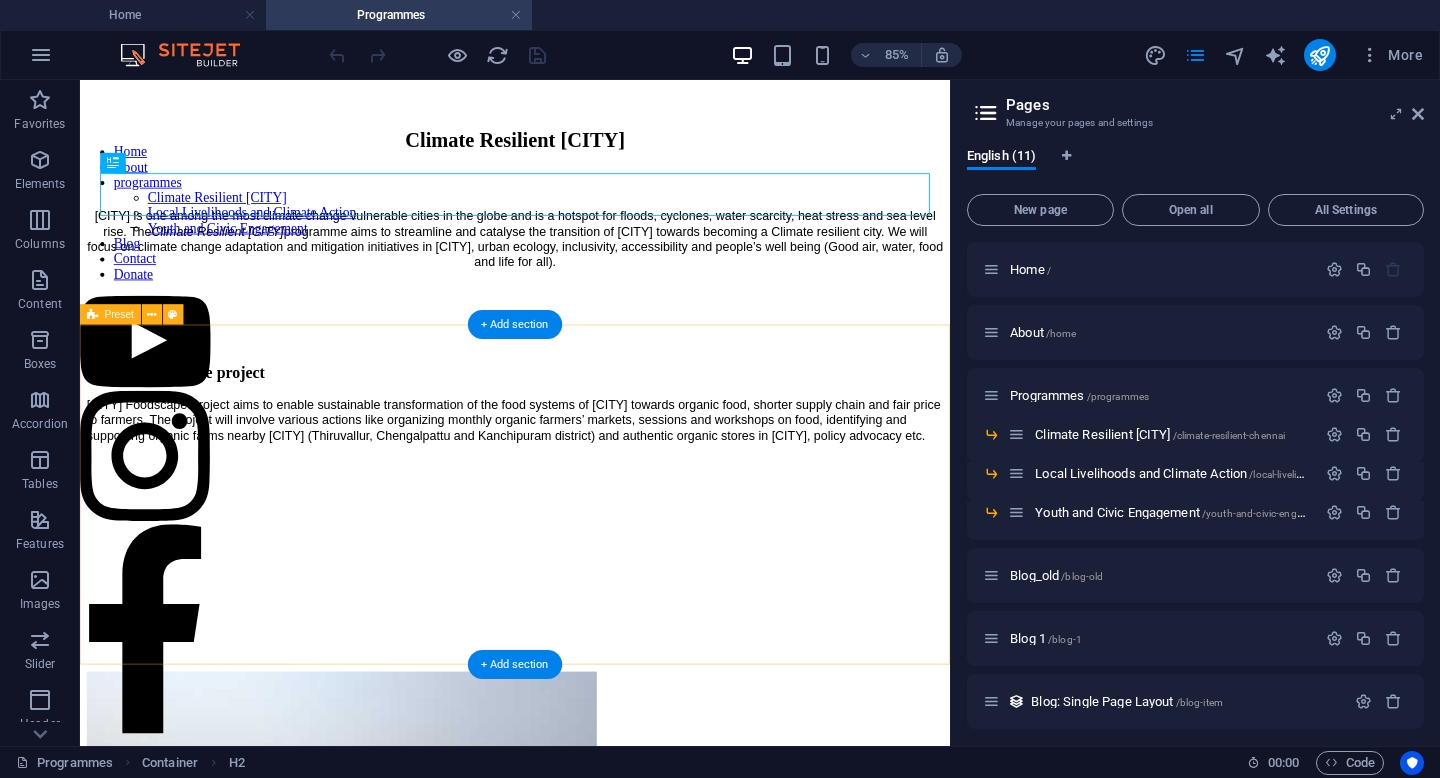 scroll, scrollTop: 0, scrollLeft: 0, axis: both 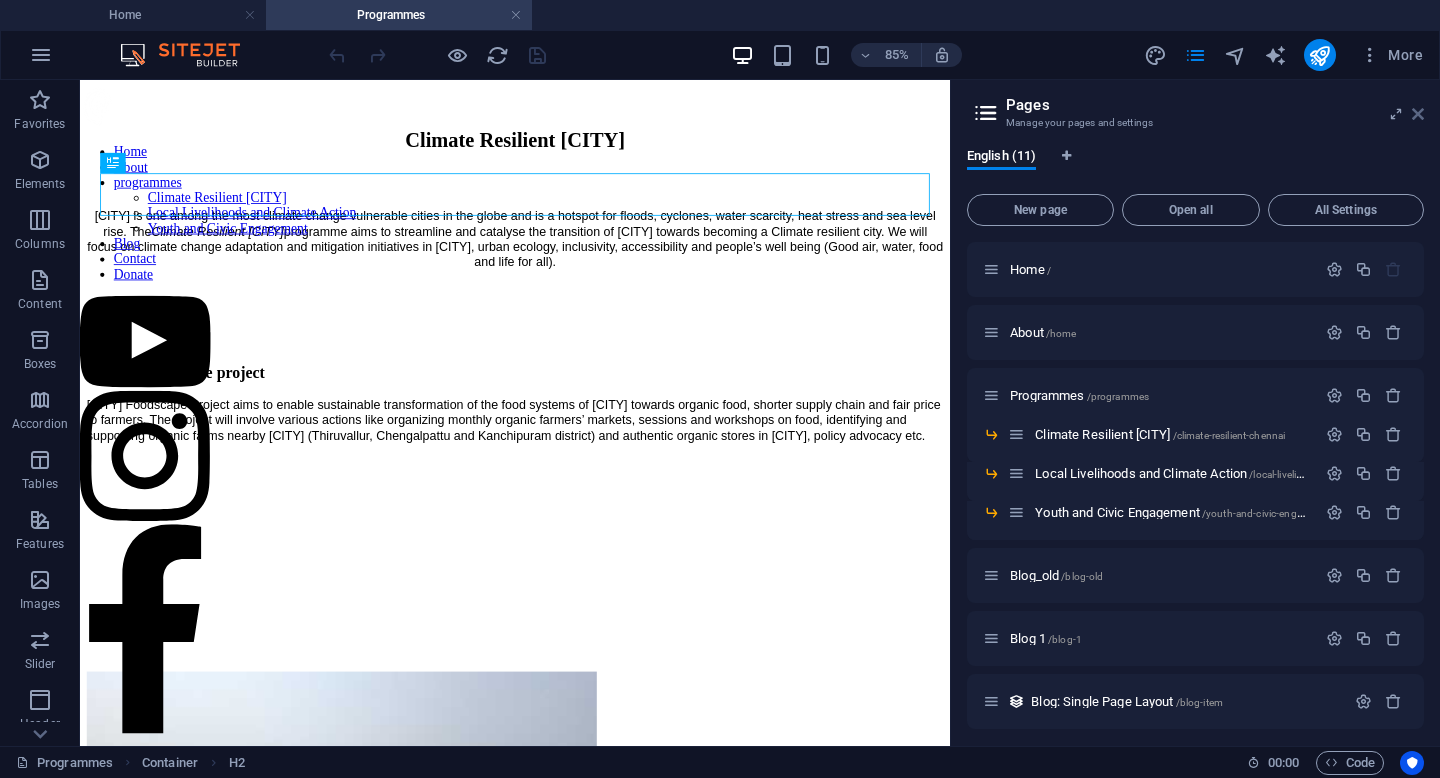 click at bounding box center [1418, 114] 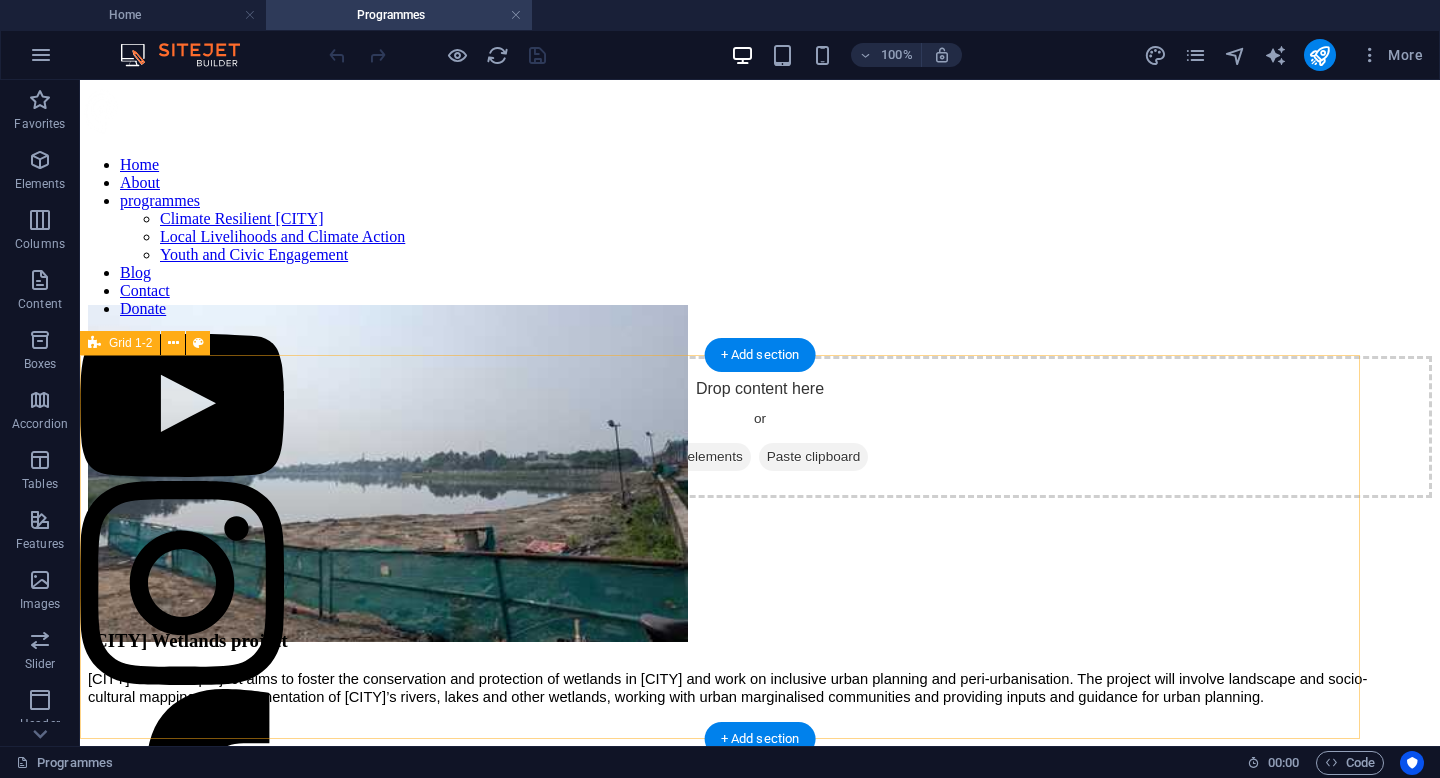 scroll, scrollTop: 456, scrollLeft: 0, axis: vertical 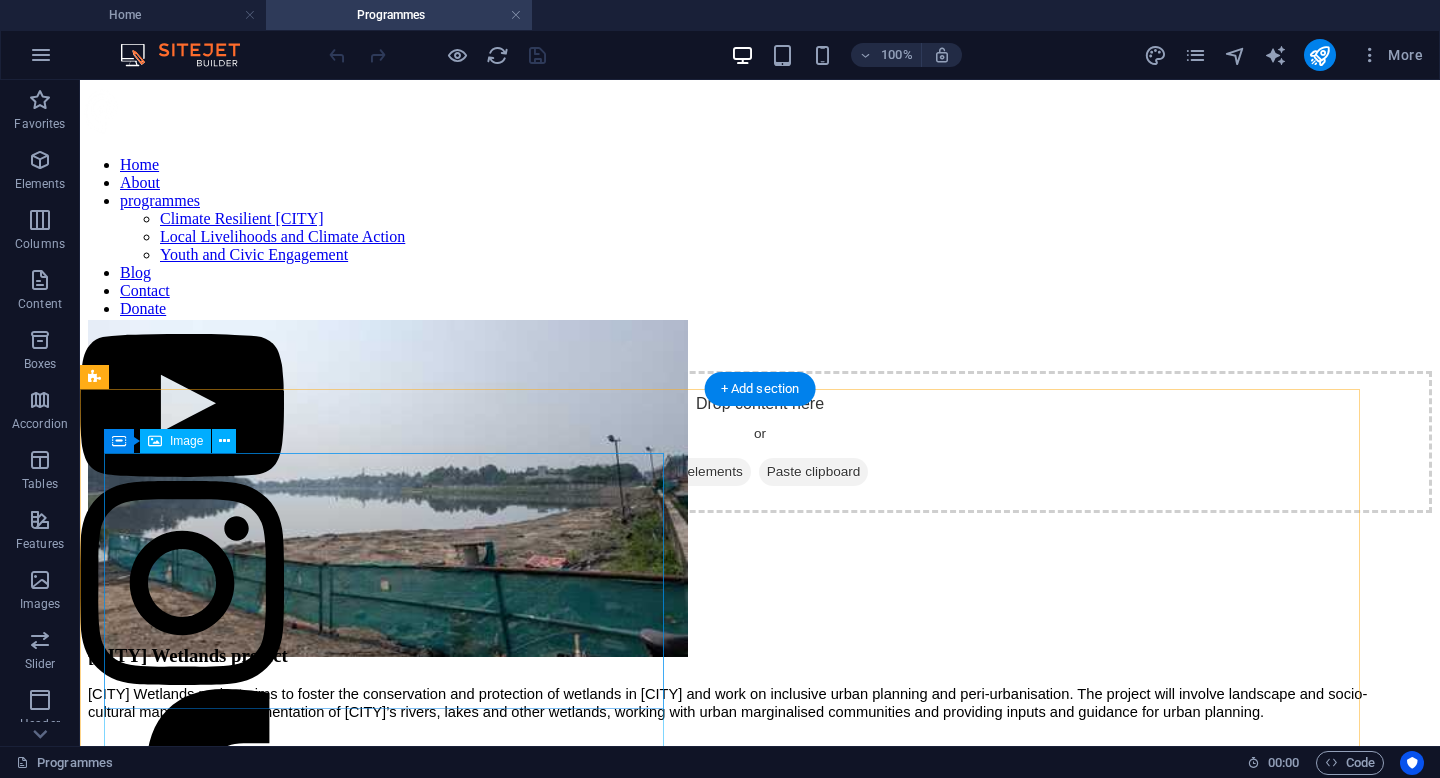 click at bounding box center (368, 490) 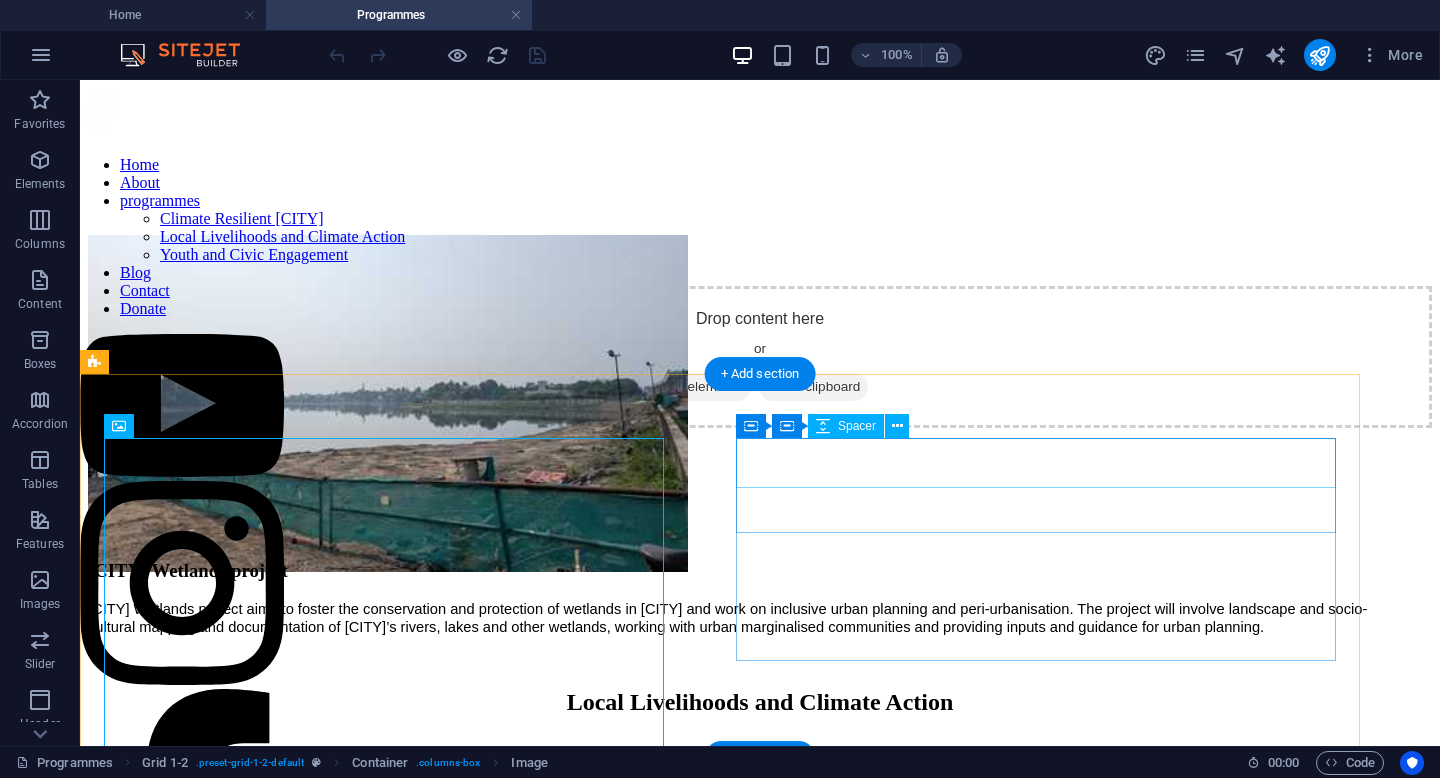 scroll, scrollTop: 640, scrollLeft: 0, axis: vertical 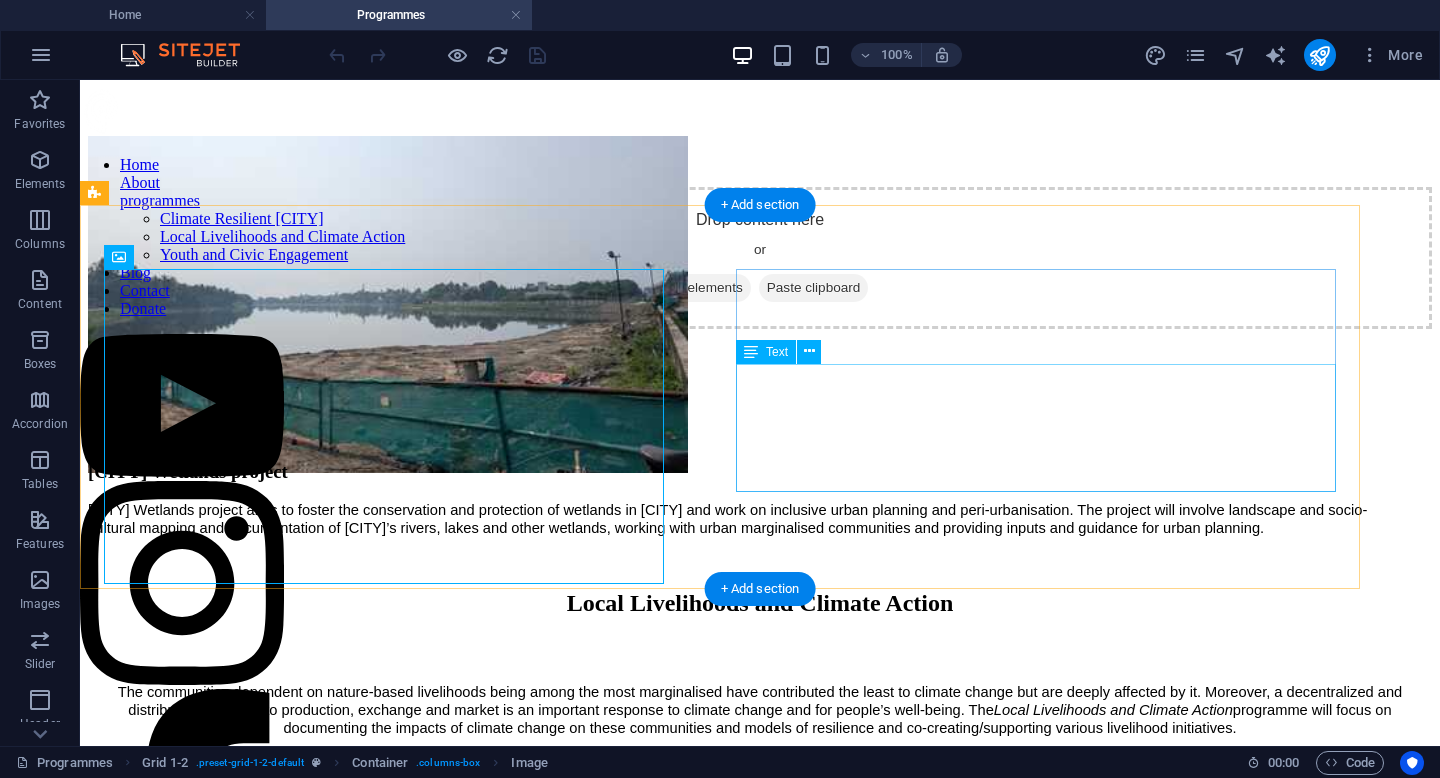 click on "[CITY] Wetlands project aims to foster the conservation and protection of wetlands in [CITY] and work on inclusive urban planning and peri-urbanisation. The project will involve landscape and socio-cultural mapping and documentation of [CITY]’s rivers, lakes and other wetlands, working with urban marginalised communities and providing inputs and guidance for urban planning." at bounding box center [728, 519] 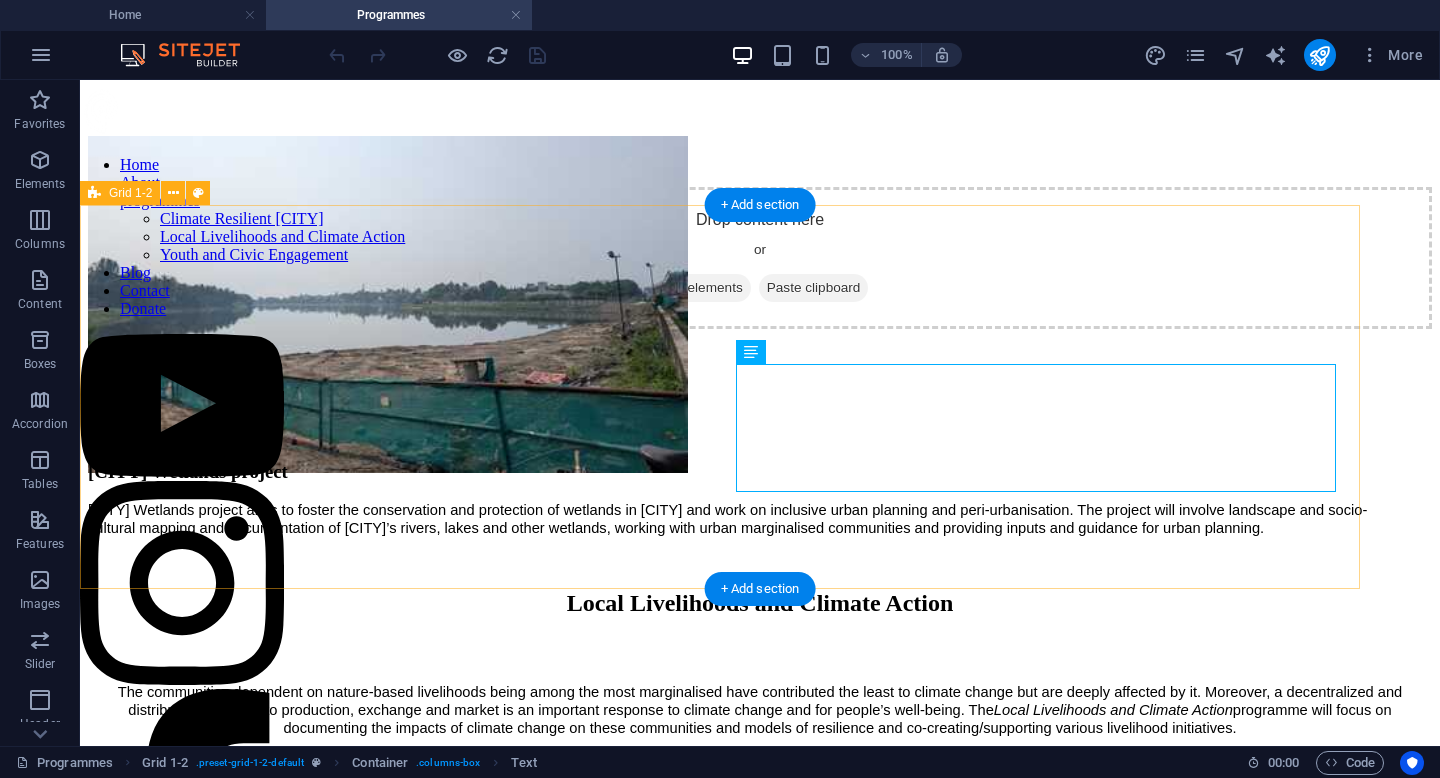 click on "[CITY] Wetlands project aims to foster the conservation and protection of wetlands in [CITY] and work on inclusive urban planning and peri-urbanisation. The project will involve landscape and socio-cultural mapping and documentation of [CITY]’s rivers, lakes and other wetlands, working with urban marginalised communities and providing inputs and guidance for urban planning." at bounding box center [728, 328] 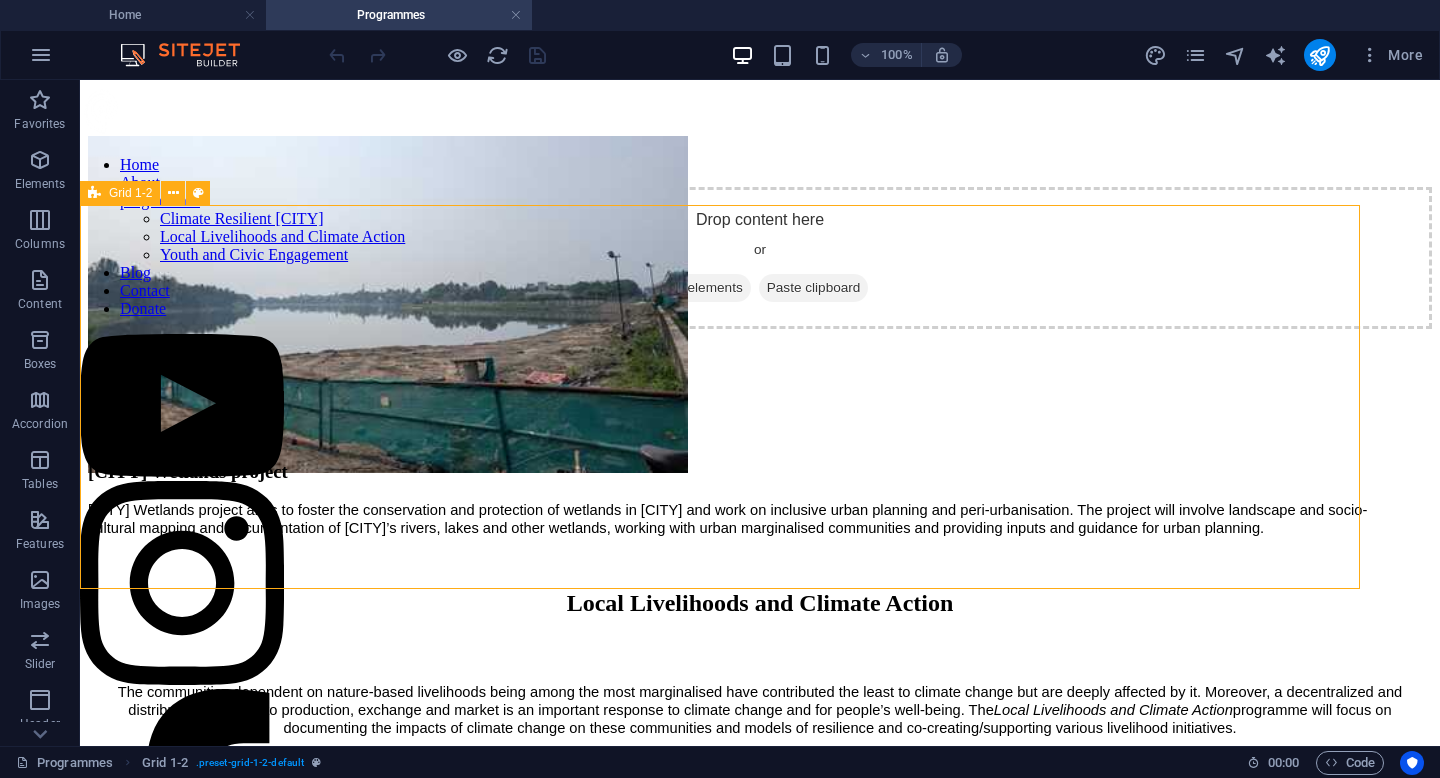 click at bounding box center [94, 193] 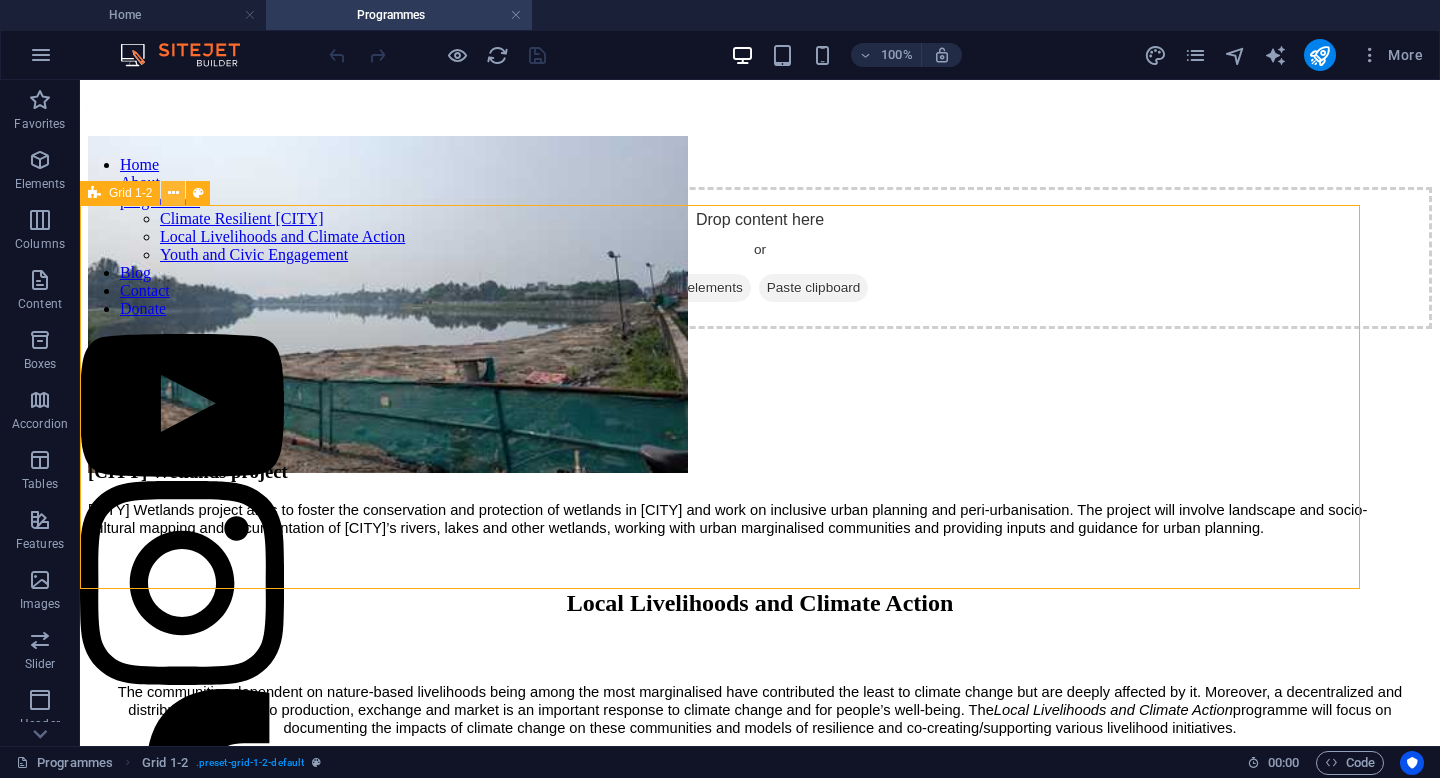 click at bounding box center [173, 193] 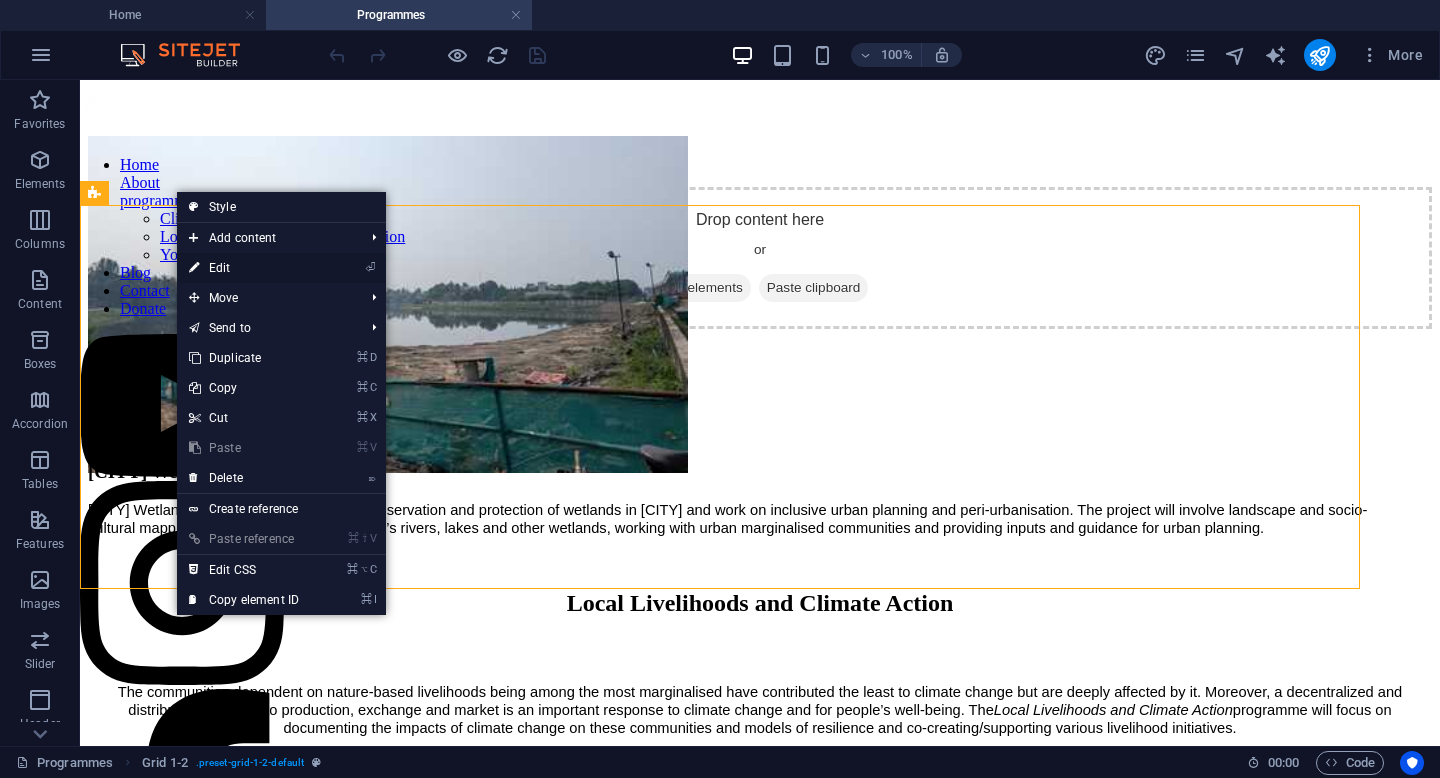 click on "⏎  Edit" at bounding box center (281, 268) 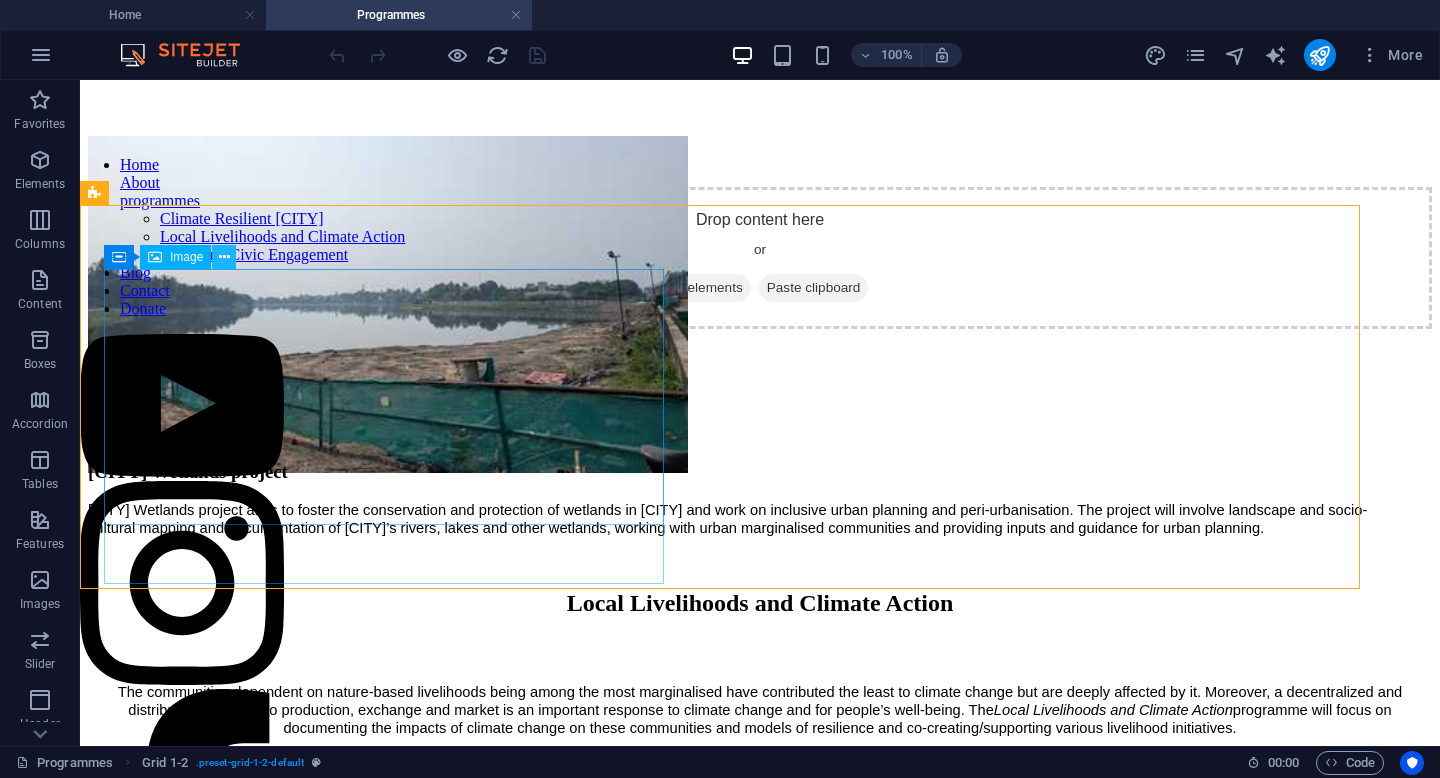 click at bounding box center [224, 257] 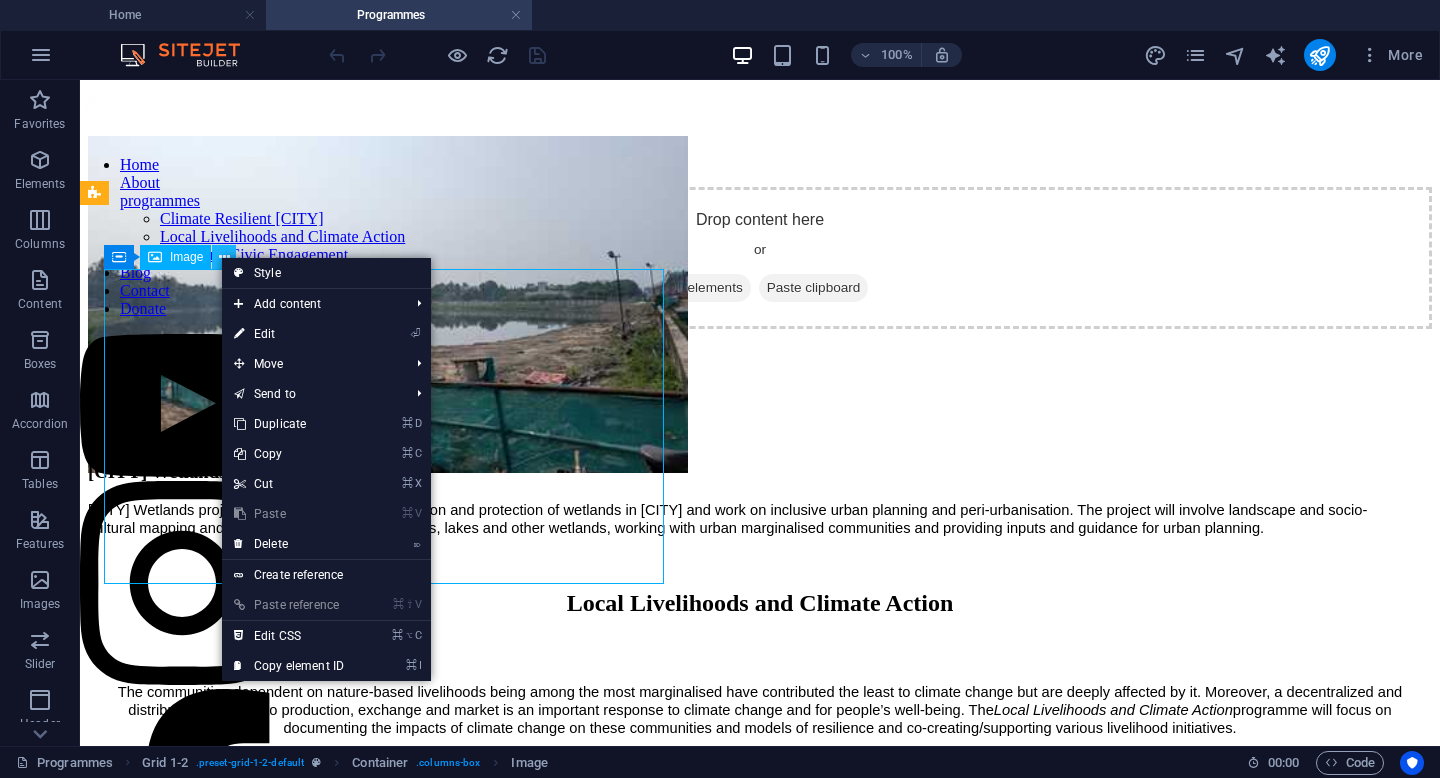 click at bounding box center (224, 257) 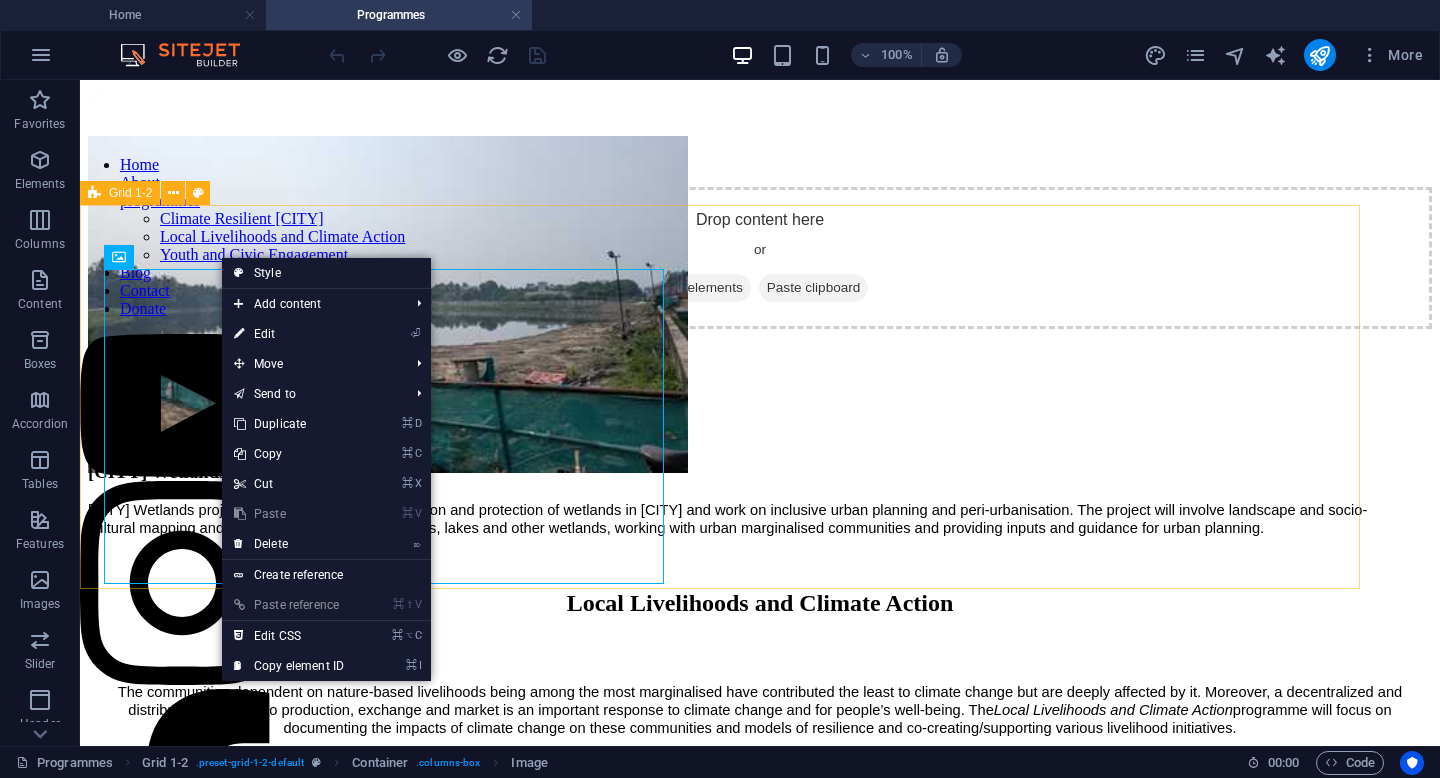 click on "Grid 1-2" at bounding box center (120, 193) 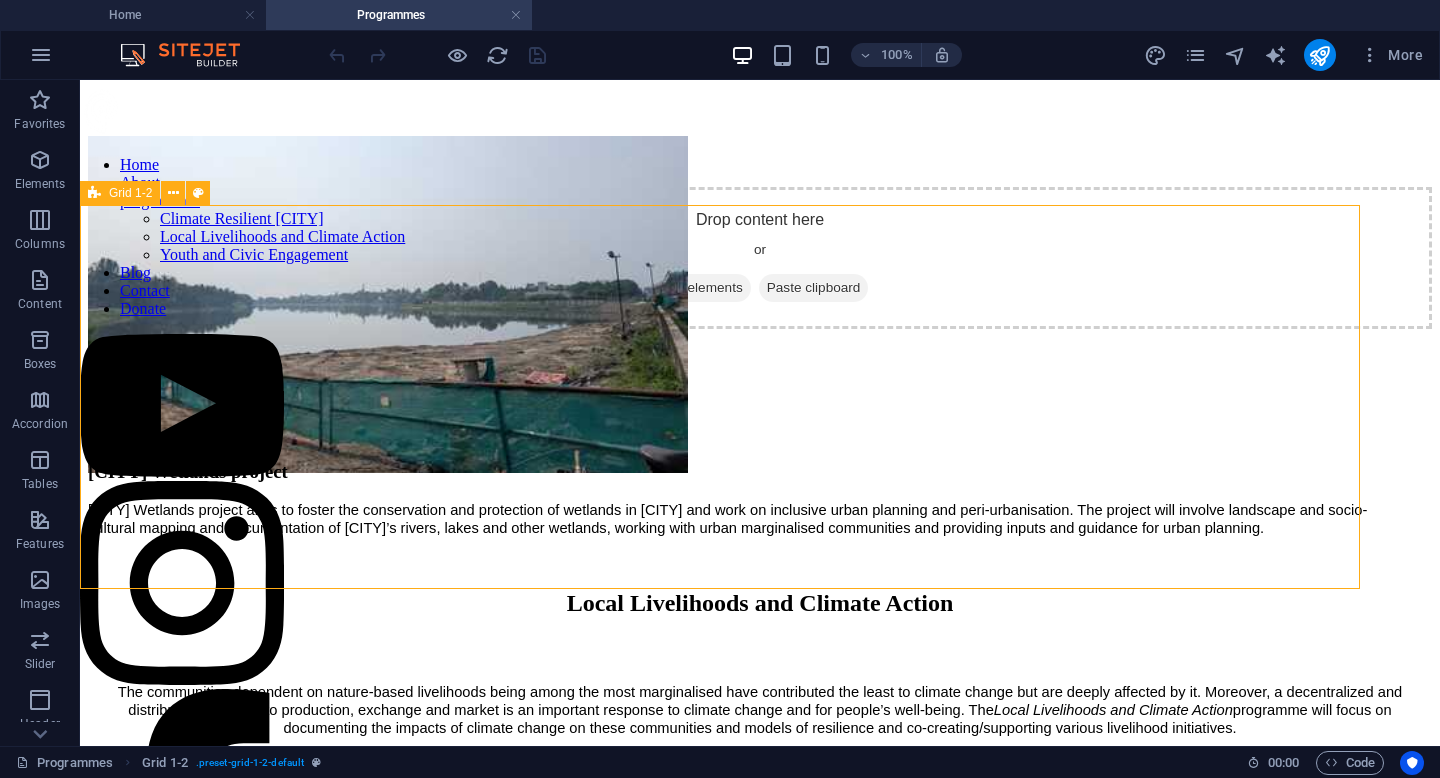 click at bounding box center [94, 193] 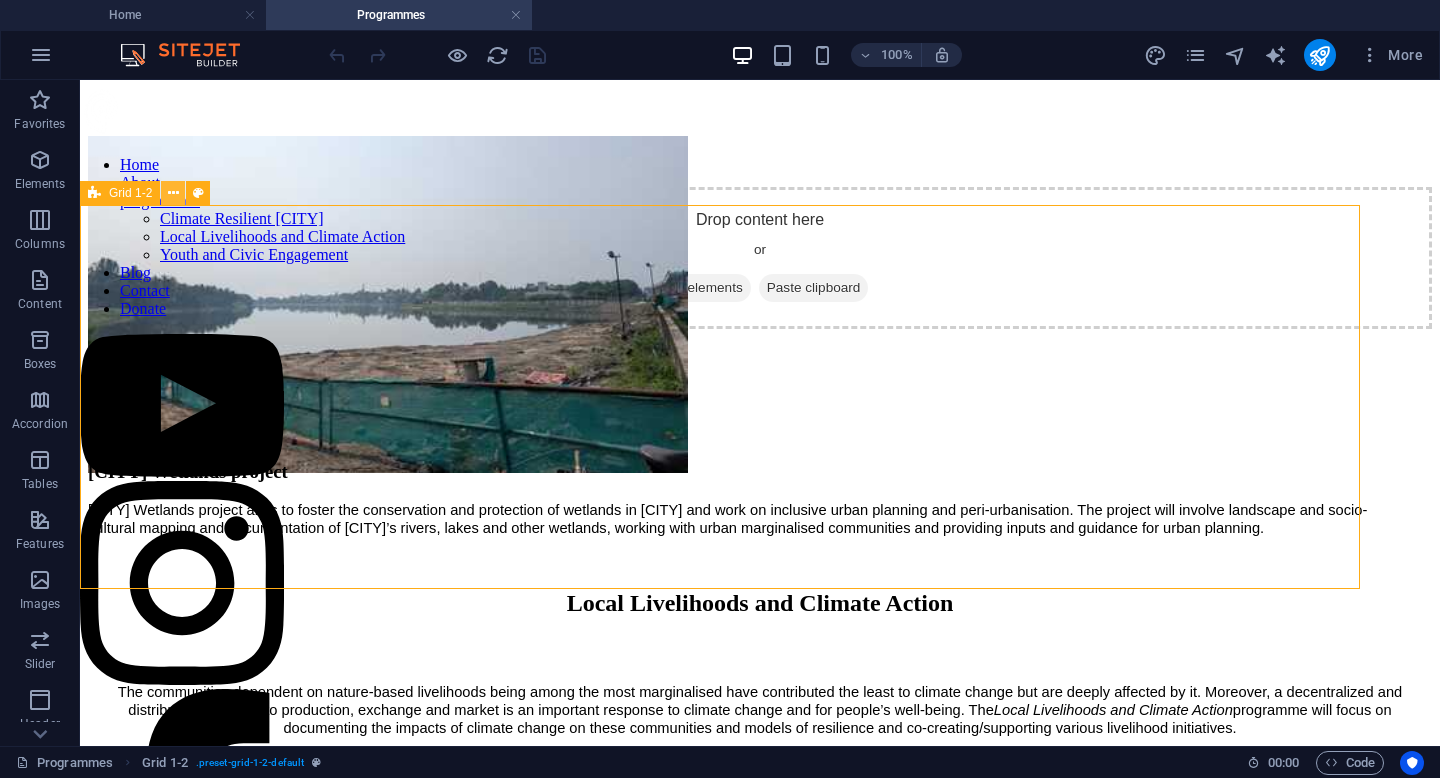 click at bounding box center (173, 193) 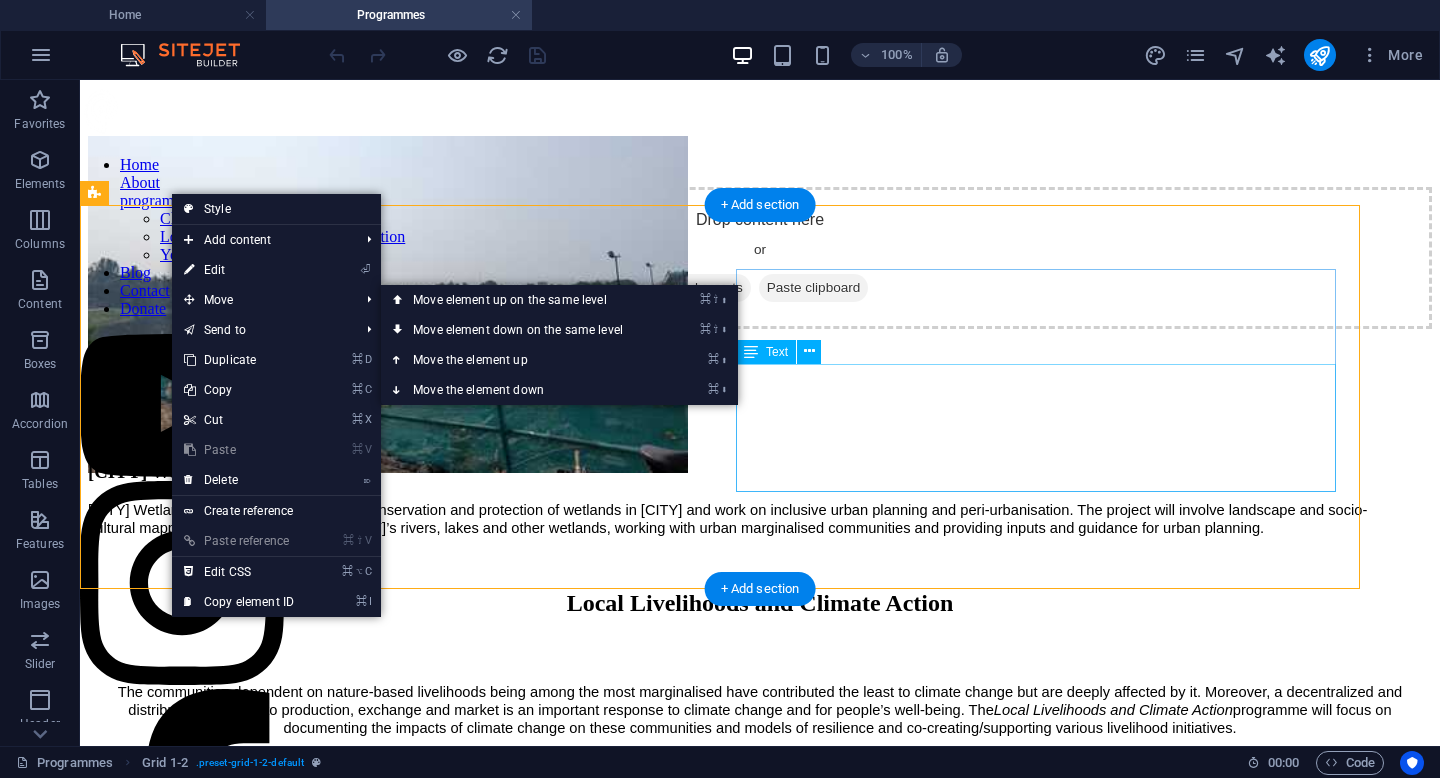 click on "[CITY] Wetlands project aims to foster the conservation and protection of wetlands in [CITY] and work on inclusive urban planning and peri-urbanisation. The project will involve landscape and socio-cultural mapping and documentation of [CITY]’s rivers, lakes and other wetlands, working with urban marginalised communities and providing inputs and guidance for urban planning." at bounding box center (728, 519) 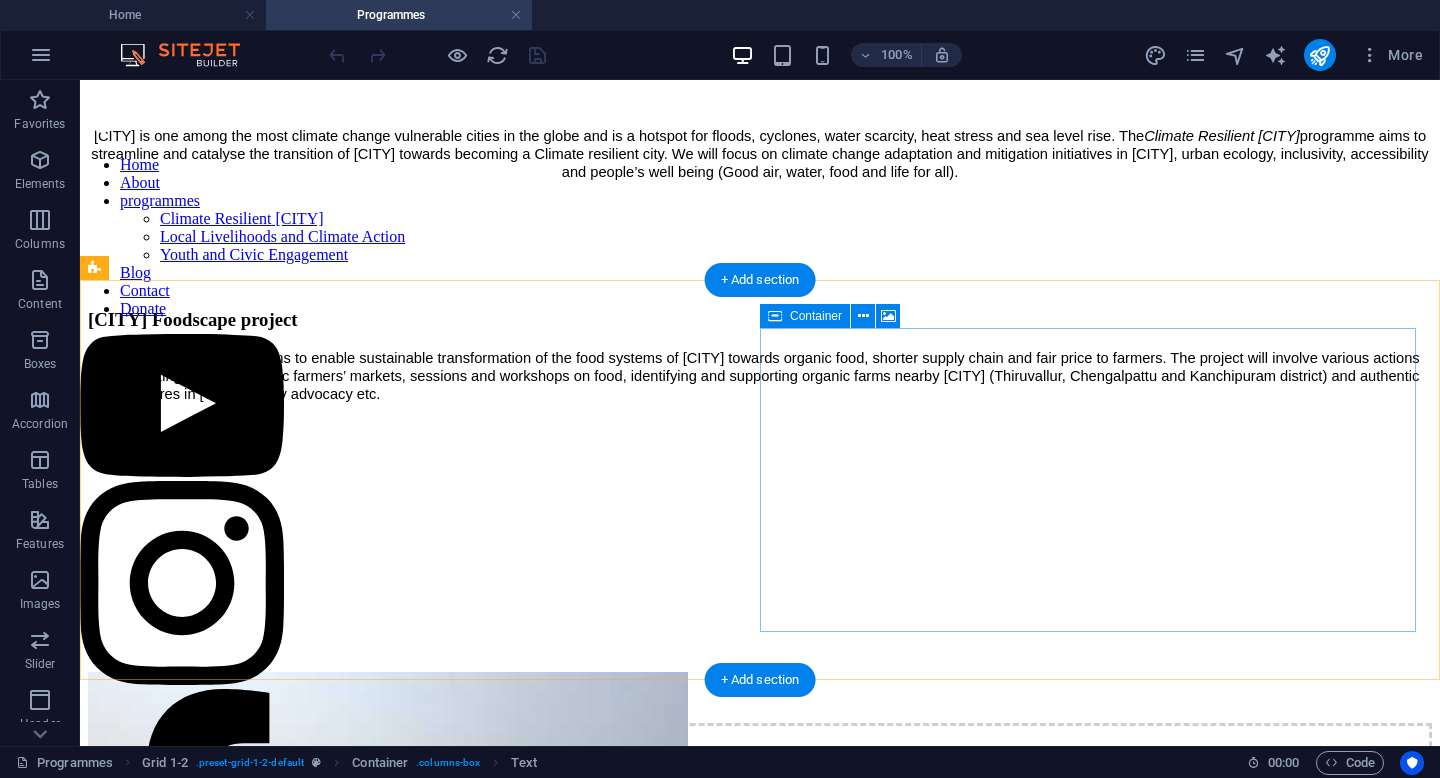 scroll, scrollTop: 85, scrollLeft: 0, axis: vertical 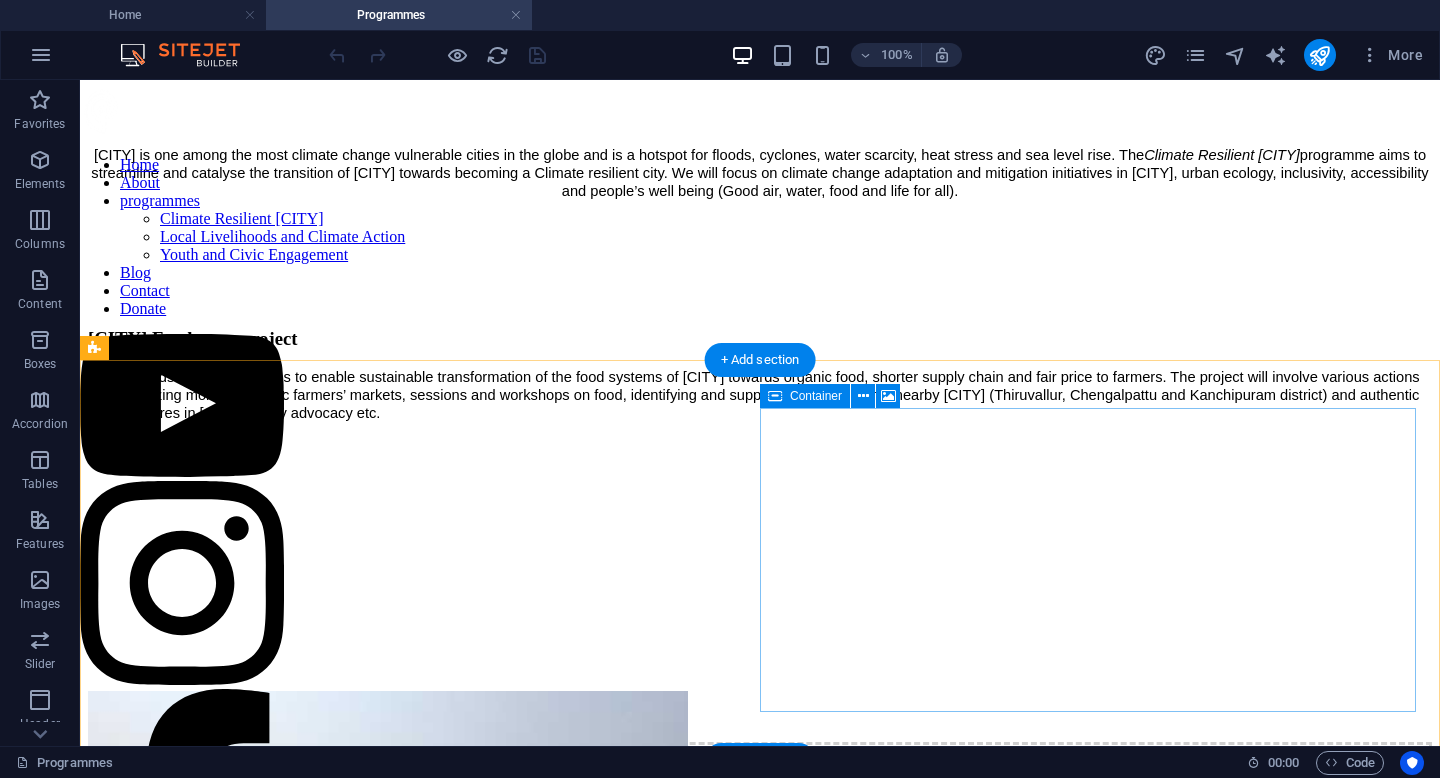 click on "Drop content here or  Add elements  Paste clipboard" at bounding box center (760, 813) 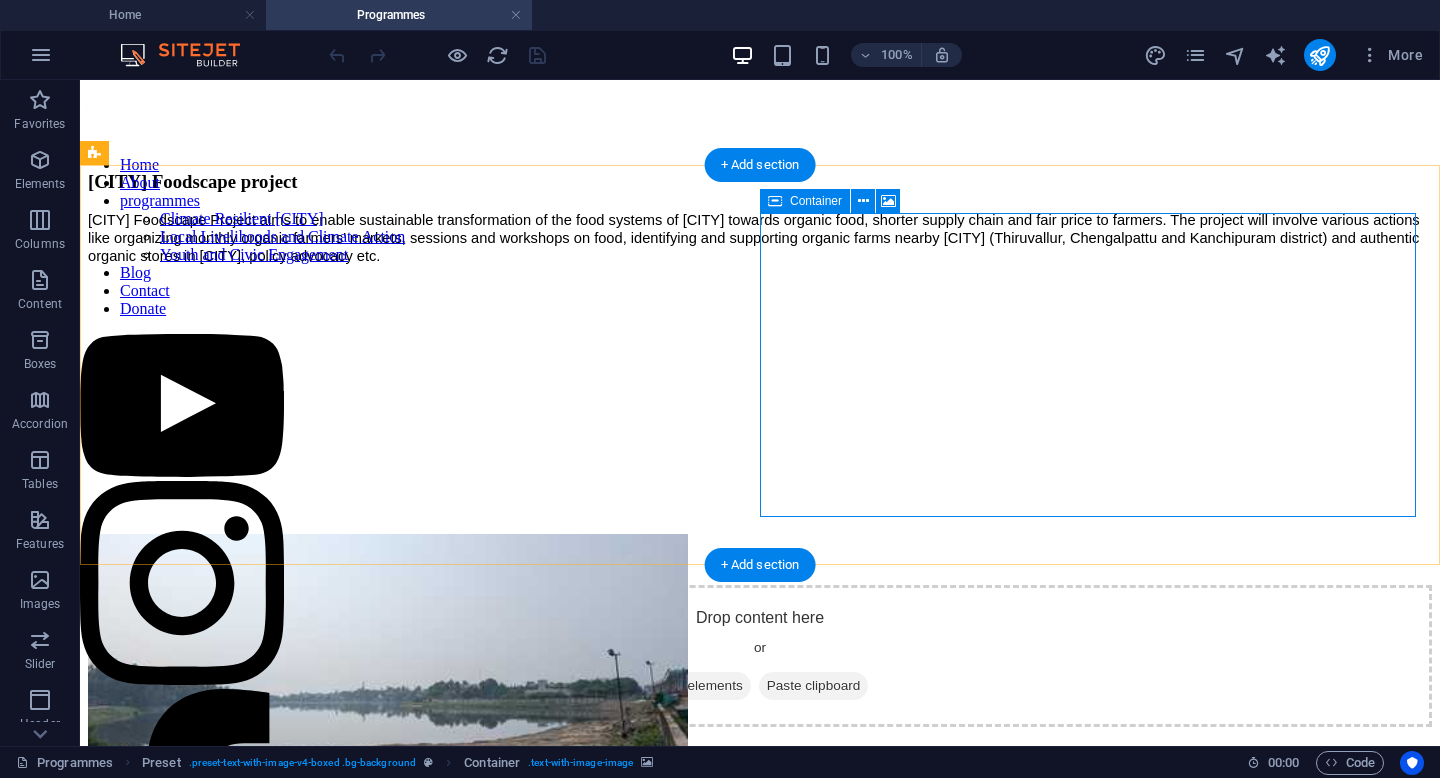 scroll, scrollTop: 162, scrollLeft: 0, axis: vertical 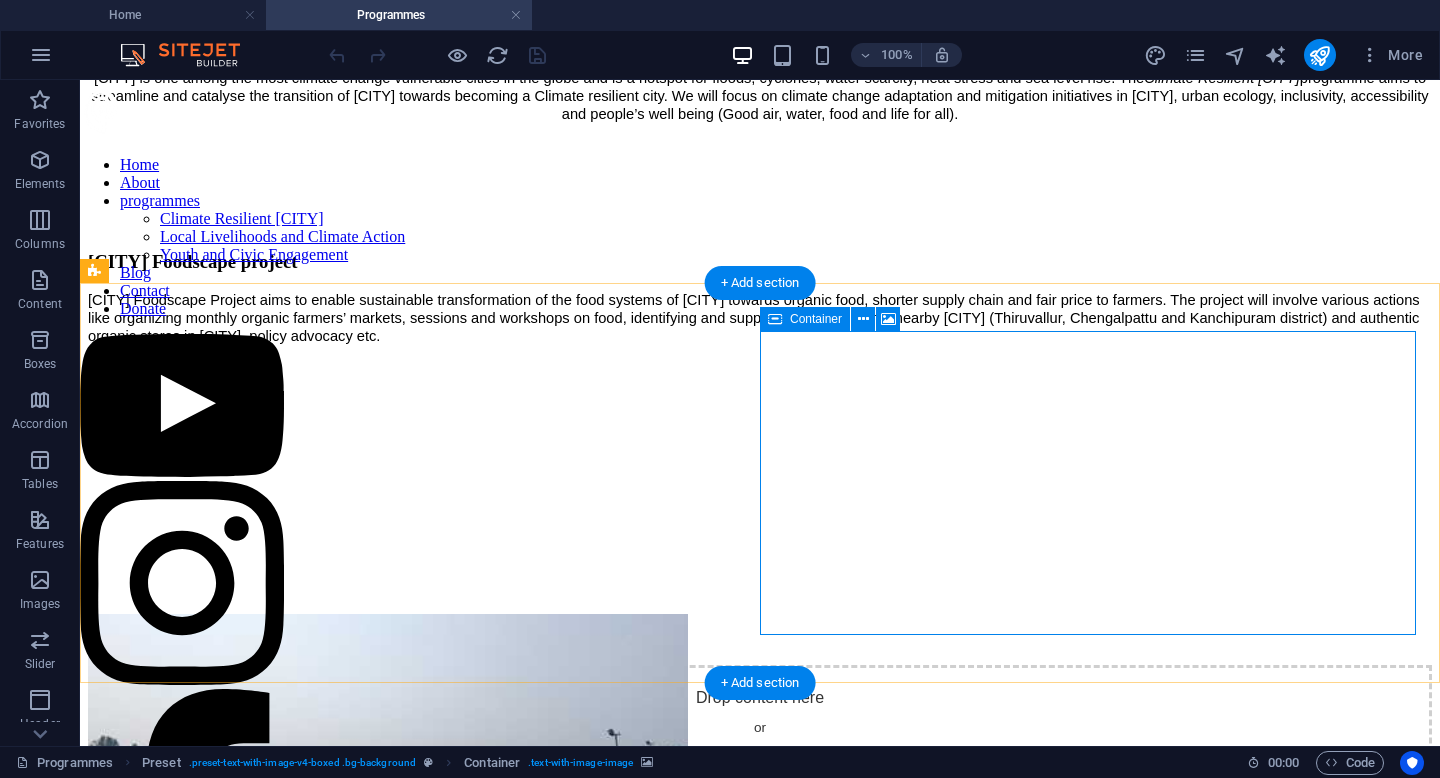 click on "Drop content here or  Add elements  Paste clipboard" at bounding box center (760, 736) 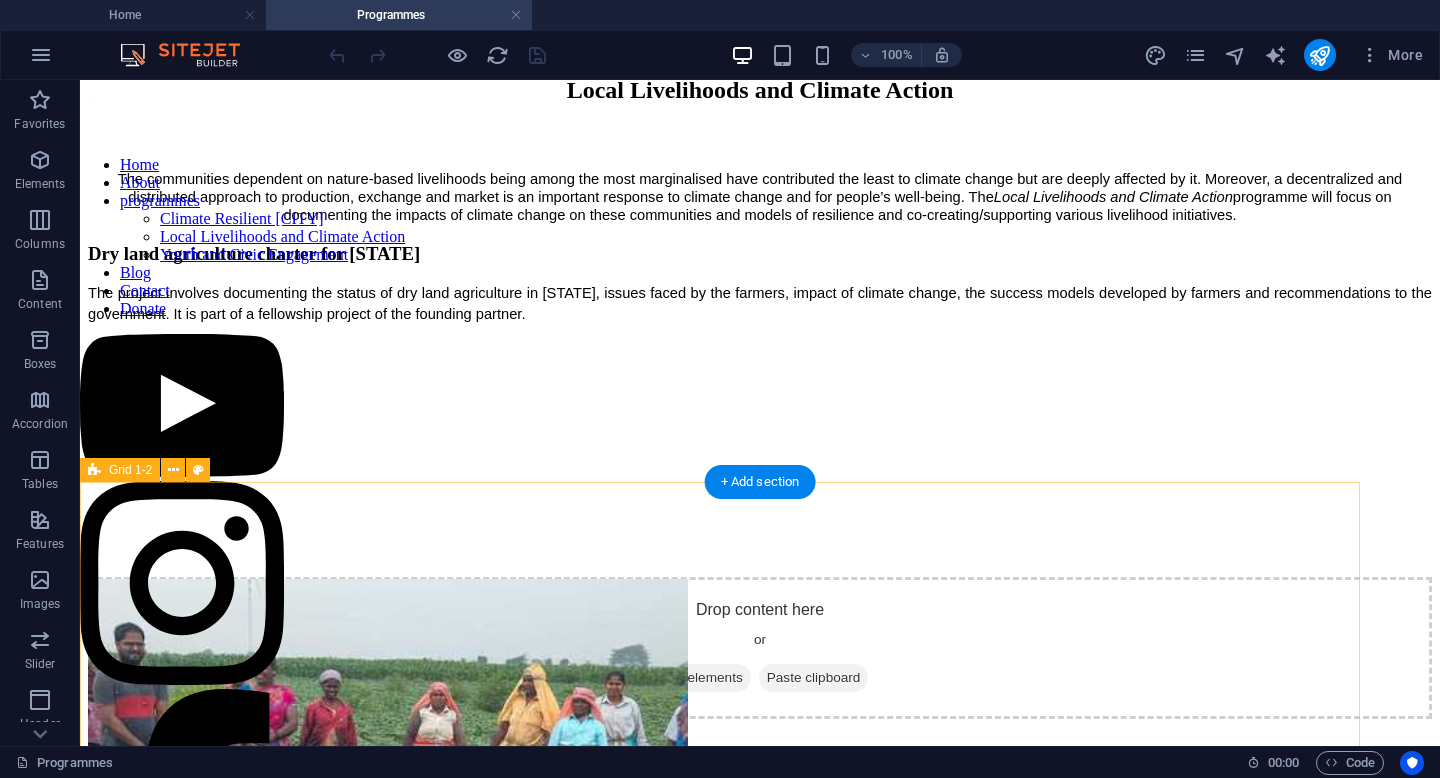 scroll, scrollTop: 1118, scrollLeft: 0, axis: vertical 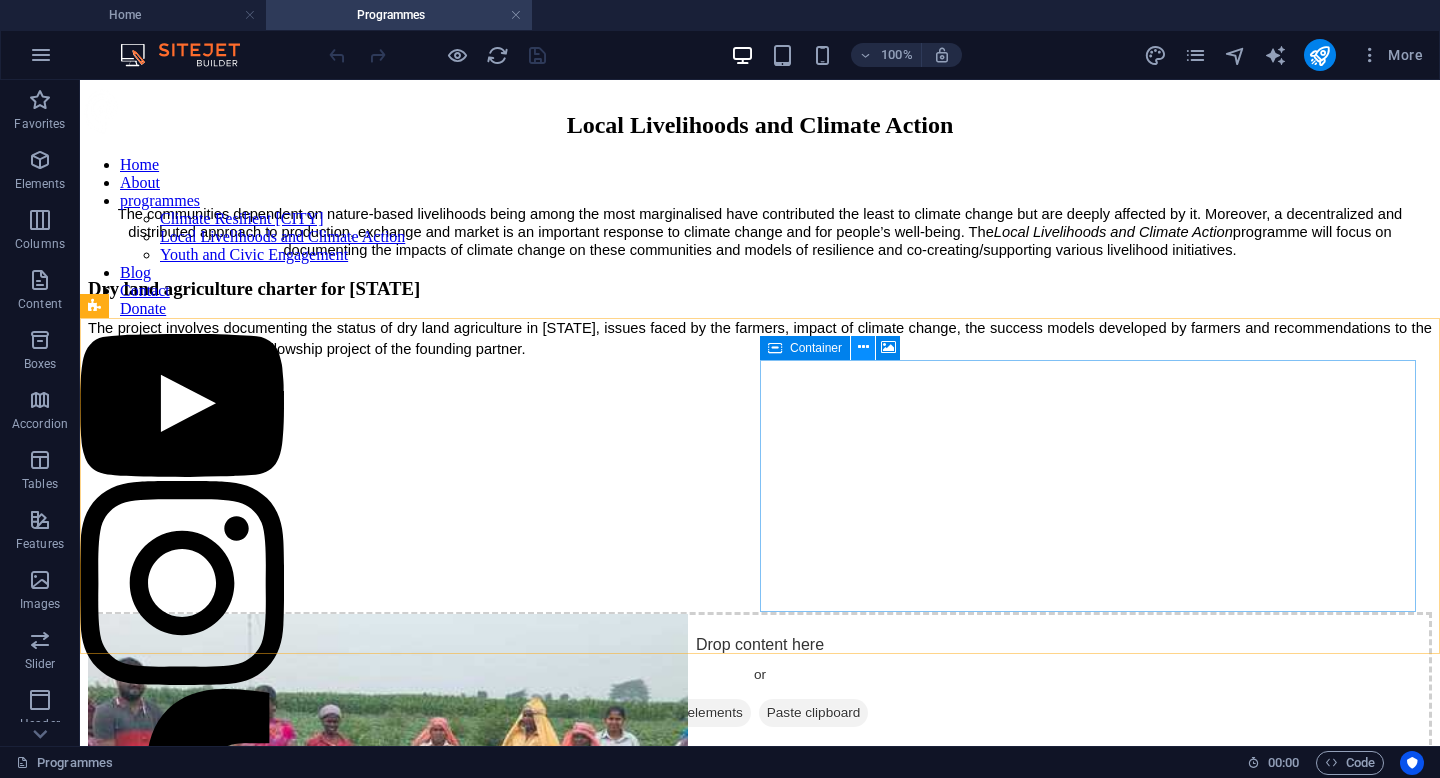 click at bounding box center (863, 347) 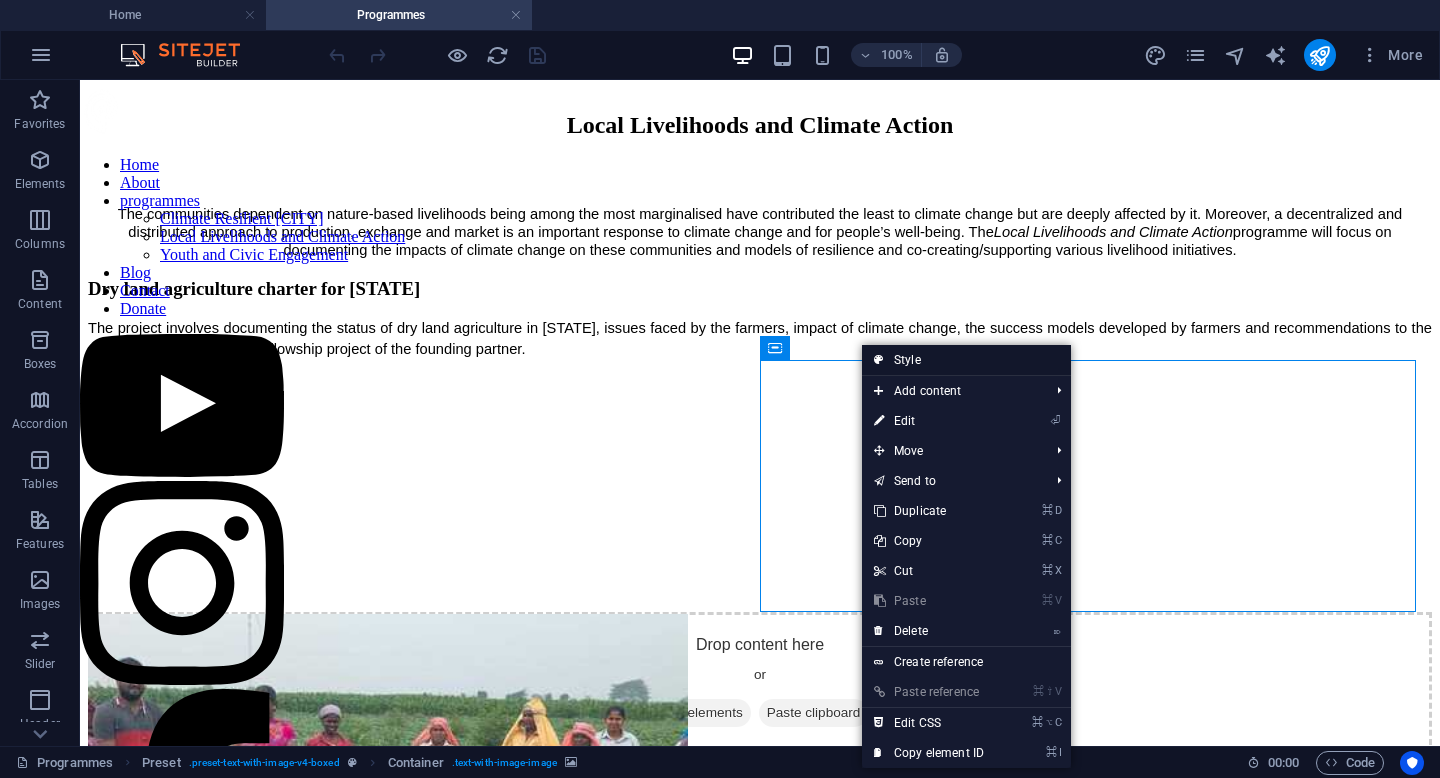 click on "Style" at bounding box center [966, 360] 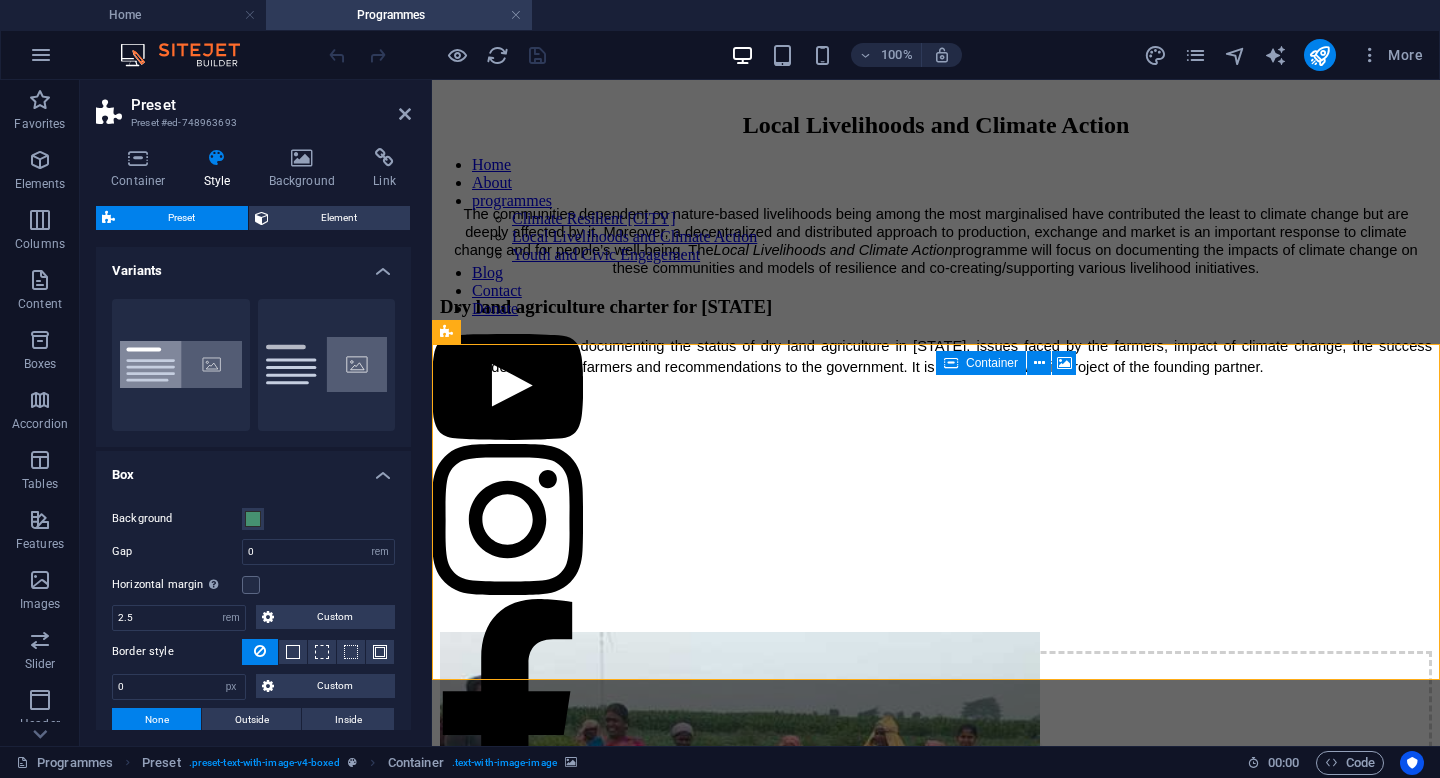 scroll, scrollTop: 1153, scrollLeft: 0, axis: vertical 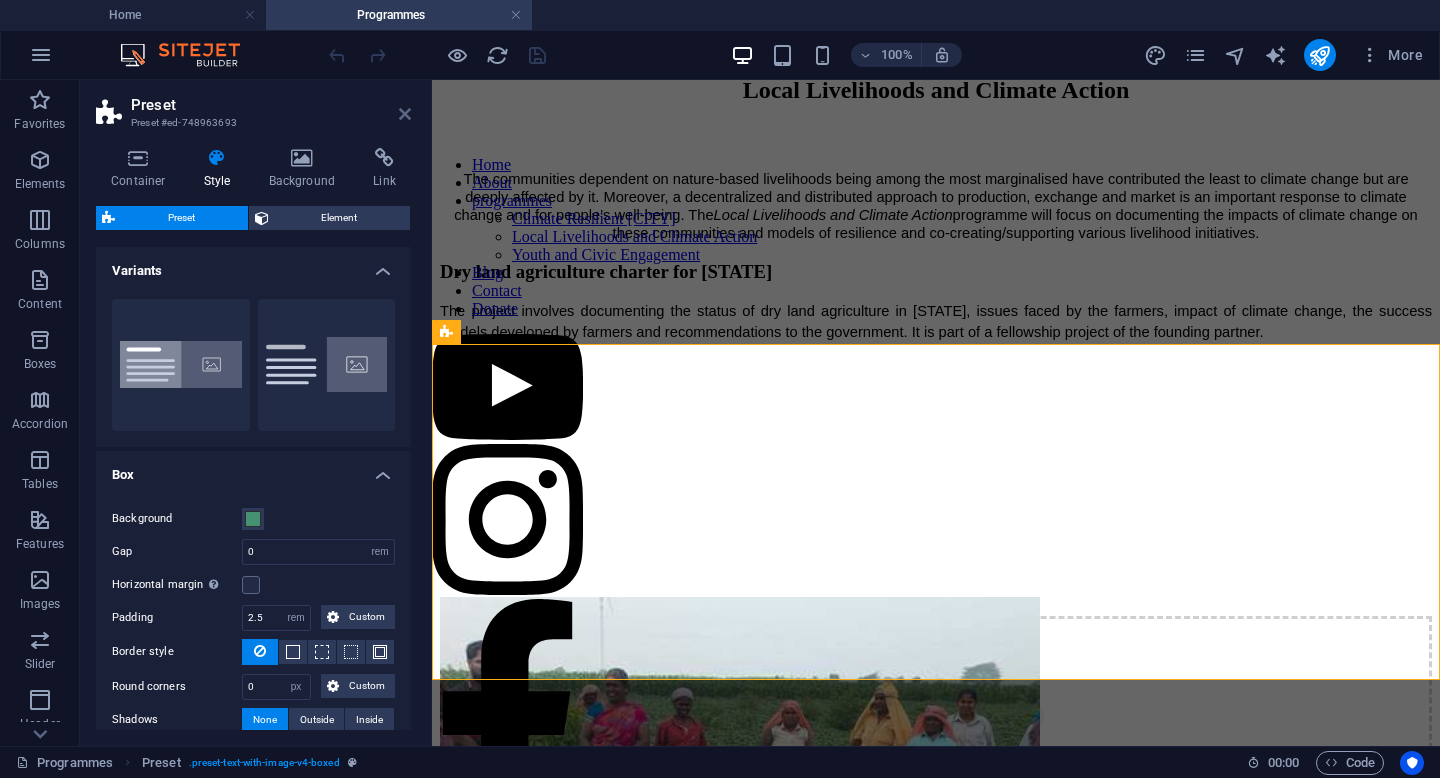 click at bounding box center [405, 114] 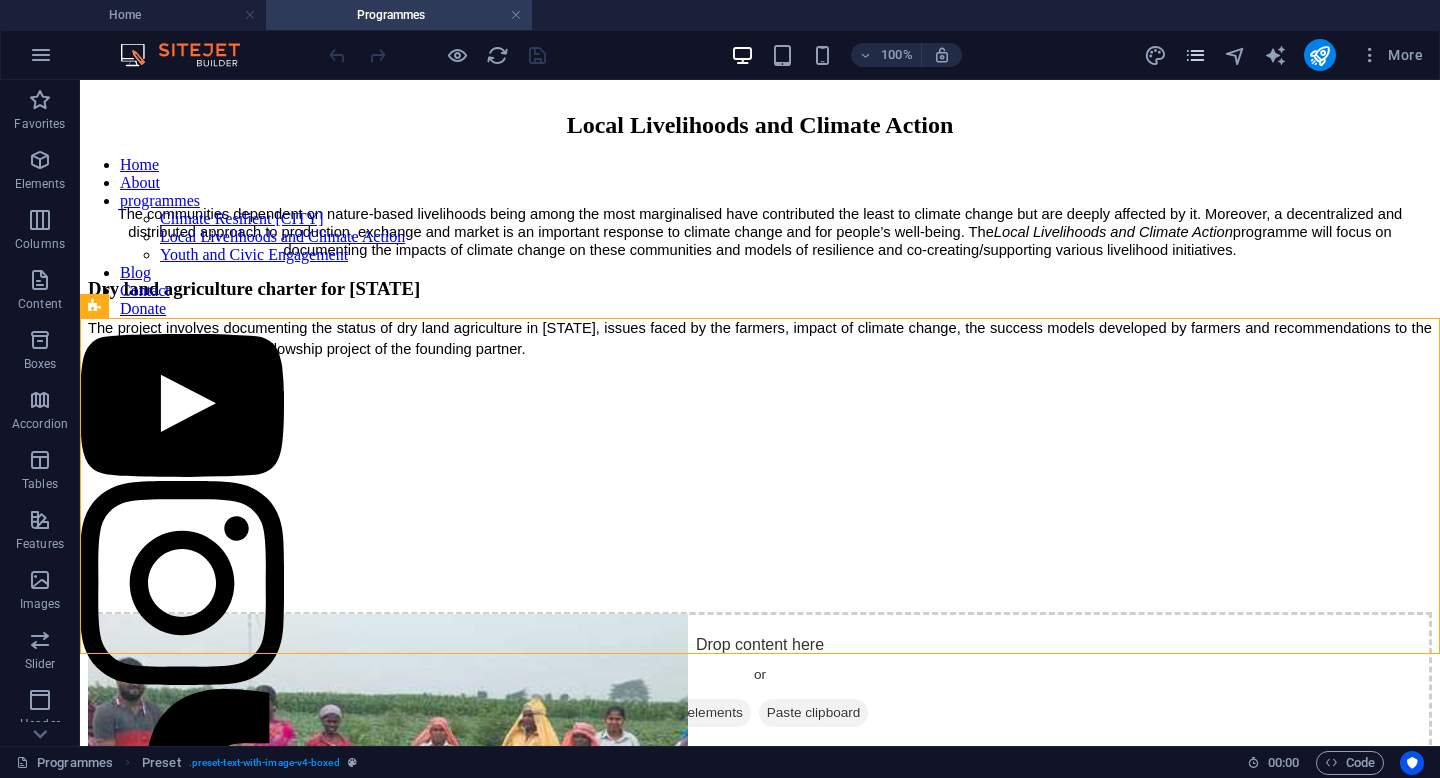 click at bounding box center (1196, 55) 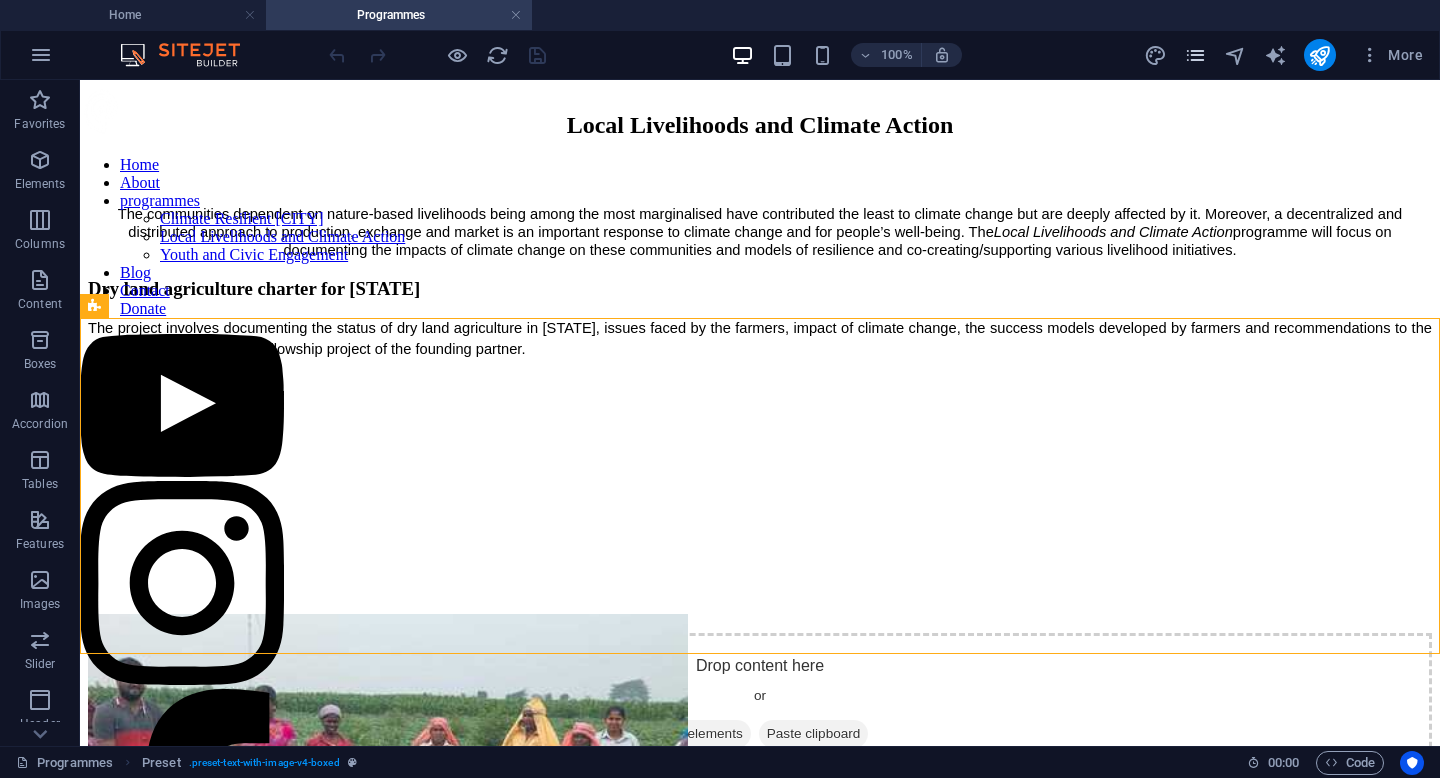 scroll, scrollTop: 1153, scrollLeft: 0, axis: vertical 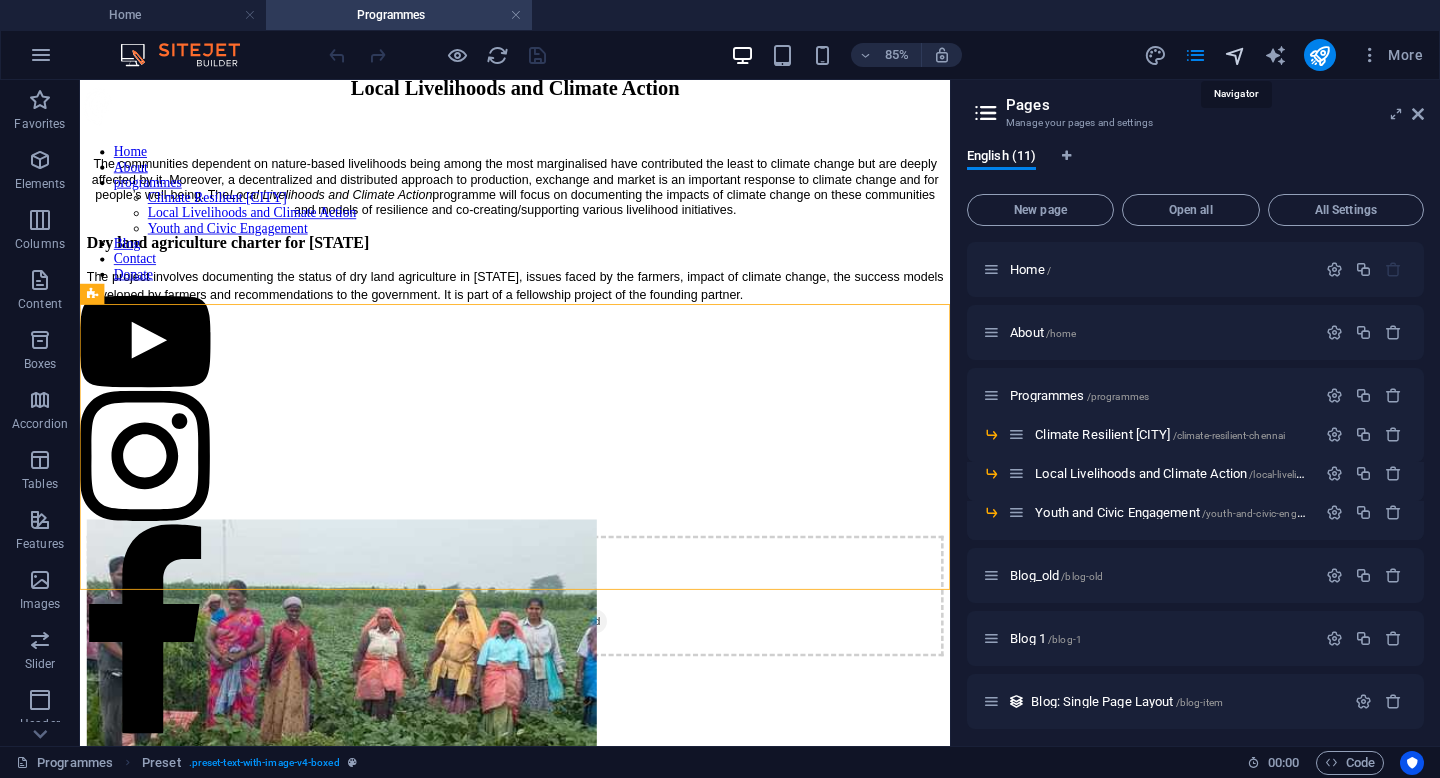 click at bounding box center [1235, 55] 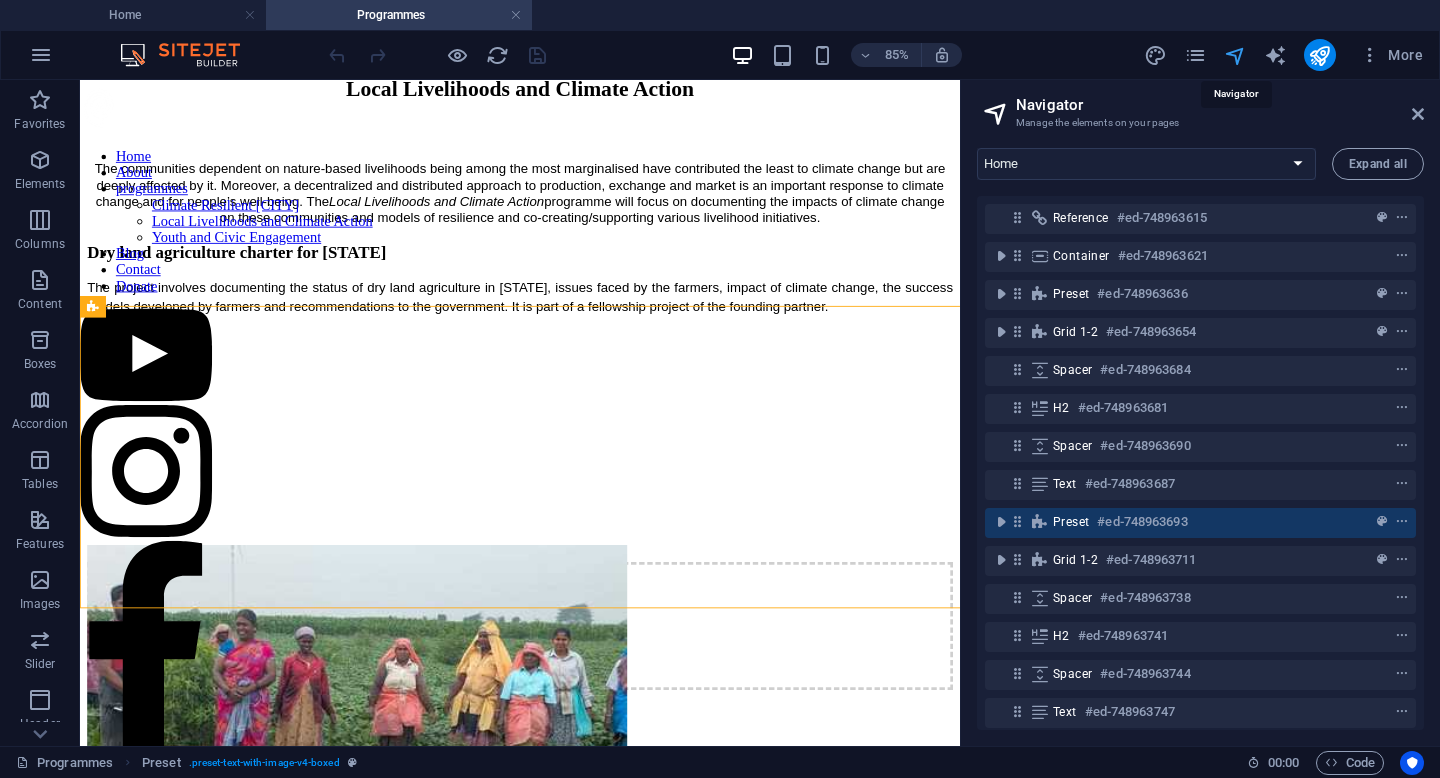 scroll, scrollTop: 1166, scrollLeft: 0, axis: vertical 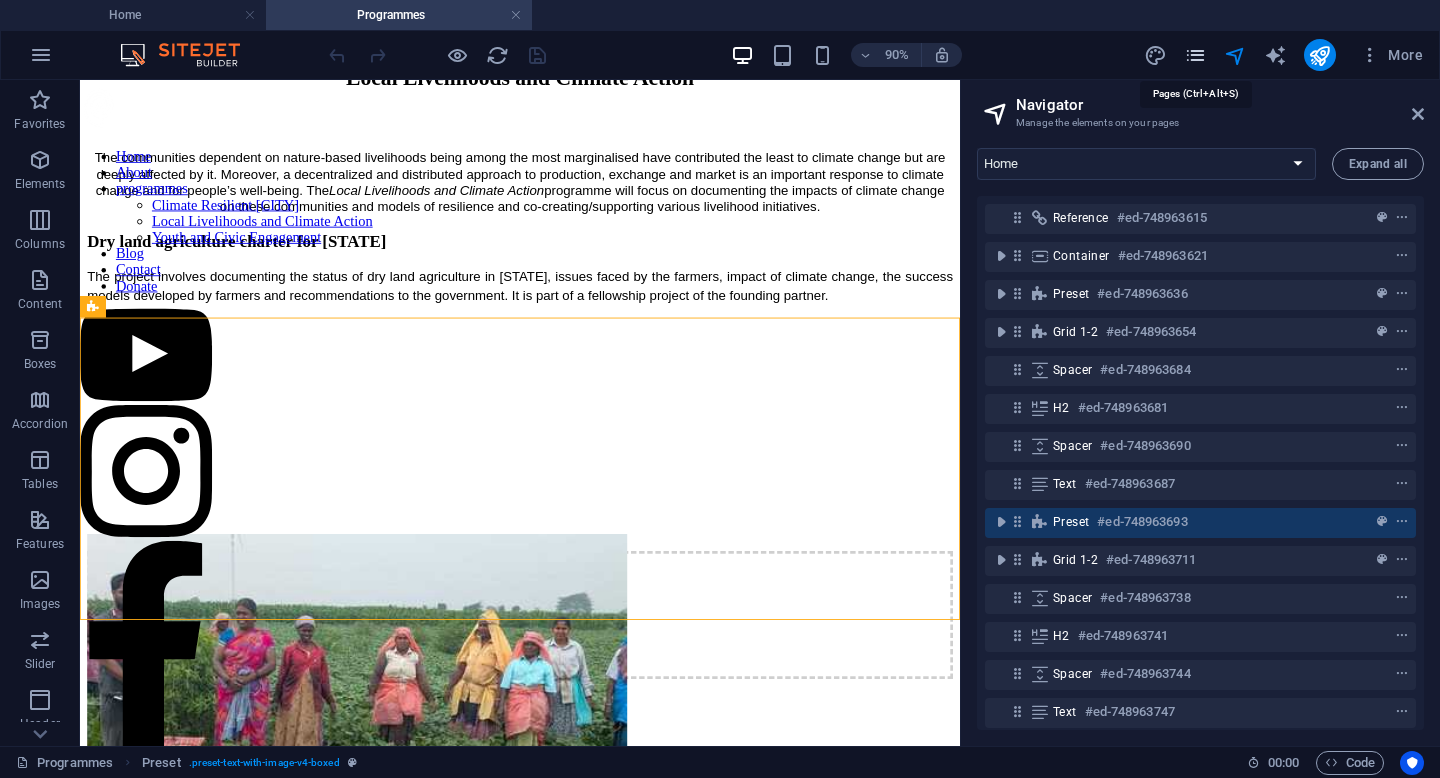 click at bounding box center [1195, 55] 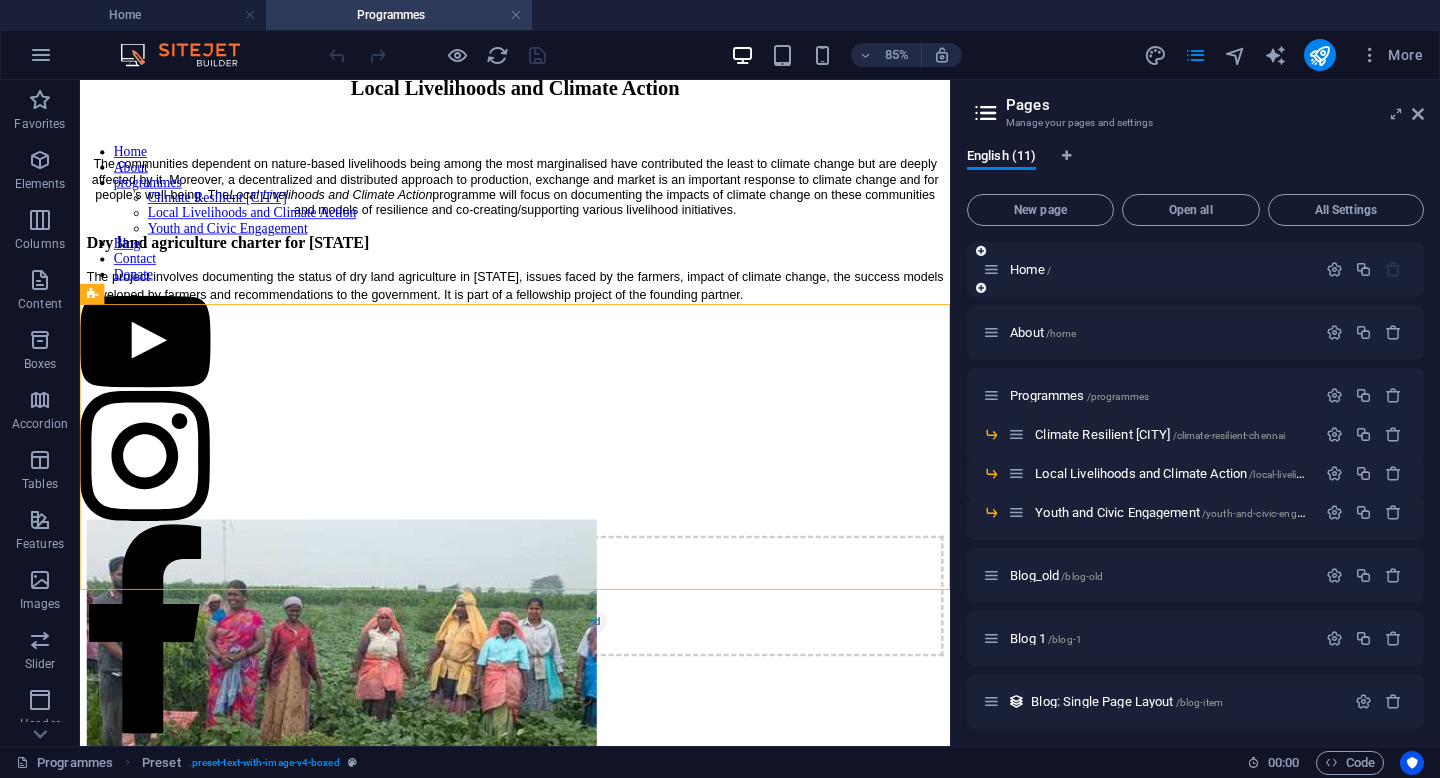 click on "Home /" at bounding box center (1149, 269) 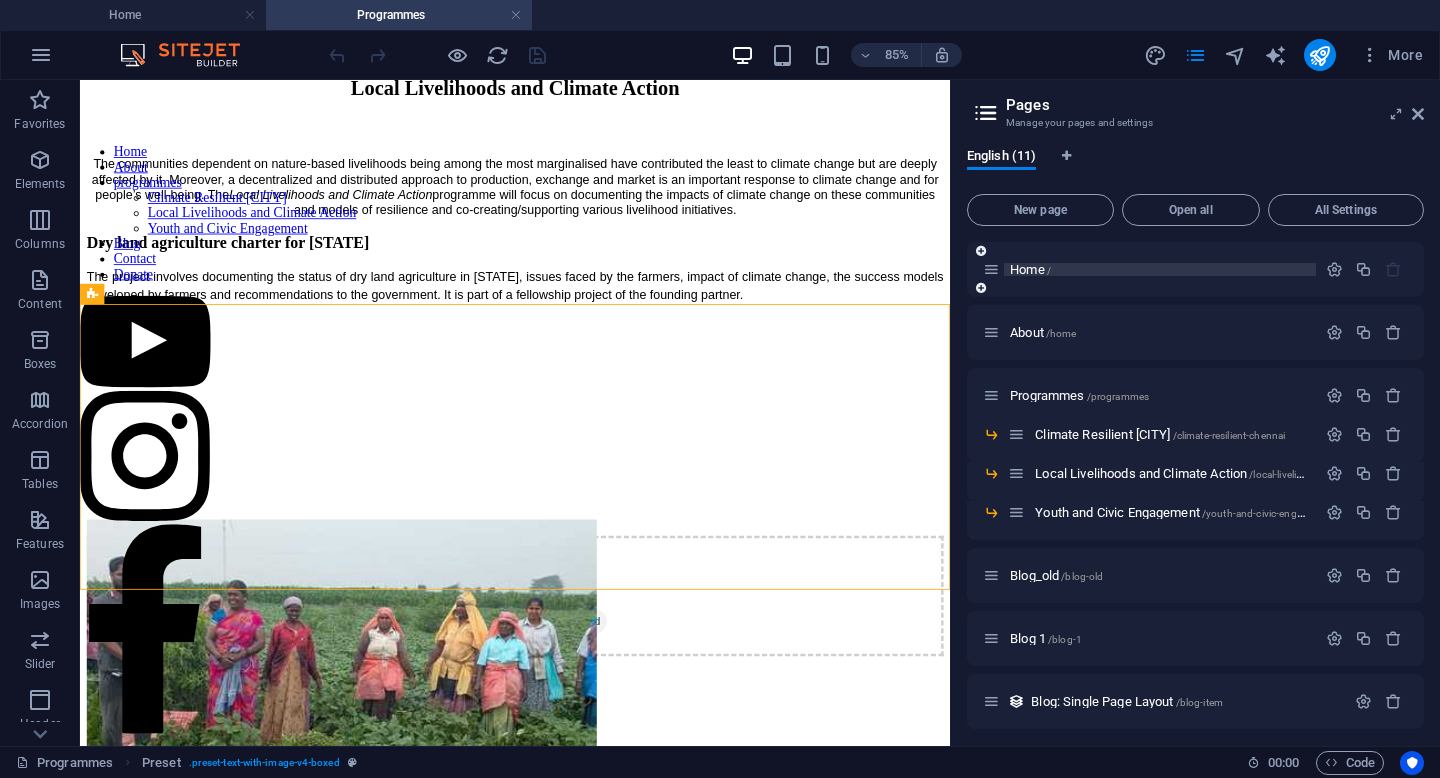 click on "Home /" at bounding box center [1160, 269] 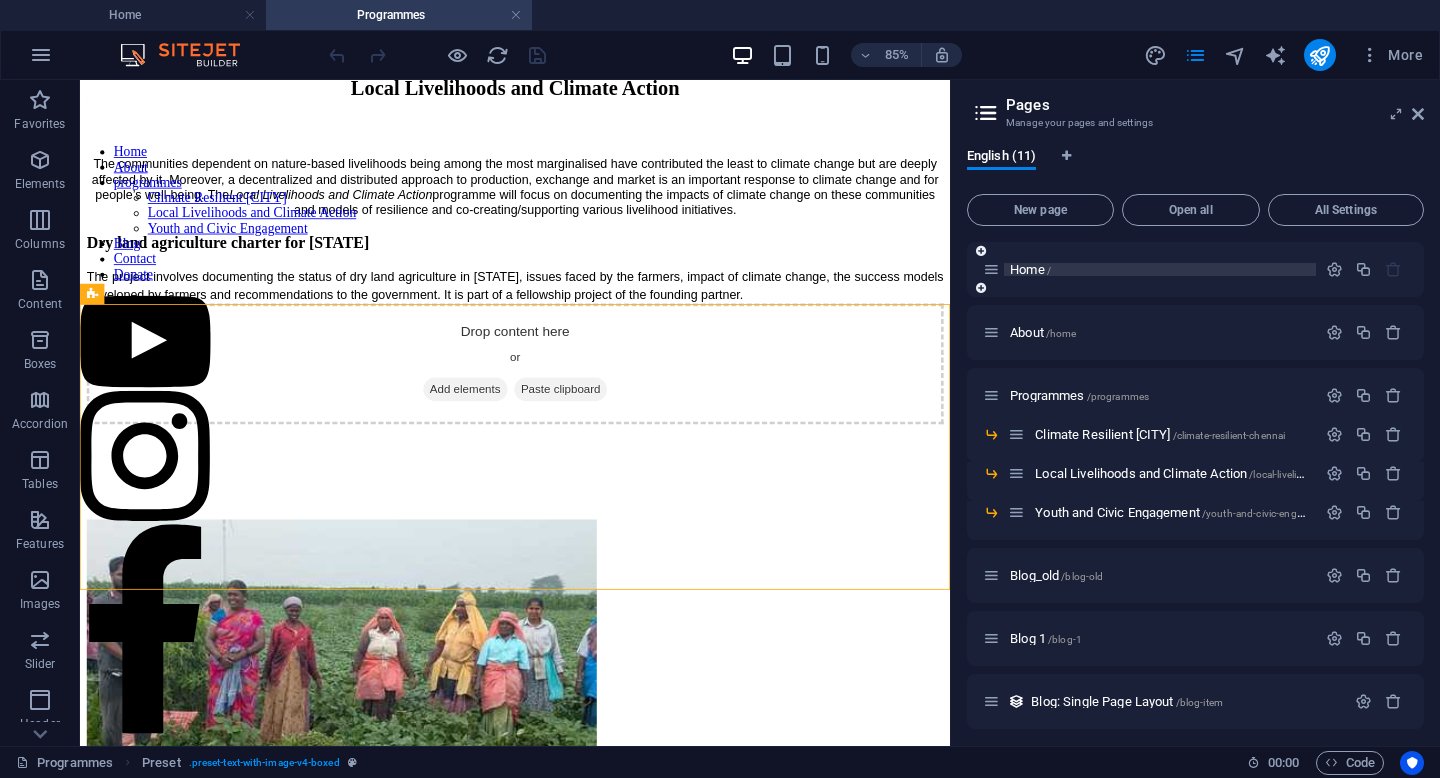 scroll, scrollTop: 0, scrollLeft: 0, axis: both 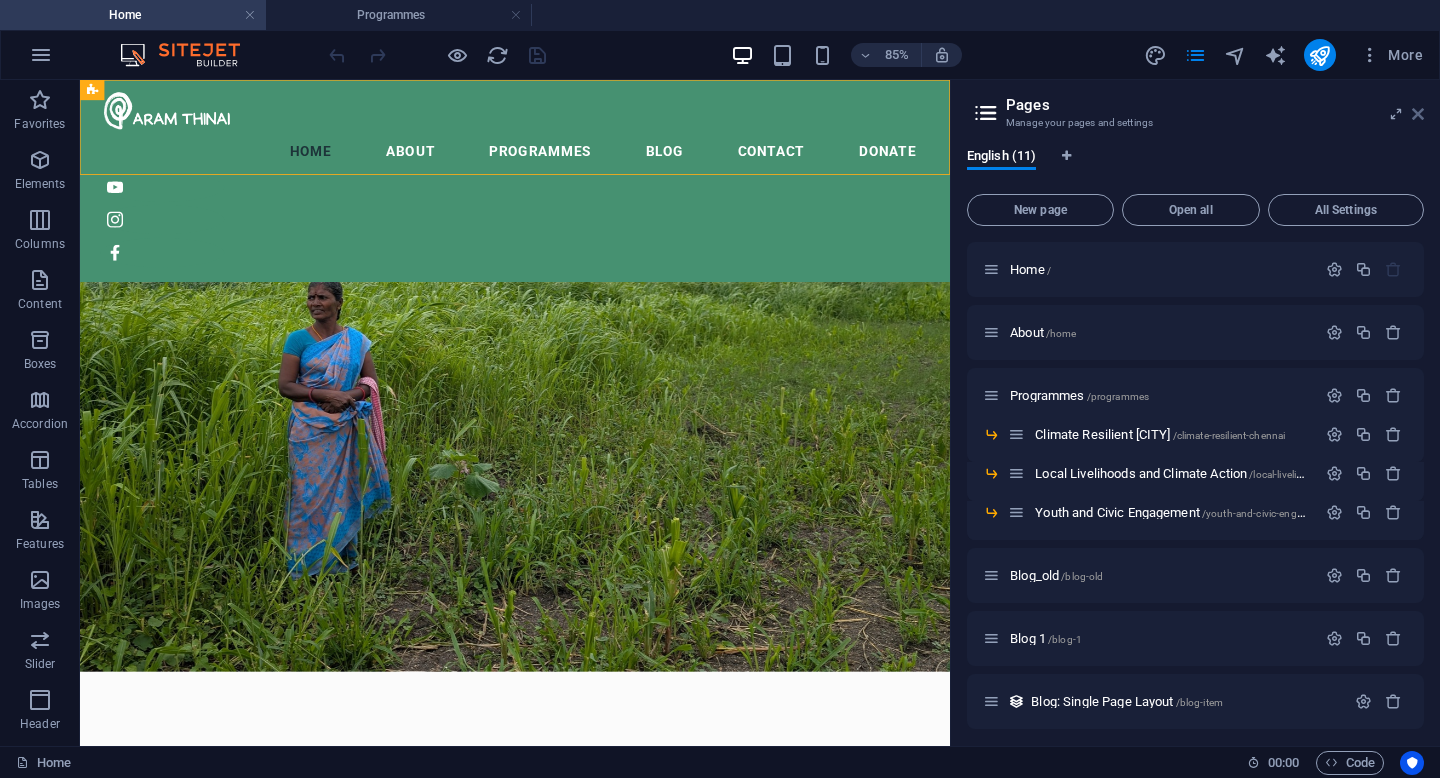 click at bounding box center [1418, 114] 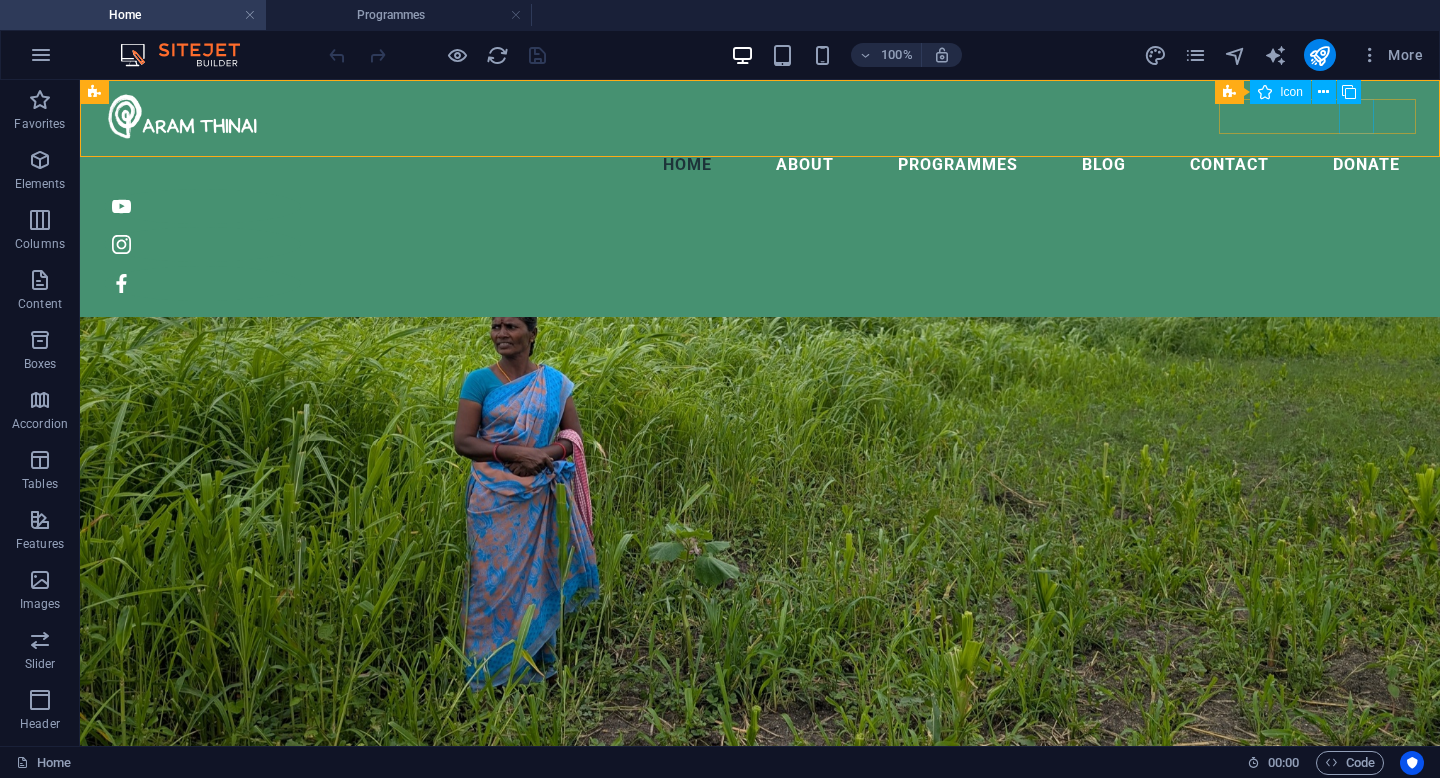 click on "Social Media Icons   Icon" at bounding box center (1294, 92) 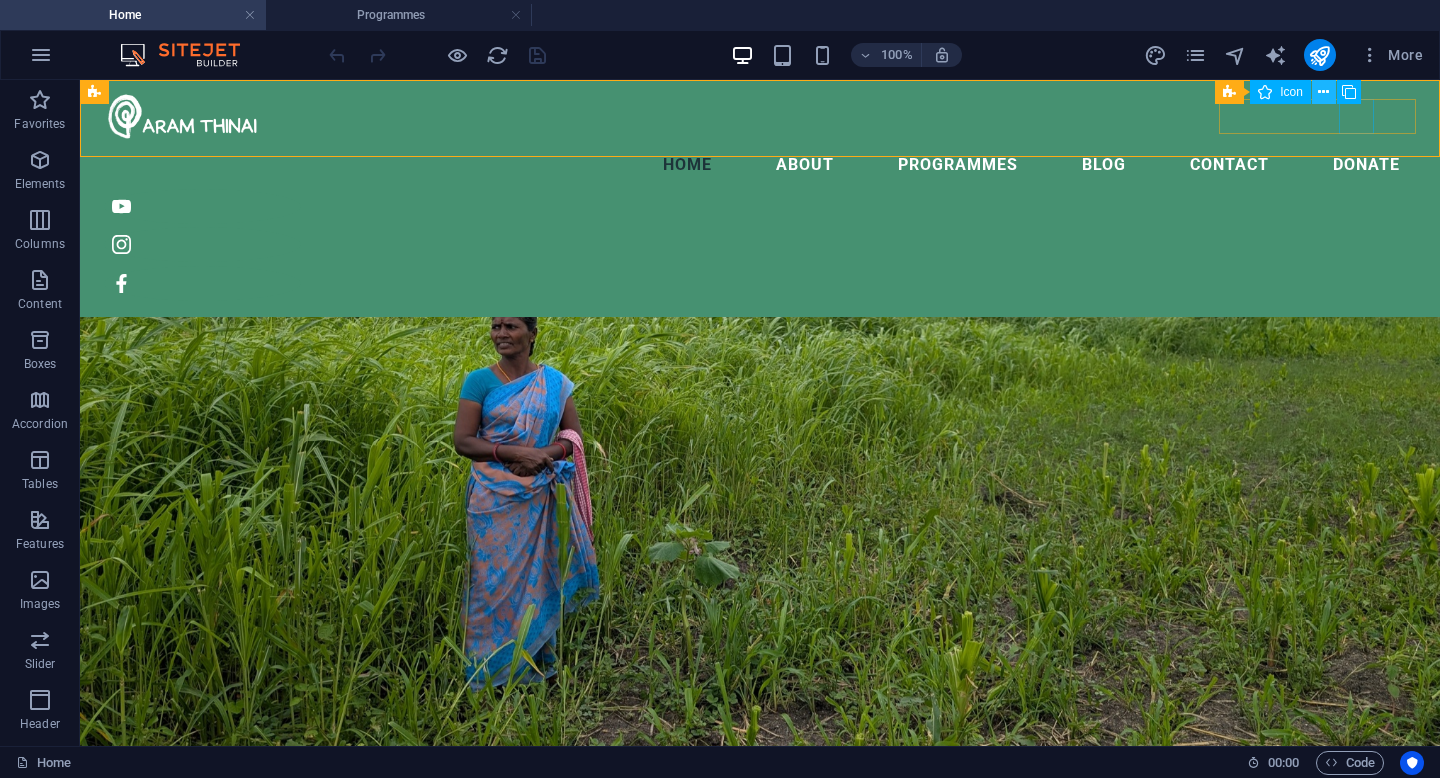 click at bounding box center (1324, 92) 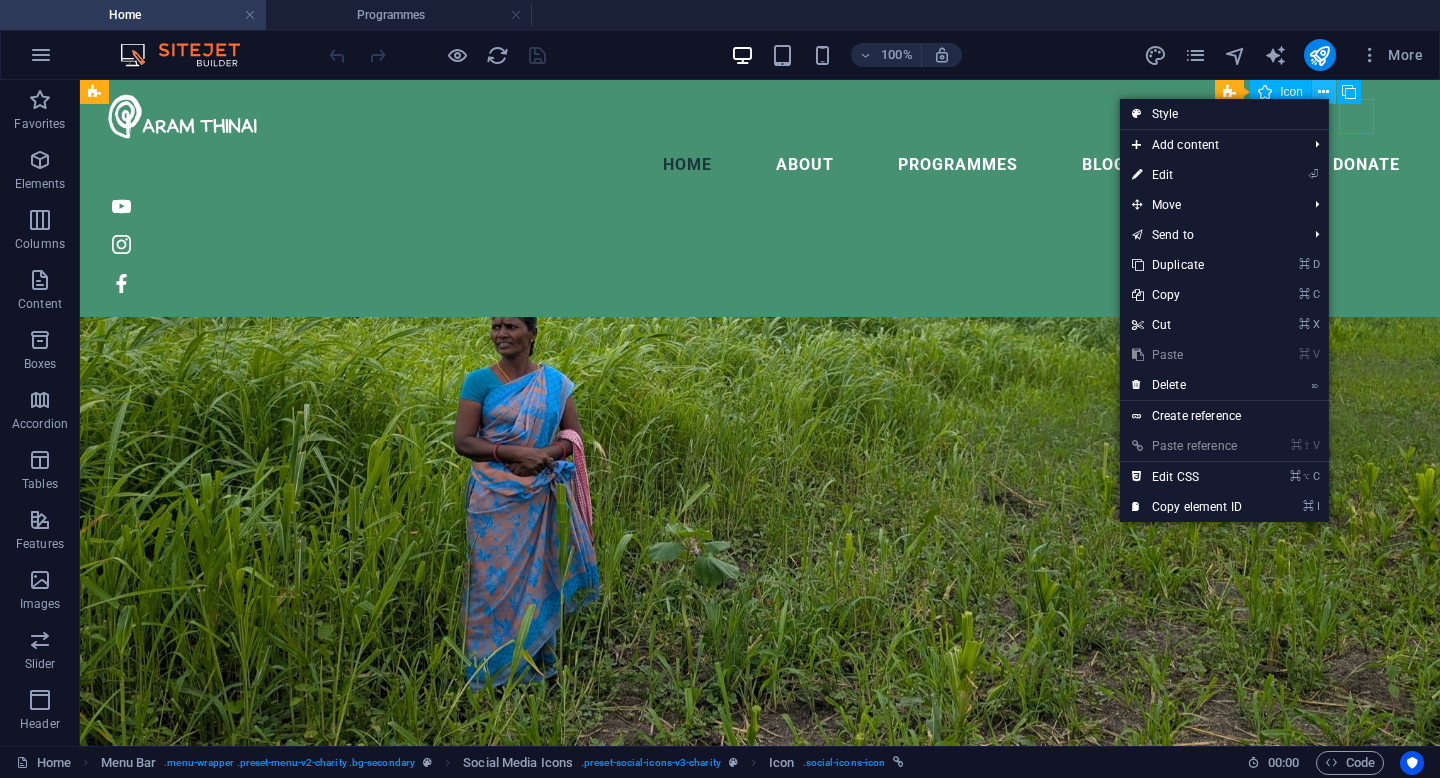 click at bounding box center [1324, 92] 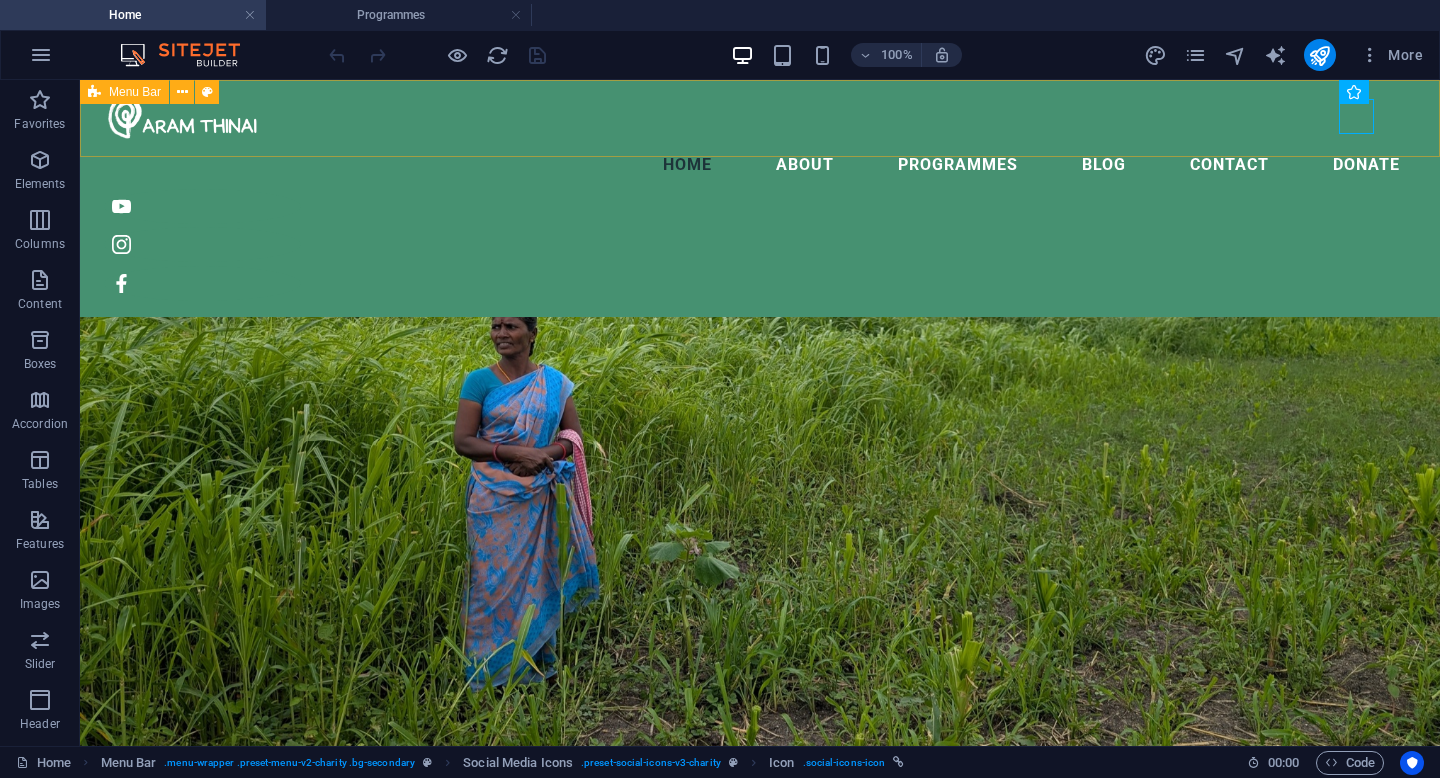 click on "Menu Bar" at bounding box center [124, 92] 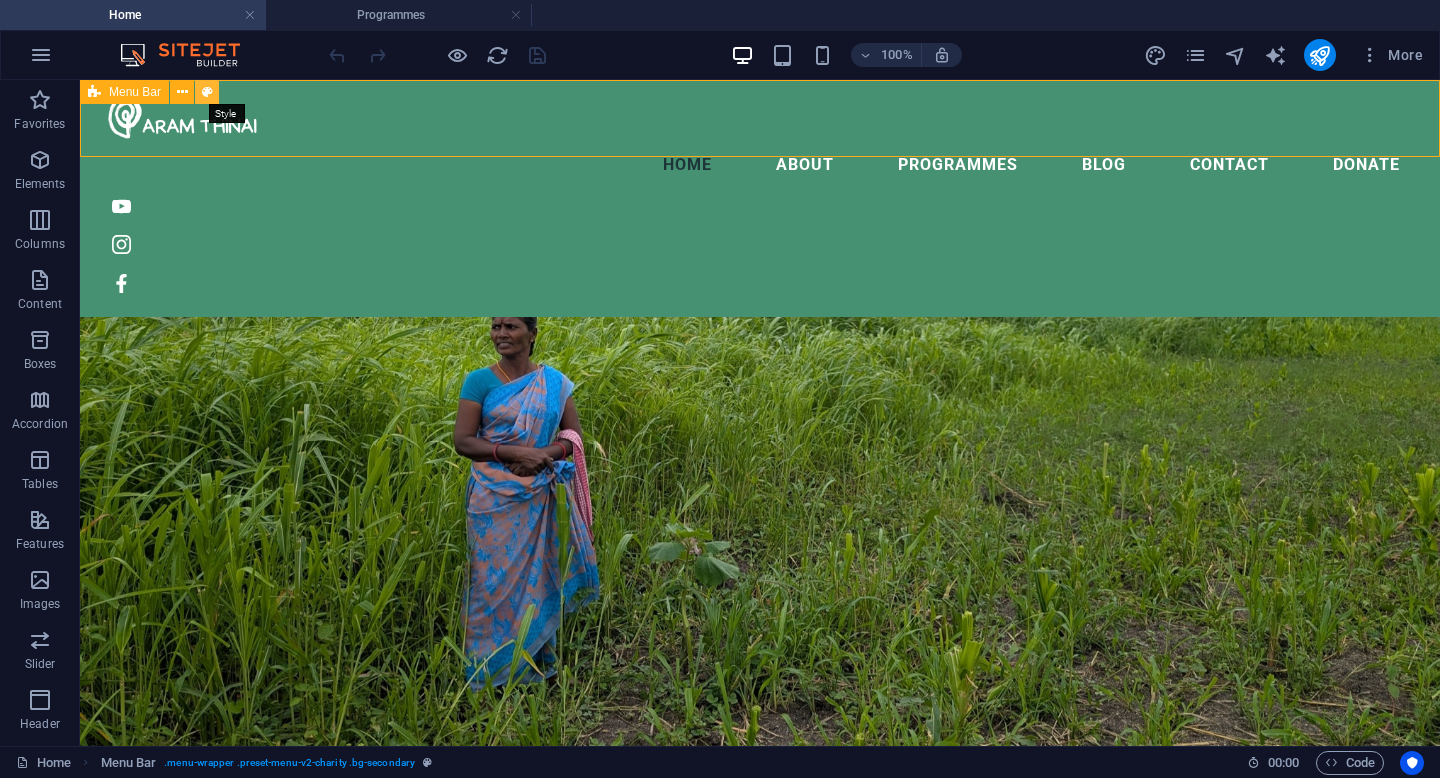 click at bounding box center [207, 92] 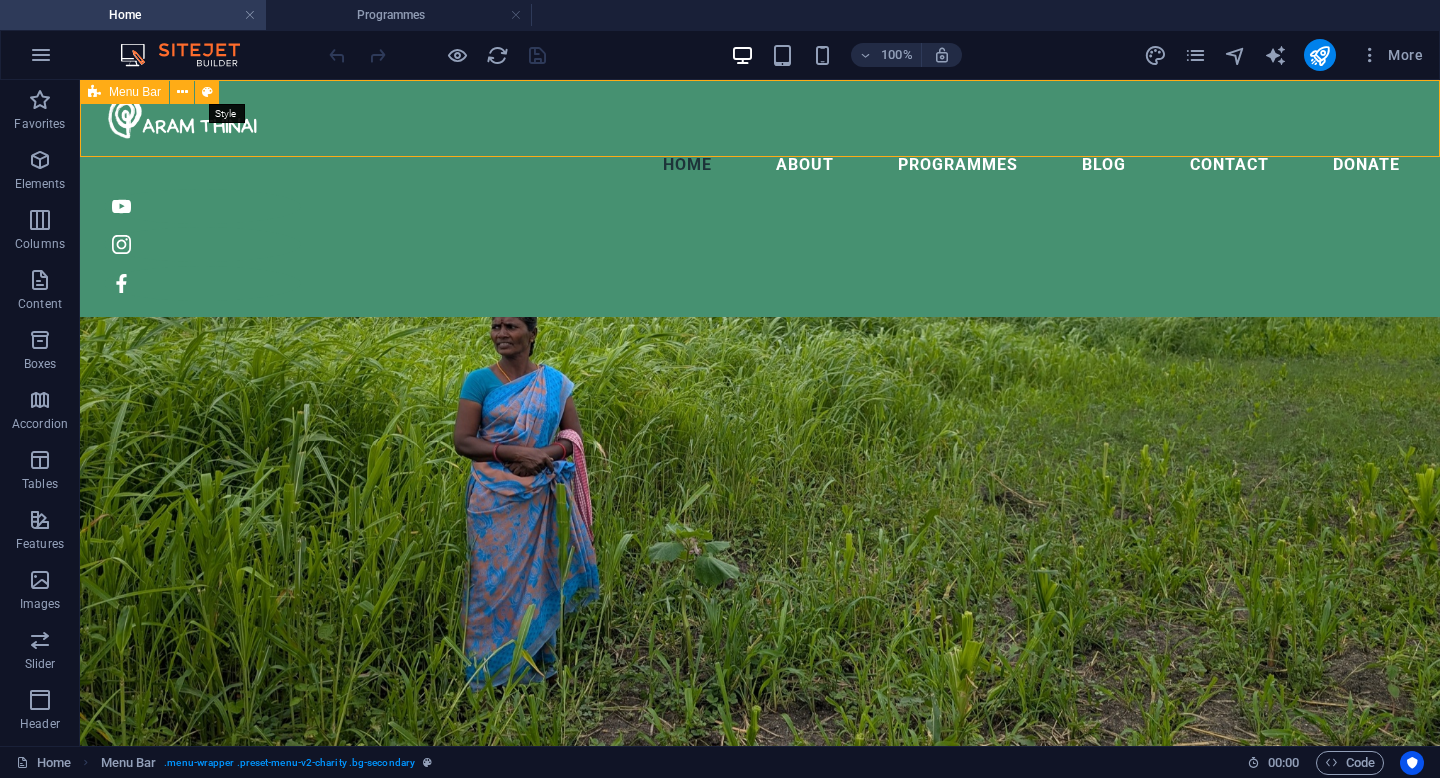 select on "rem" 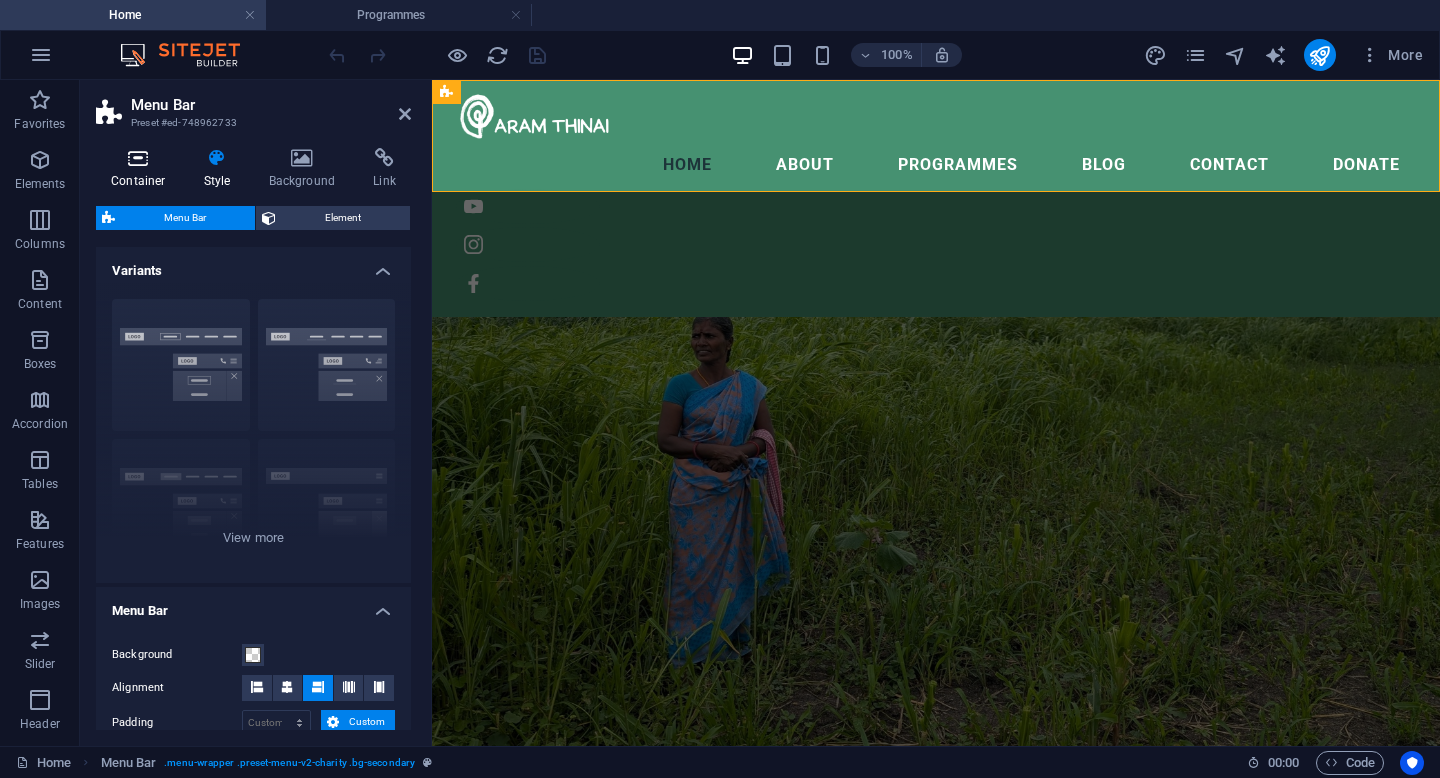 click at bounding box center [138, 158] 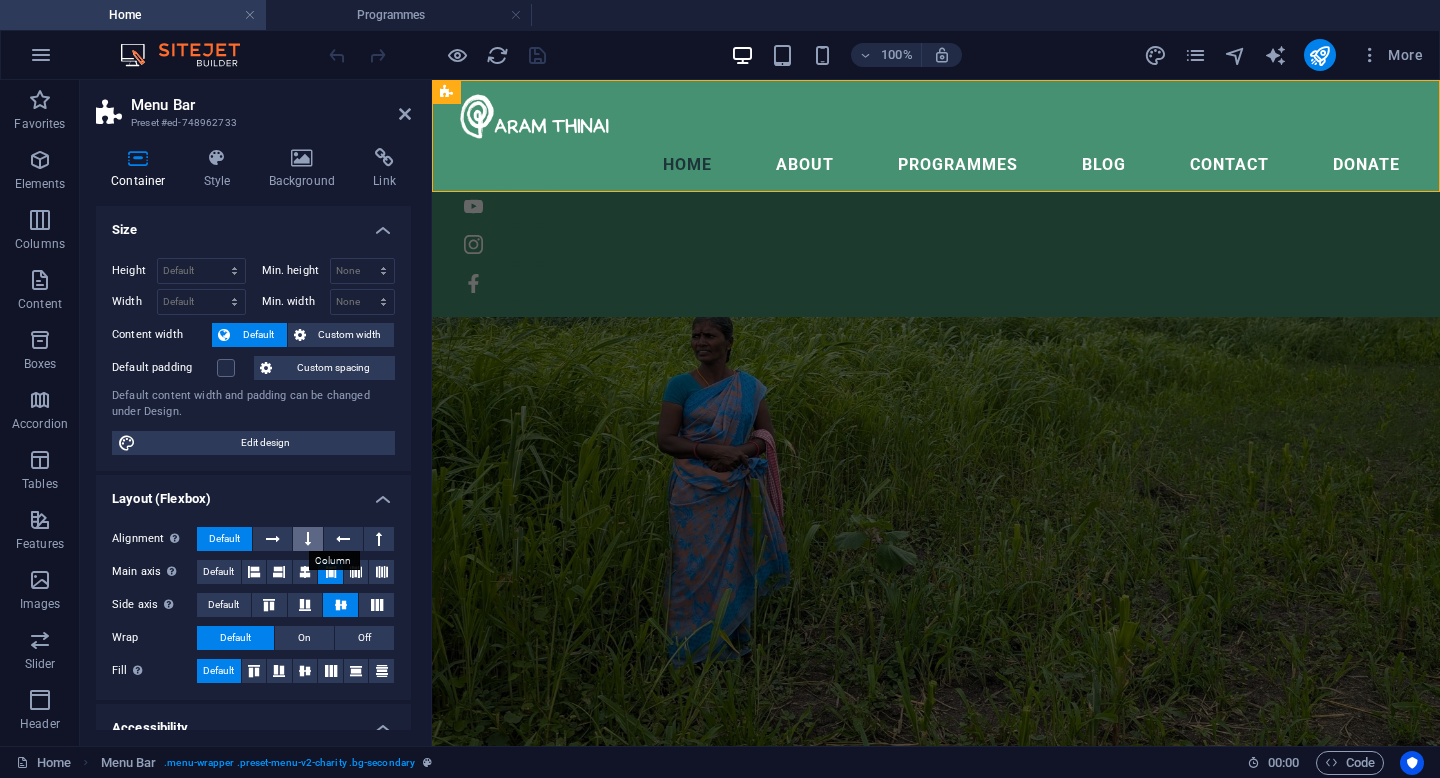 click at bounding box center (308, 539) 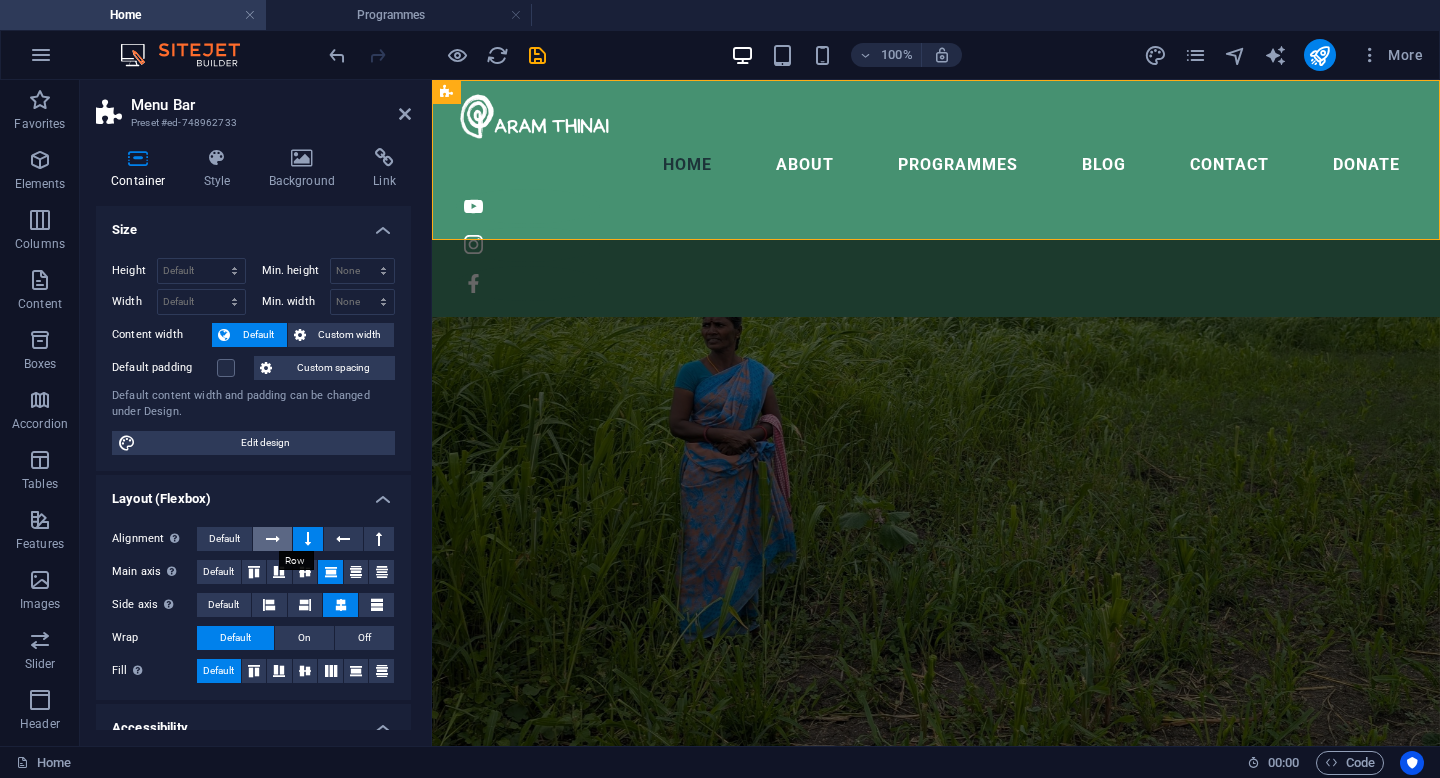 click at bounding box center (273, 539) 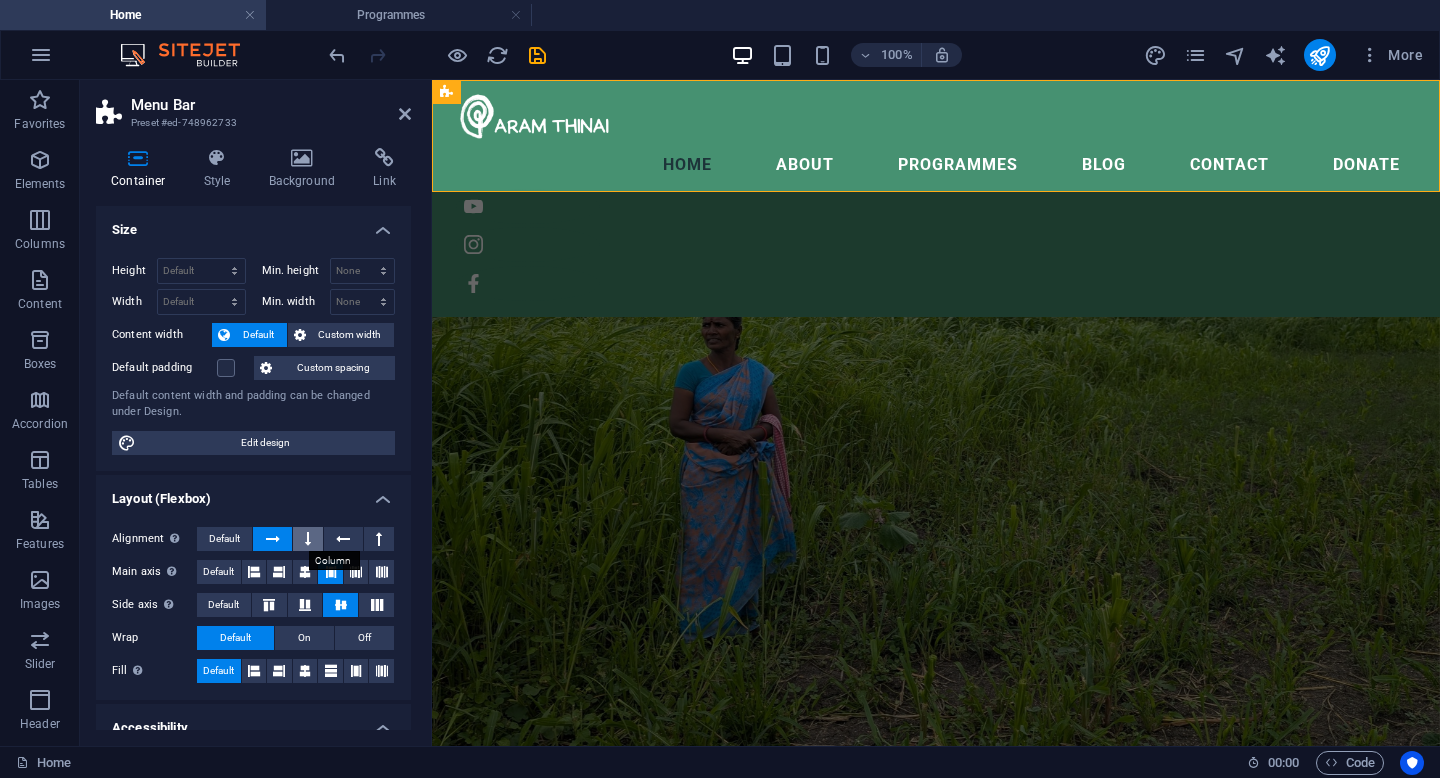 click at bounding box center (308, 539) 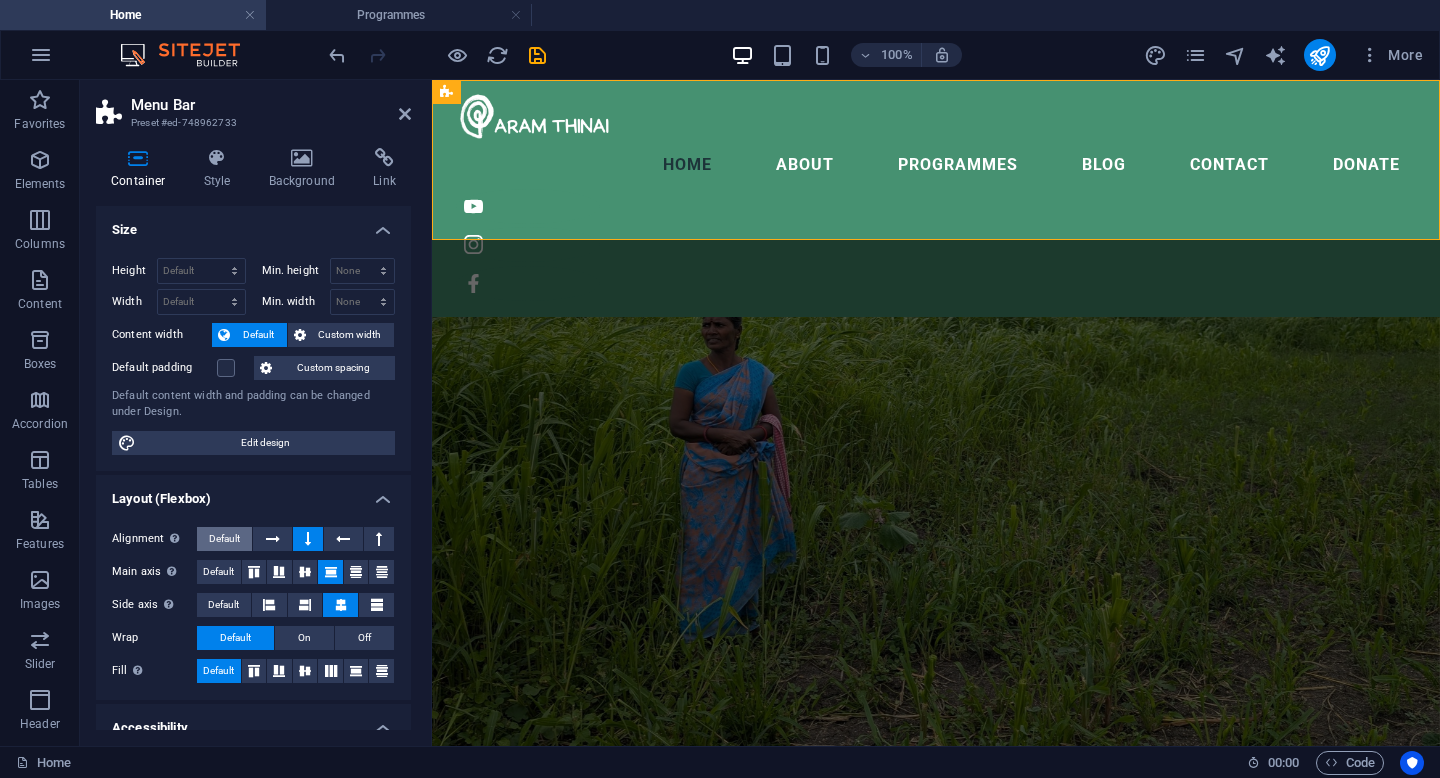 click on "Default" at bounding box center (224, 539) 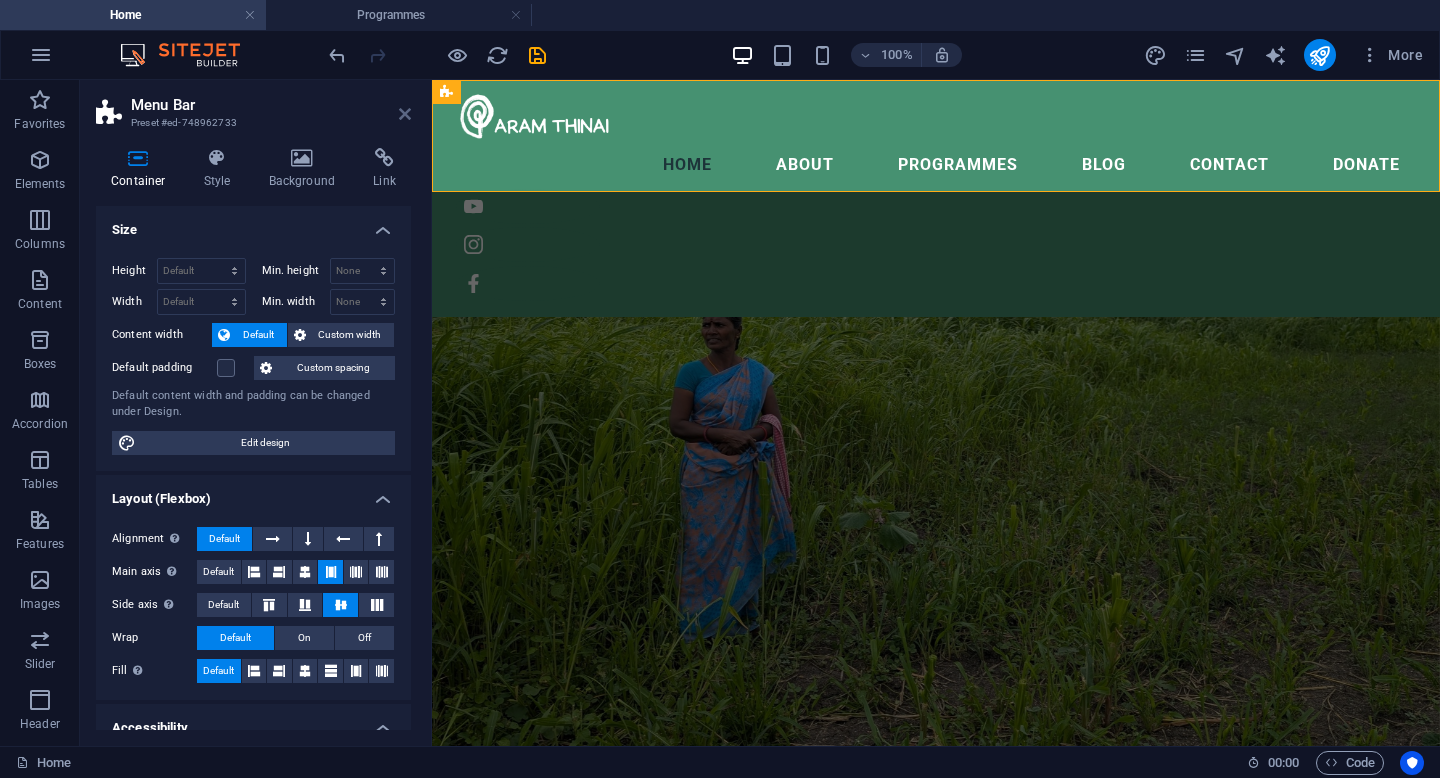 click at bounding box center (405, 114) 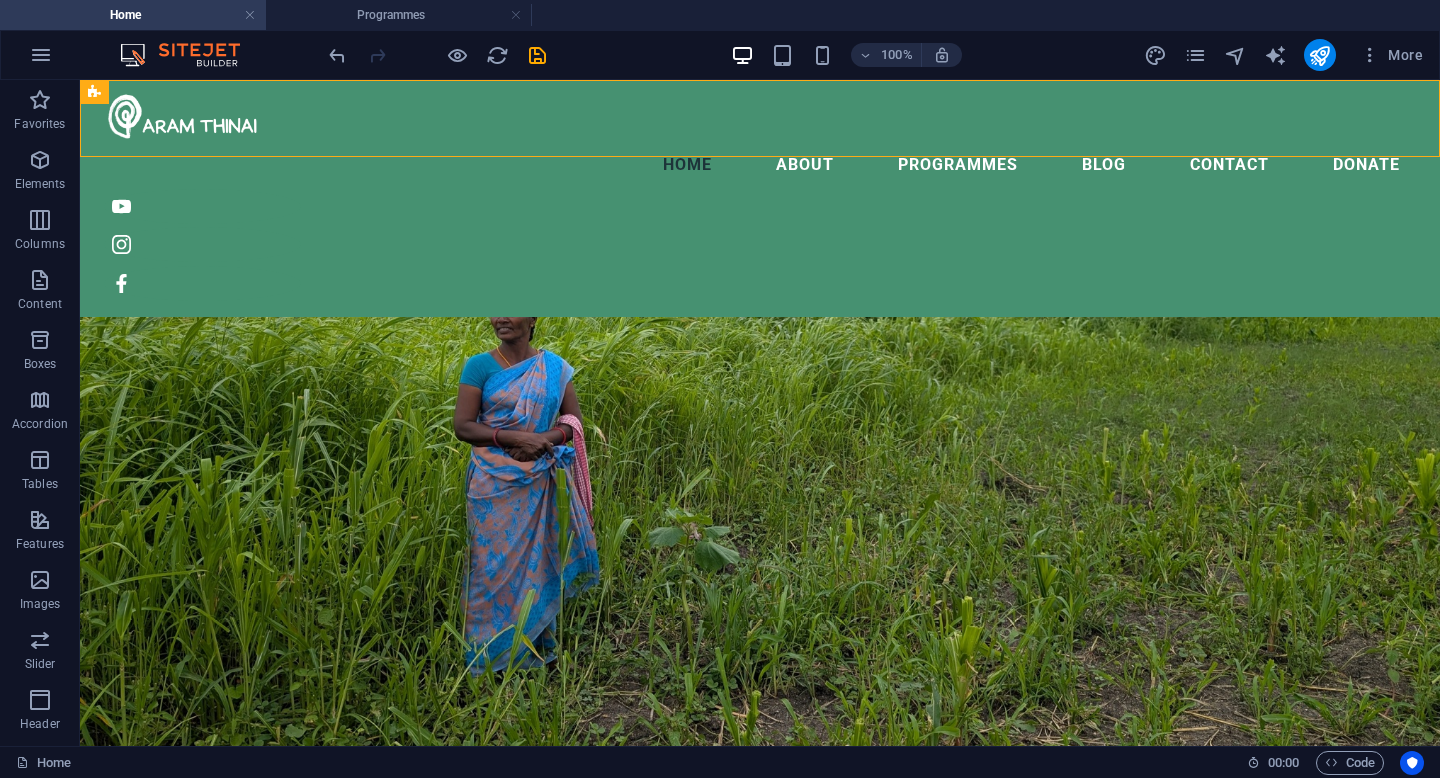 click on "100%" at bounding box center (846, 55) 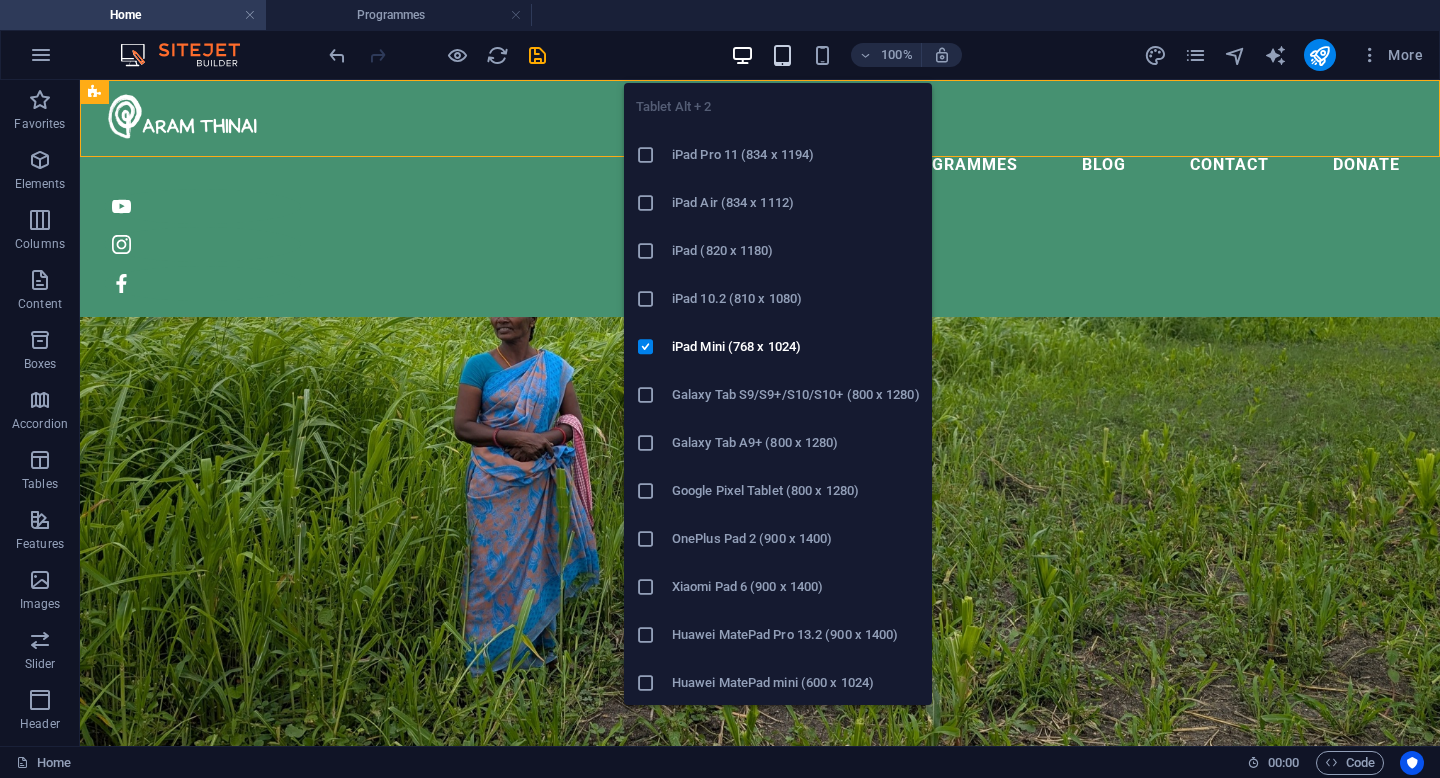 click at bounding box center (782, 55) 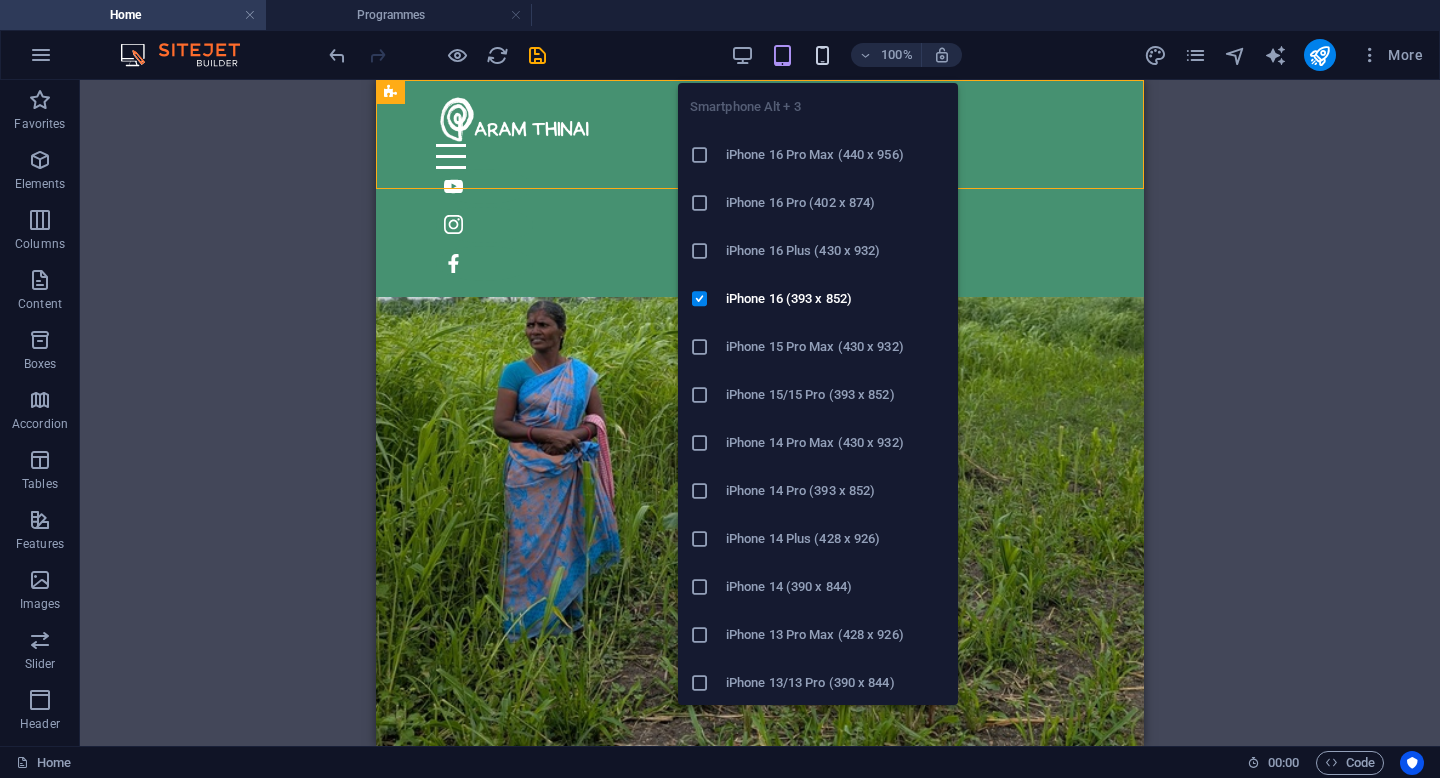 click at bounding box center (822, 55) 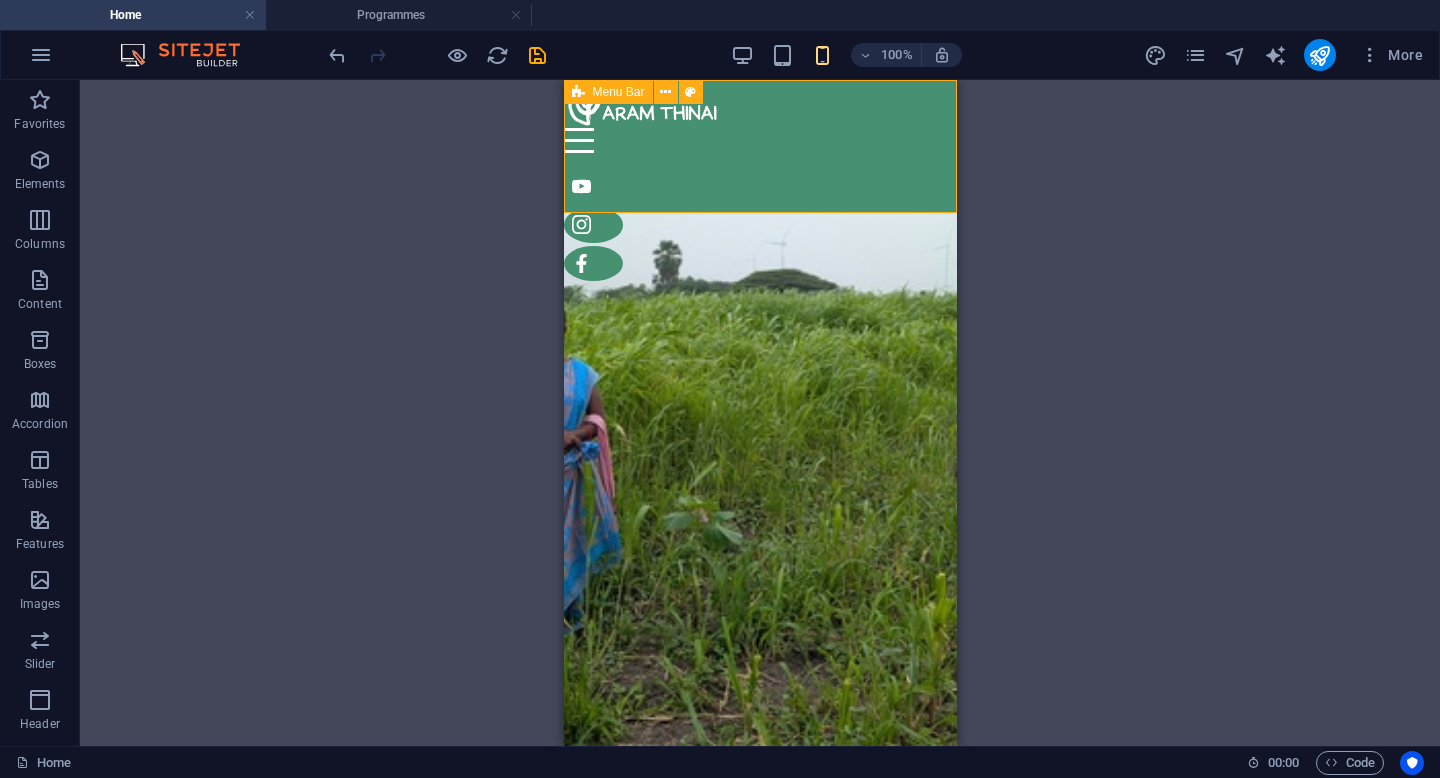 click at bounding box center (578, 92) 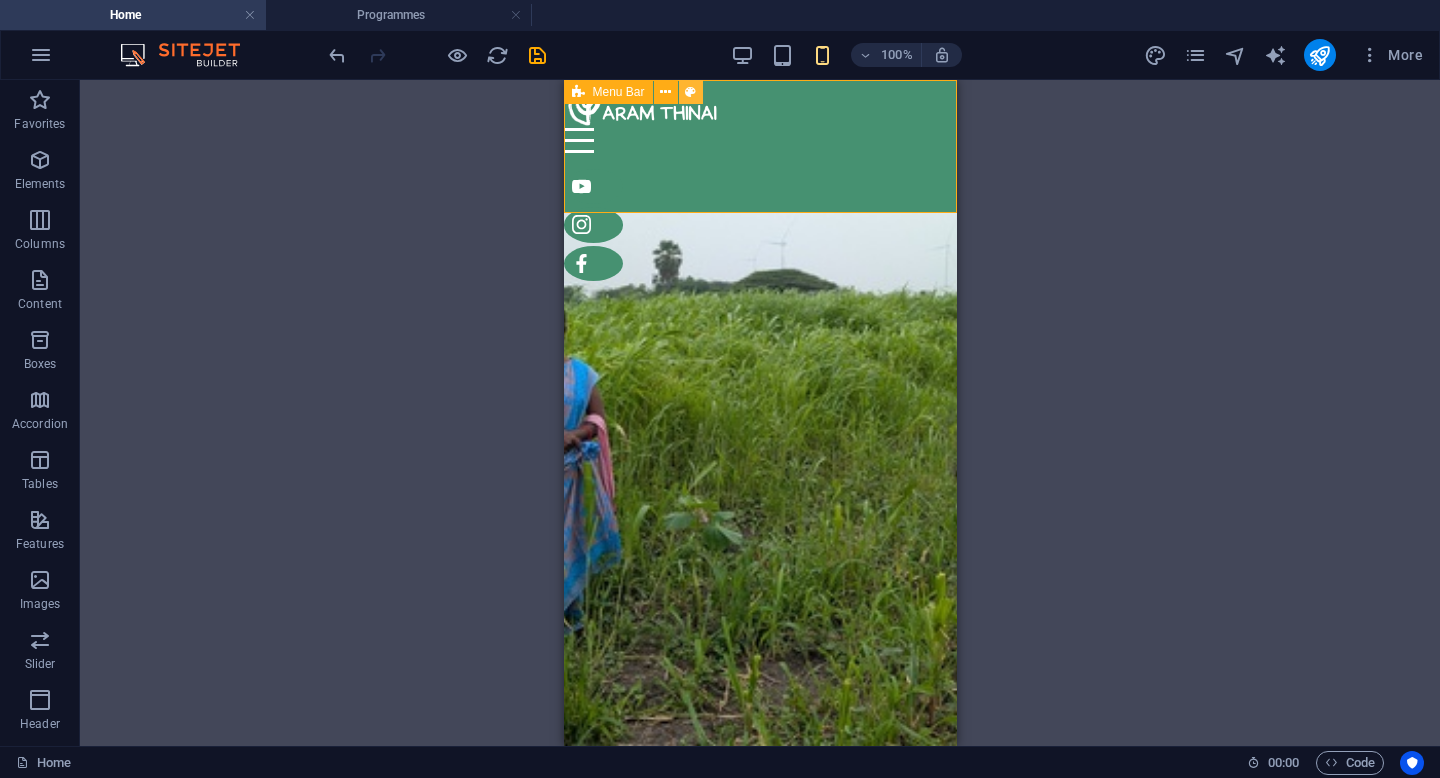click at bounding box center [690, 92] 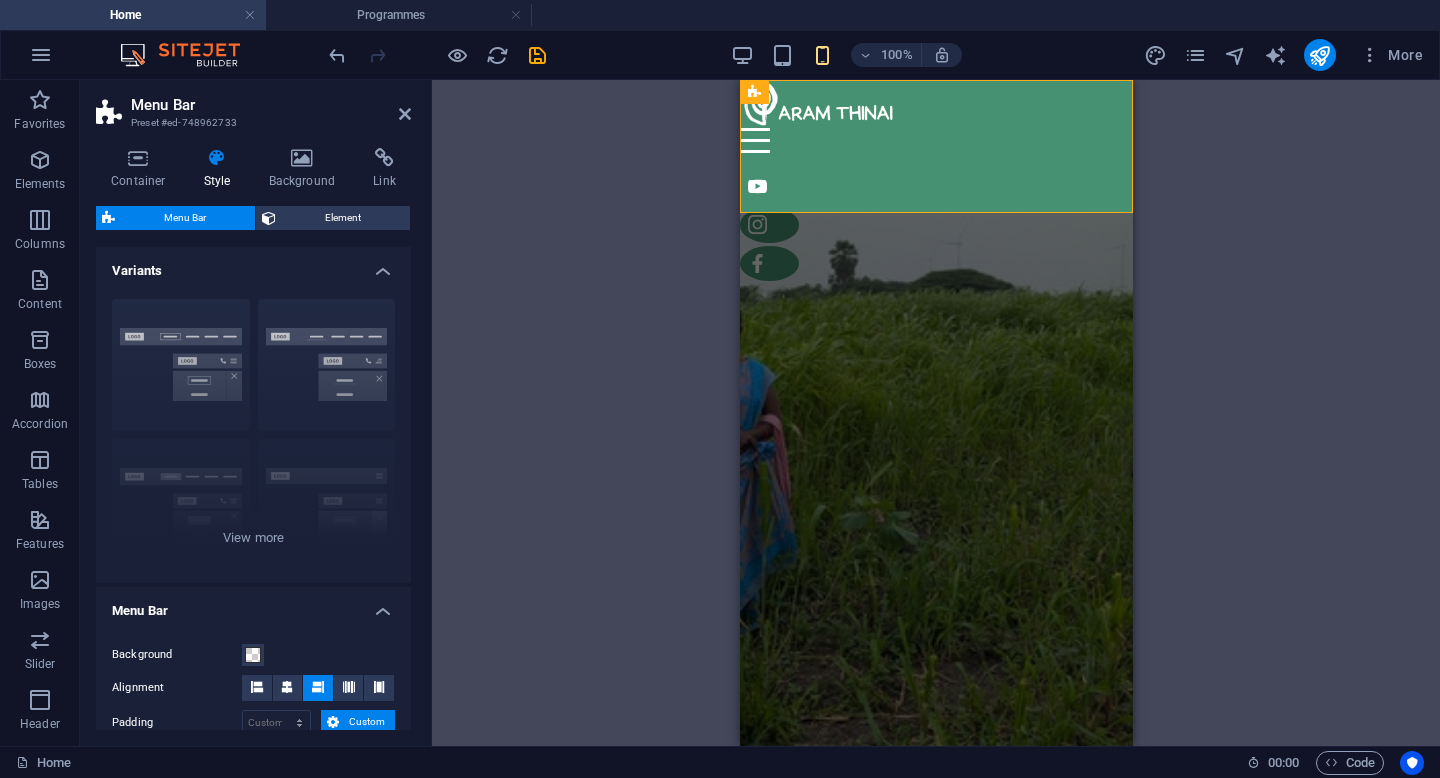type on "0" 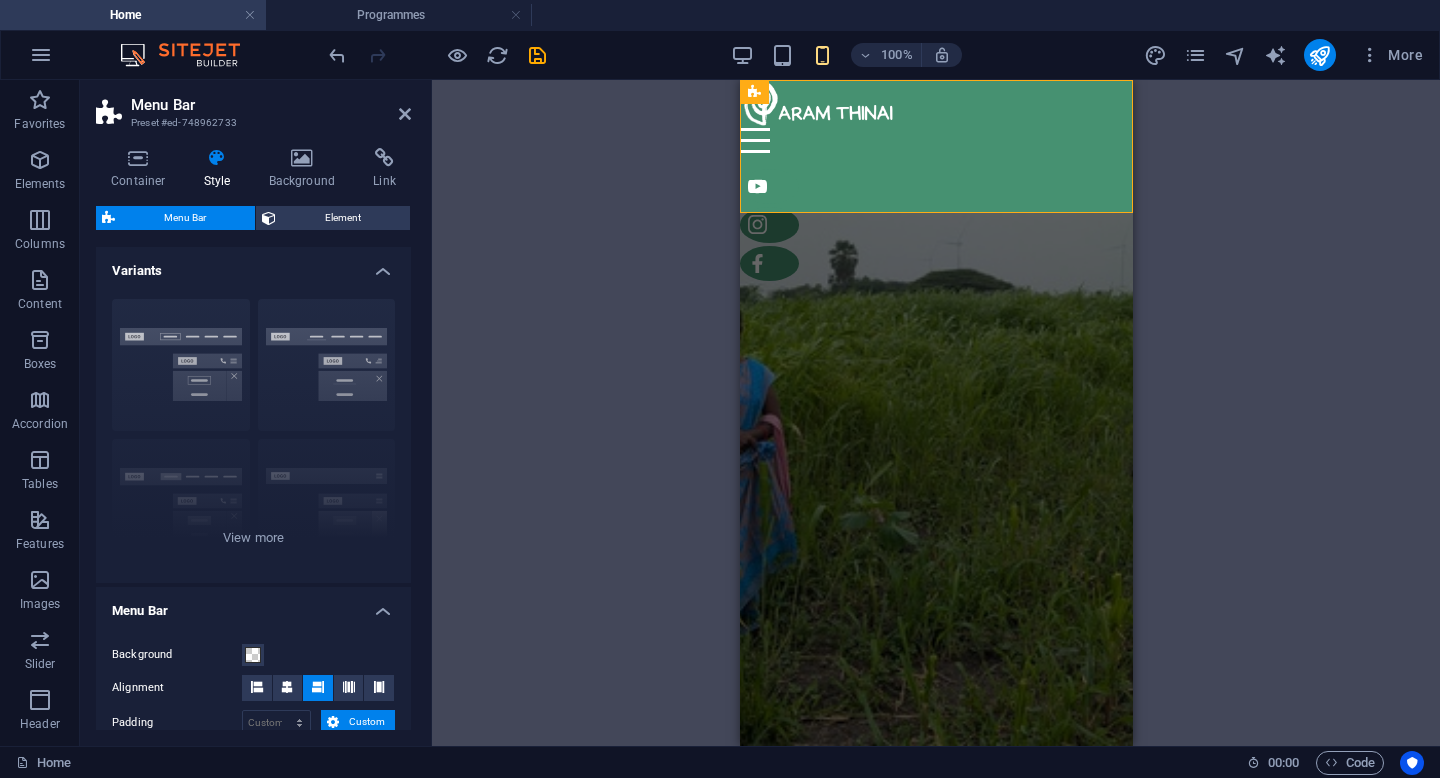 select on "rem" 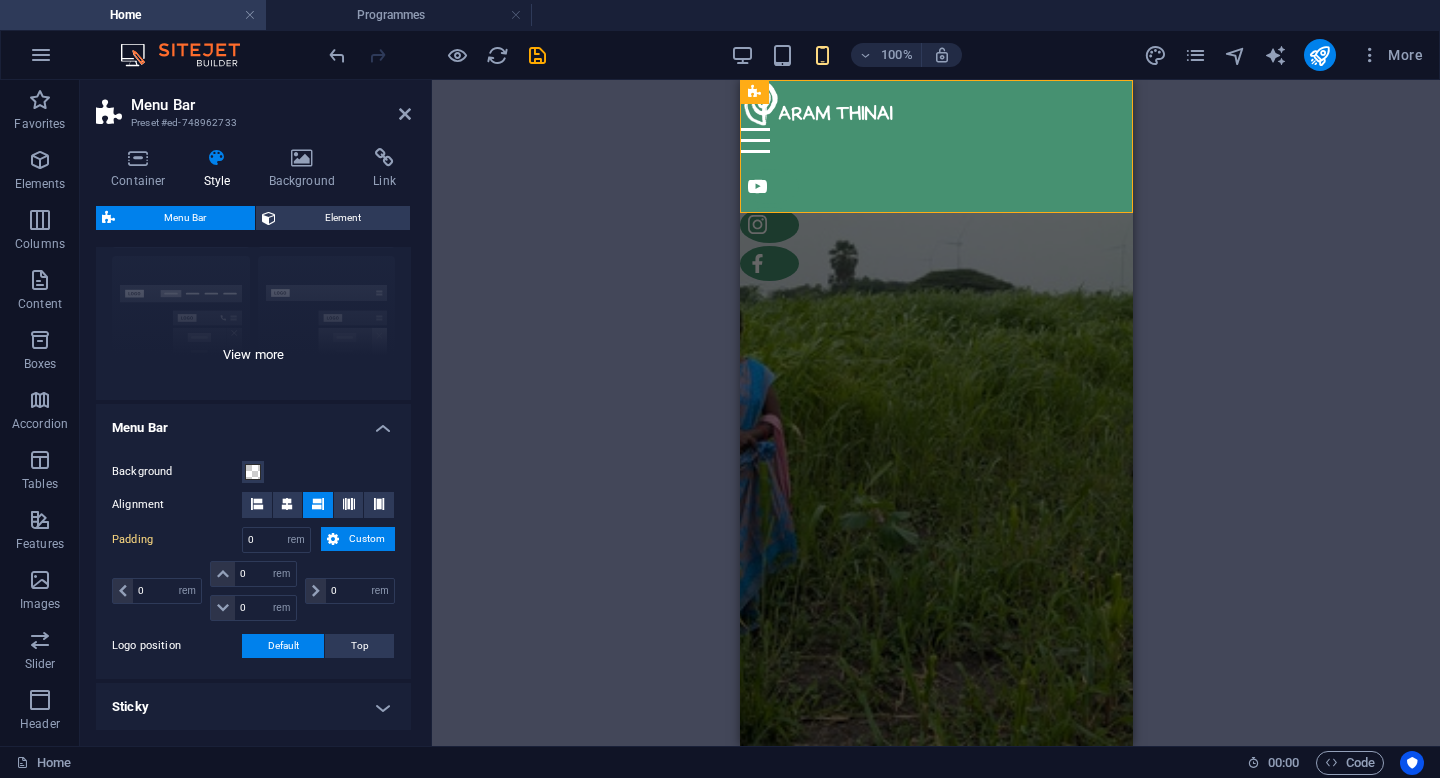 scroll, scrollTop: 229, scrollLeft: 0, axis: vertical 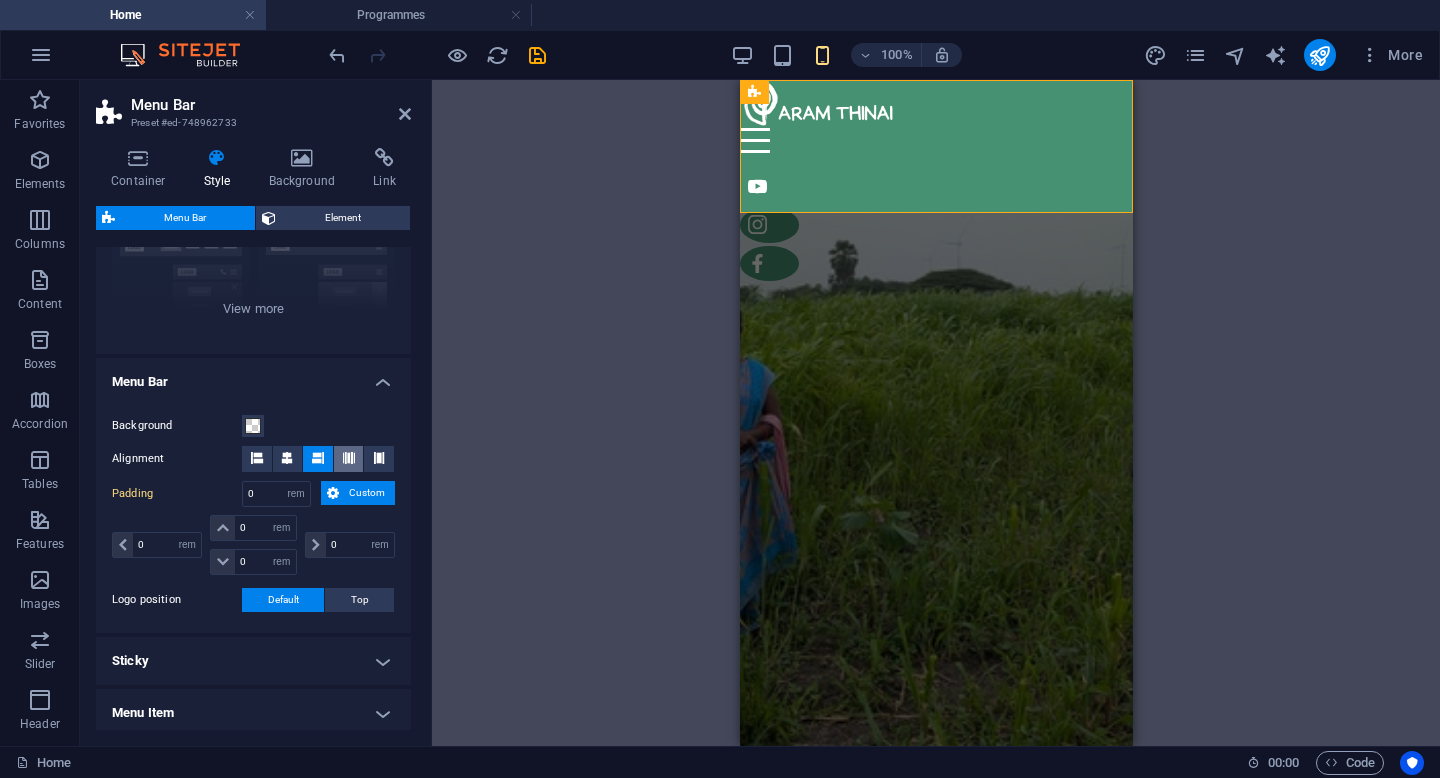 click at bounding box center (349, 458) 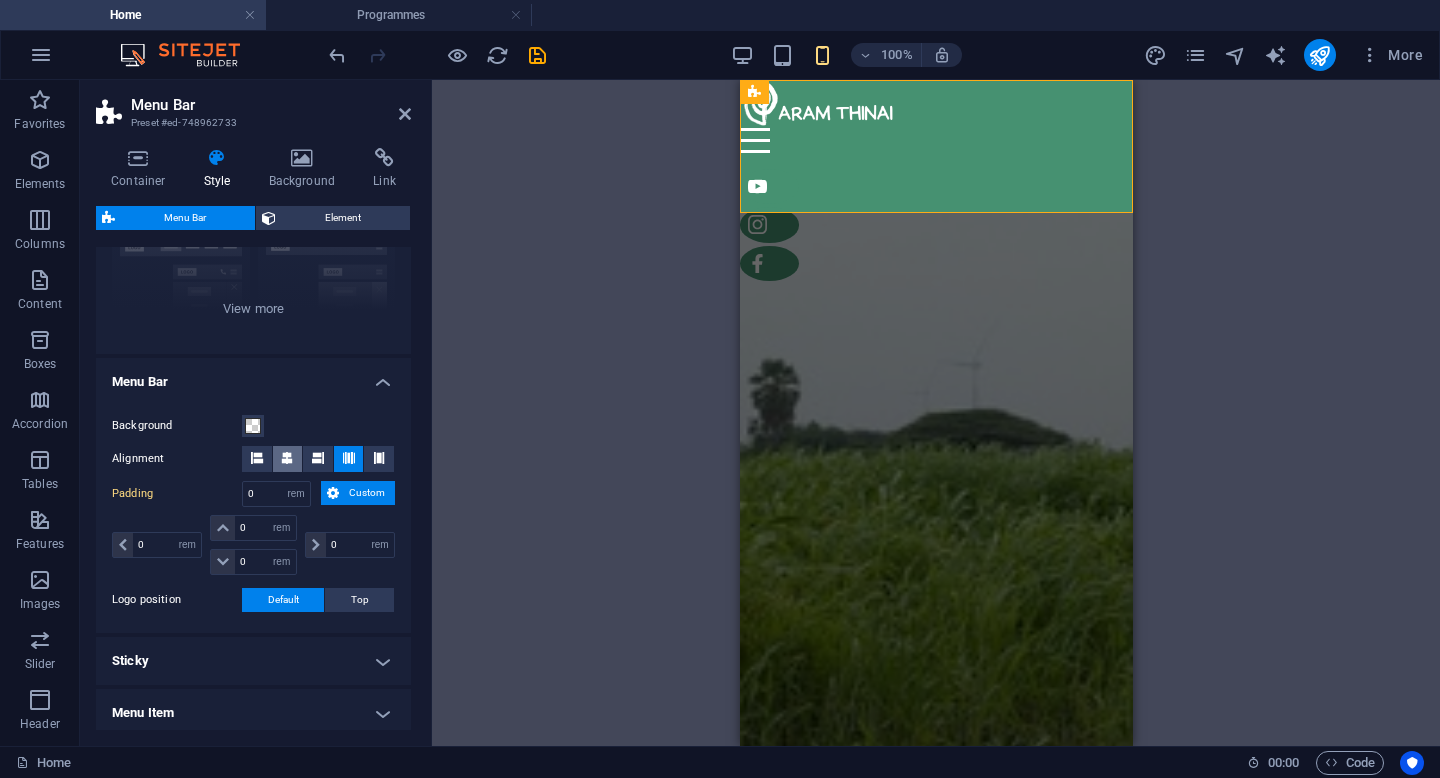 click at bounding box center [288, 459] 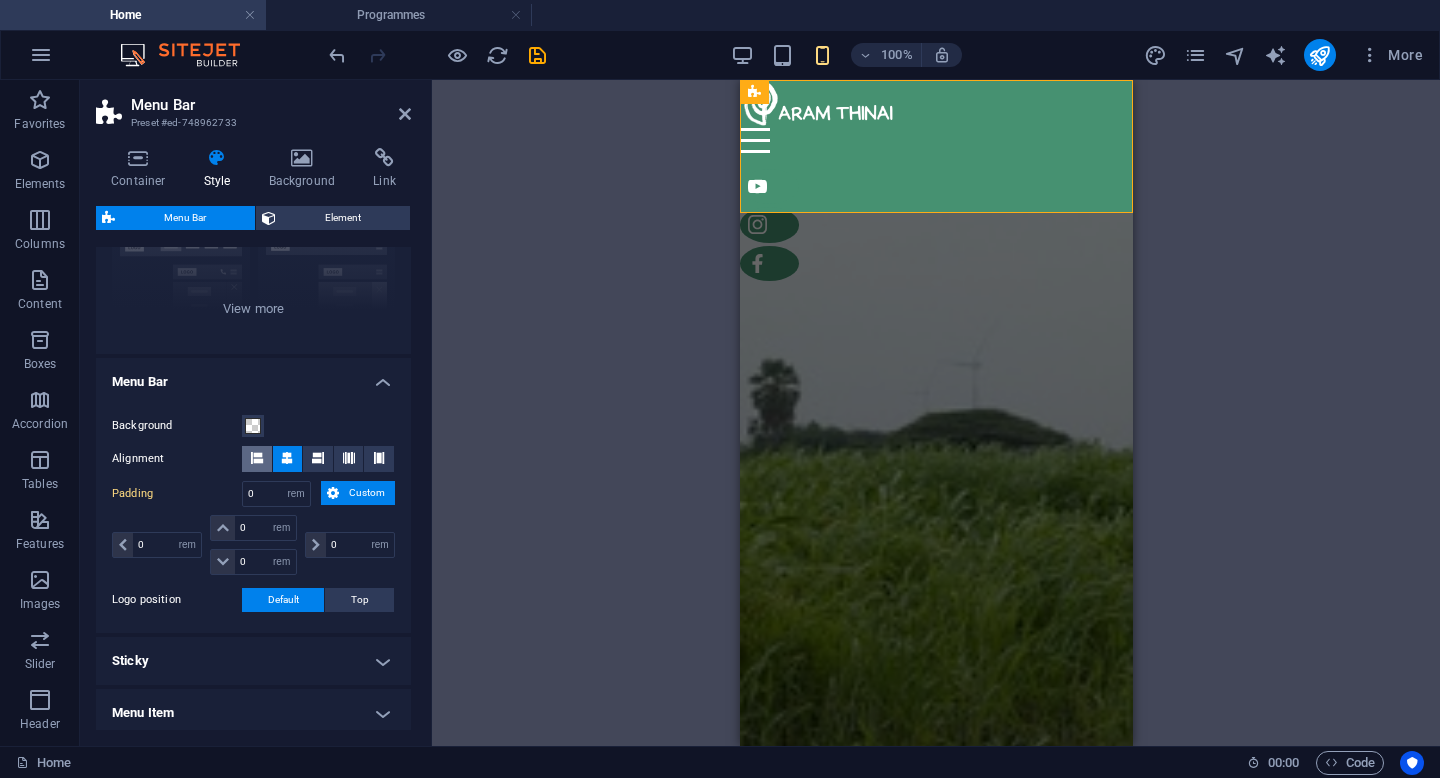 click at bounding box center [257, 458] 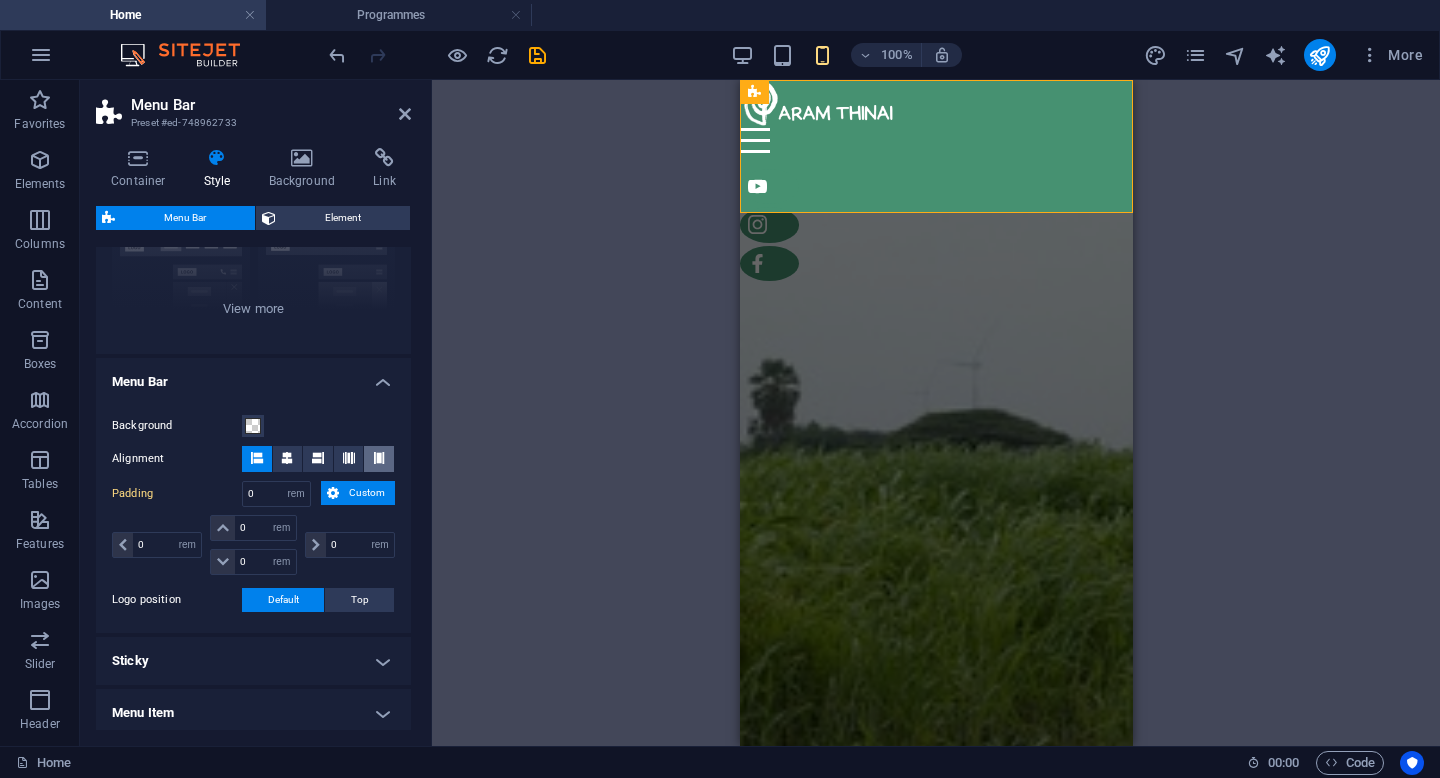 click at bounding box center [379, 458] 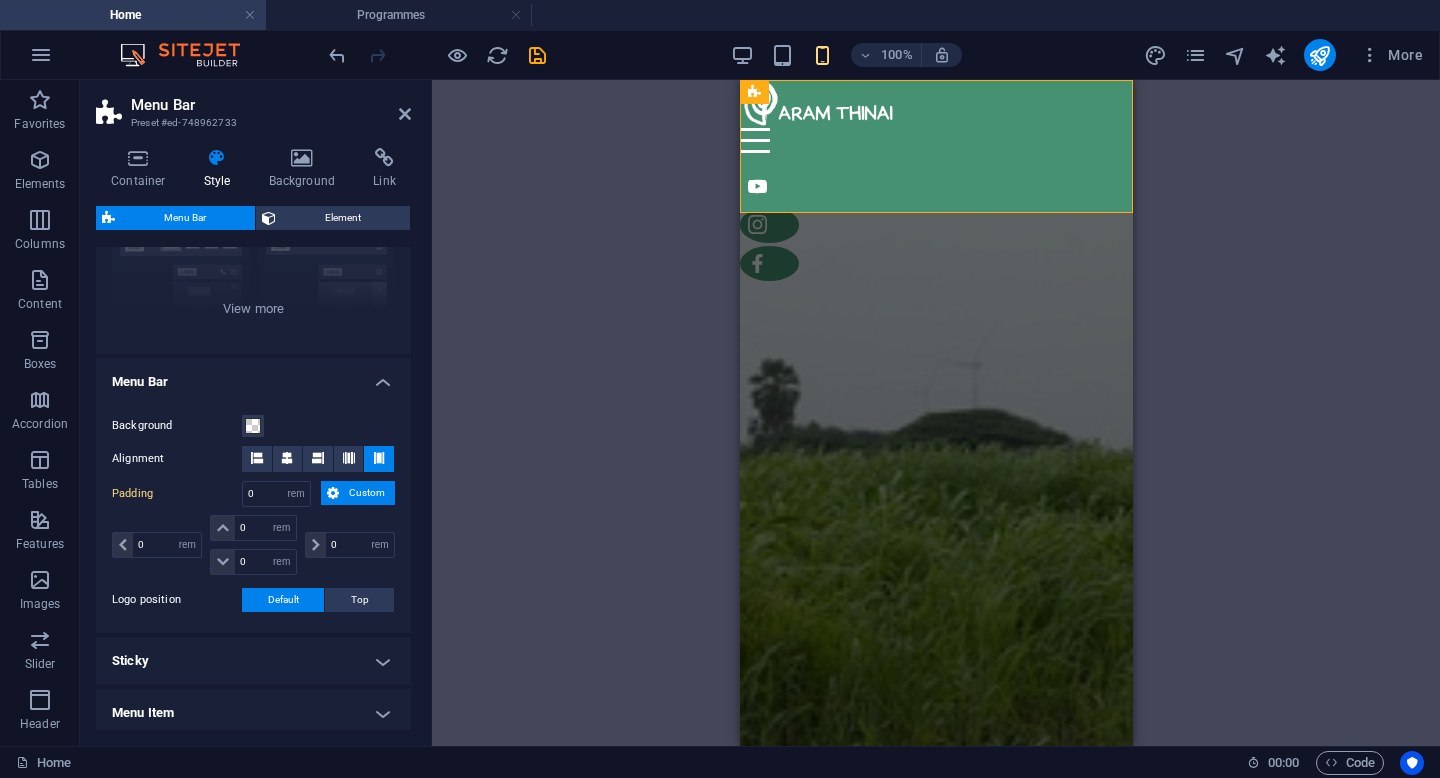 click on "Alignment" at bounding box center [177, 459] 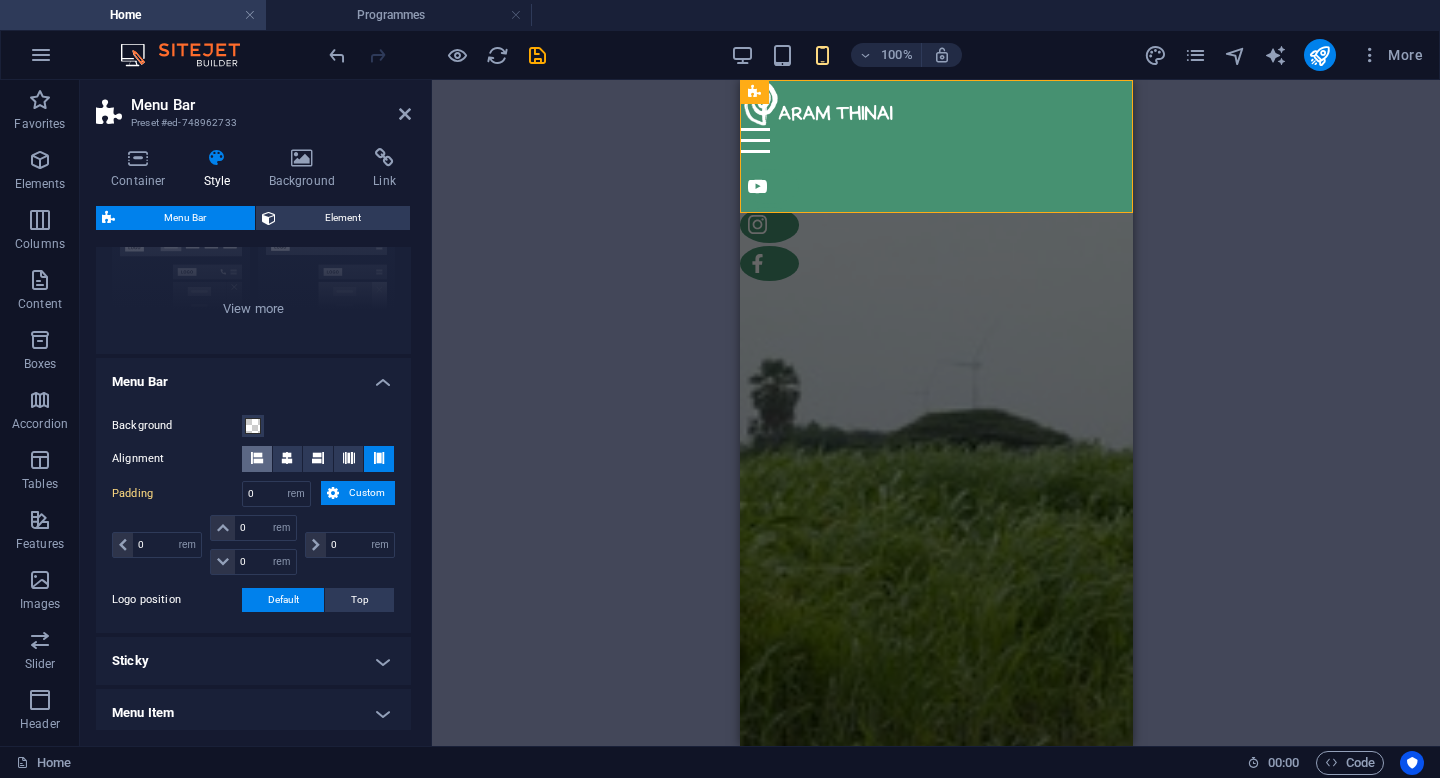 click at bounding box center [257, 458] 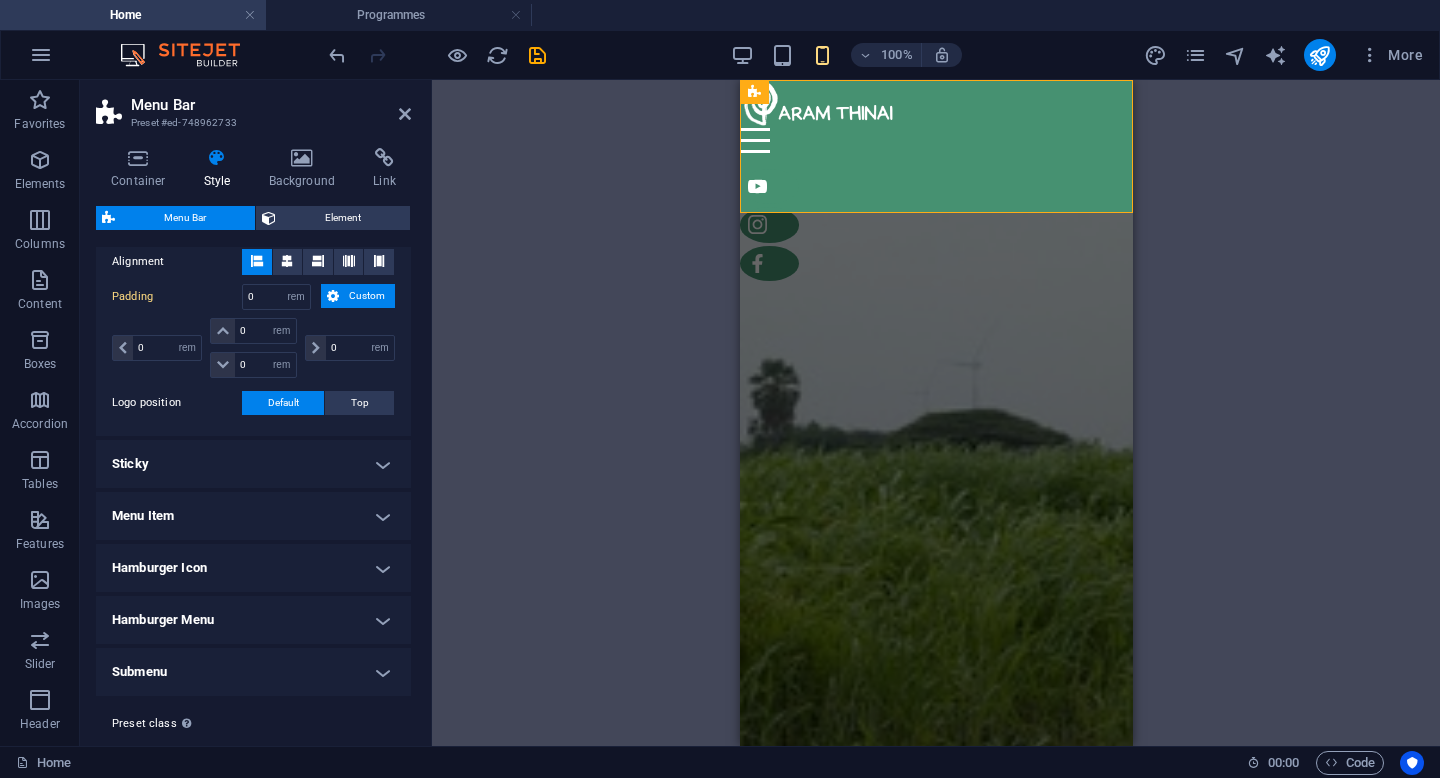 scroll, scrollTop: 466, scrollLeft: 0, axis: vertical 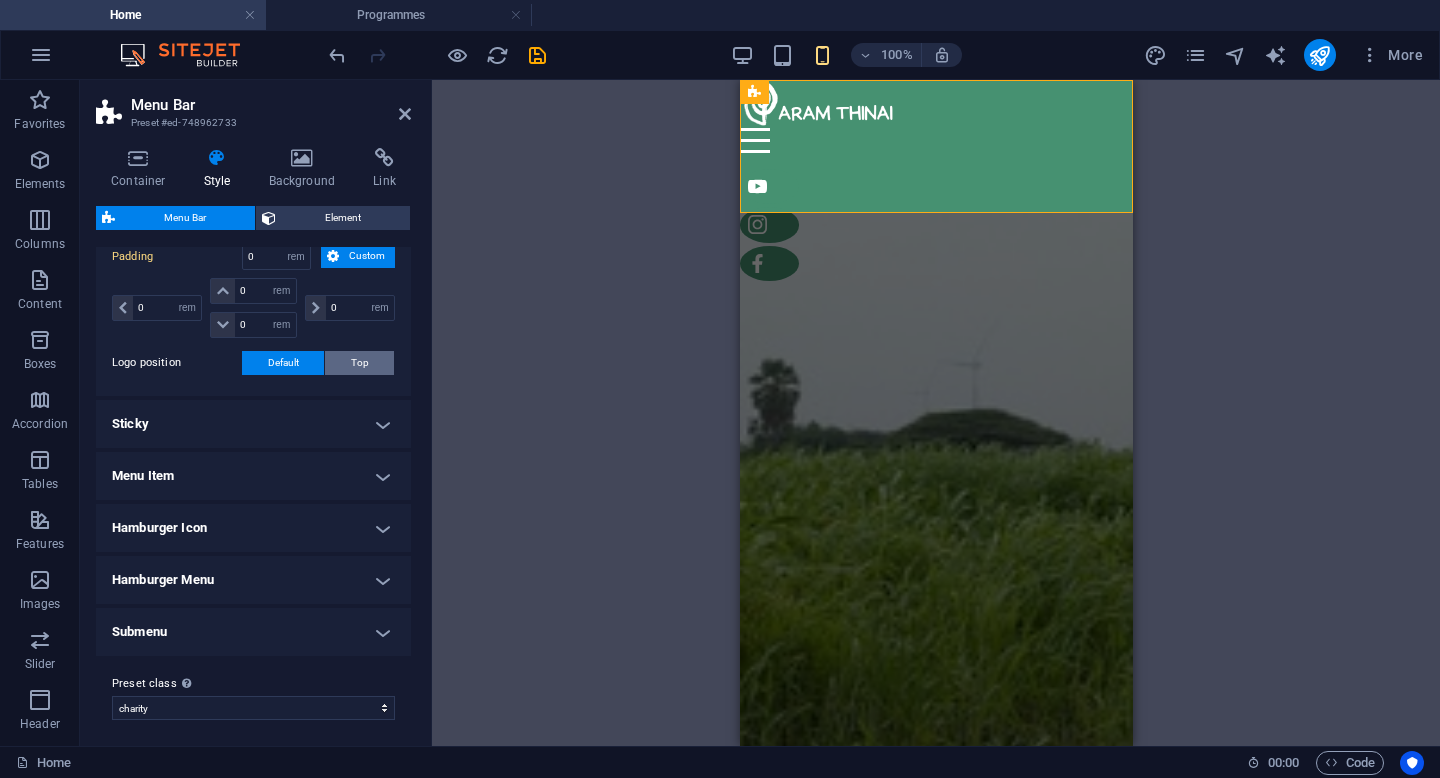 click on "Top" at bounding box center [360, 363] 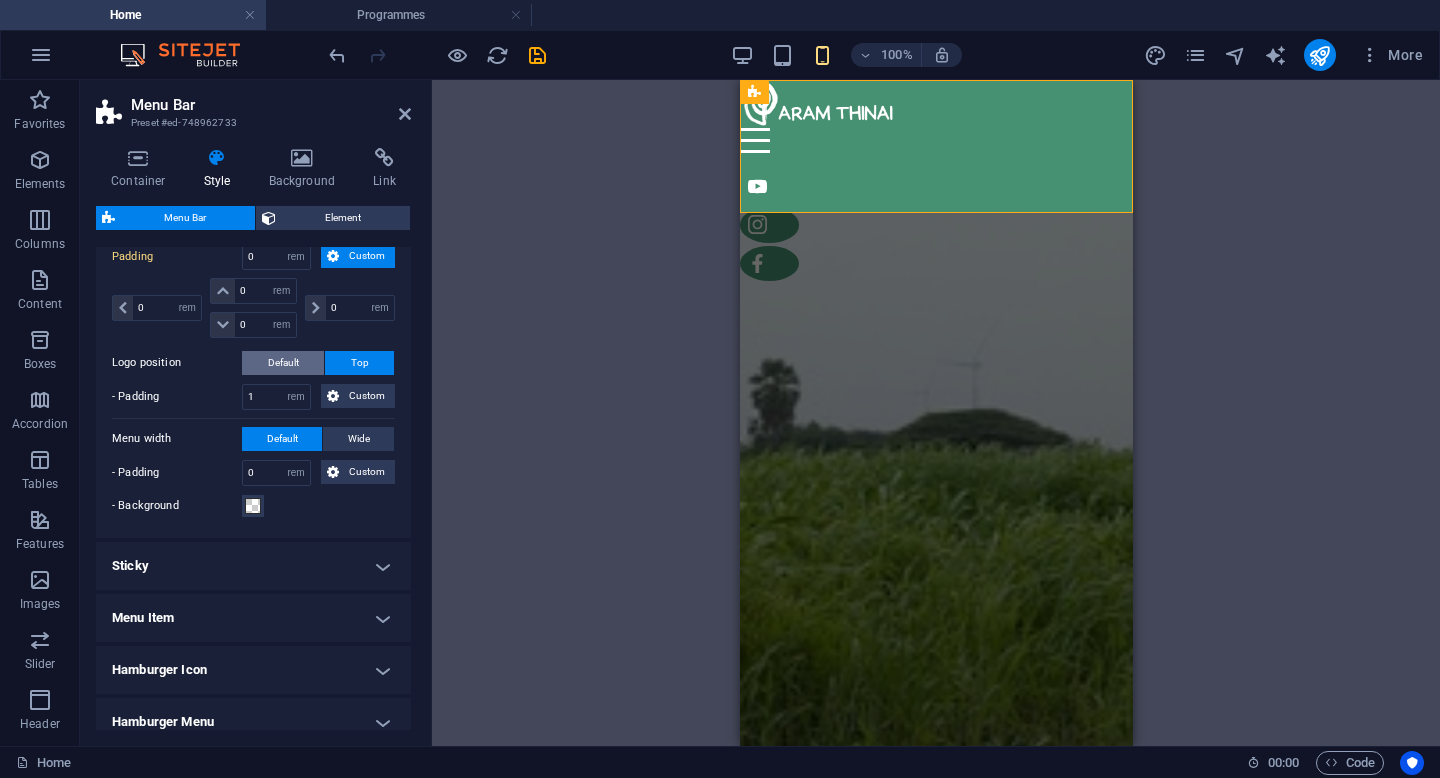 click on "Default" at bounding box center [283, 363] 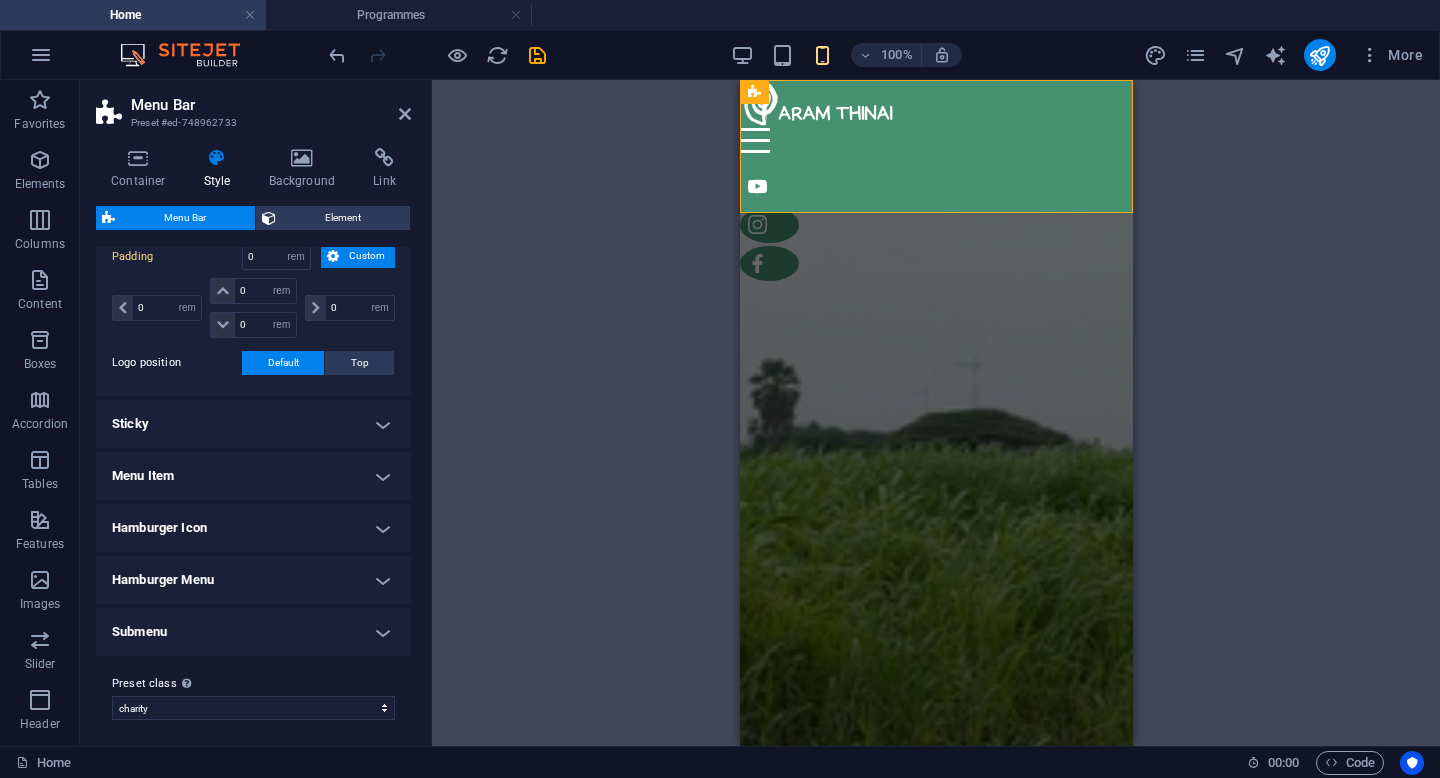 click on "Sticky" at bounding box center (253, 424) 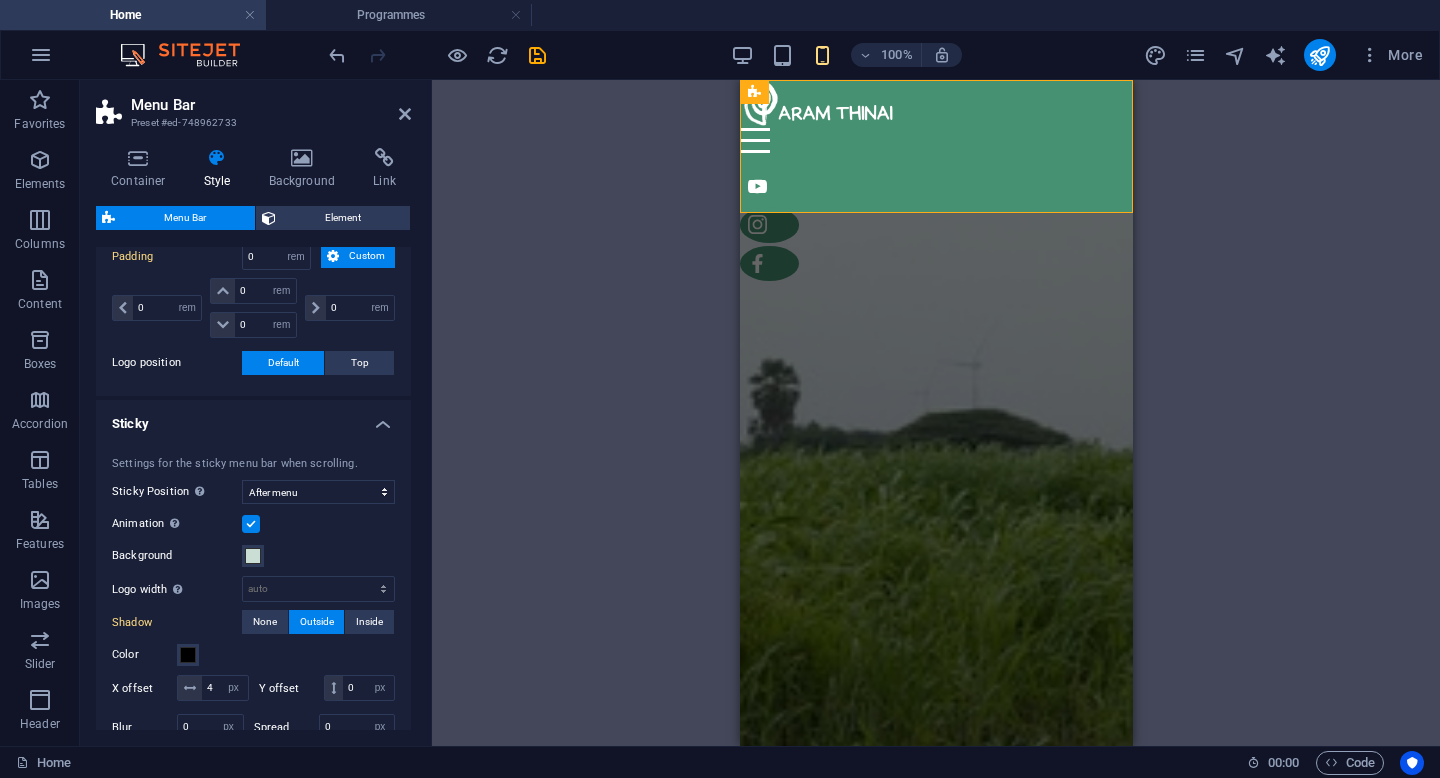 click on "Sticky" at bounding box center (253, 418) 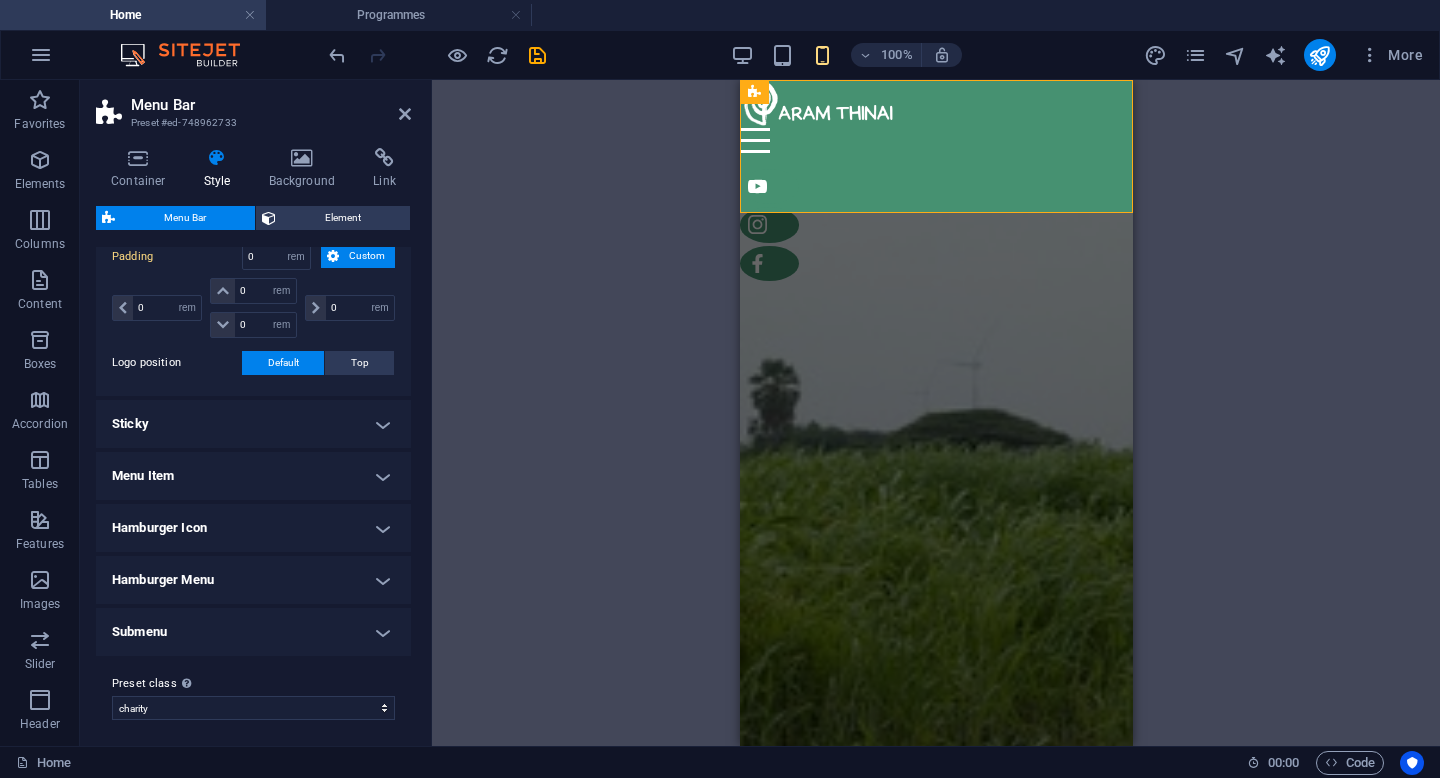 scroll, scrollTop: 471, scrollLeft: 0, axis: vertical 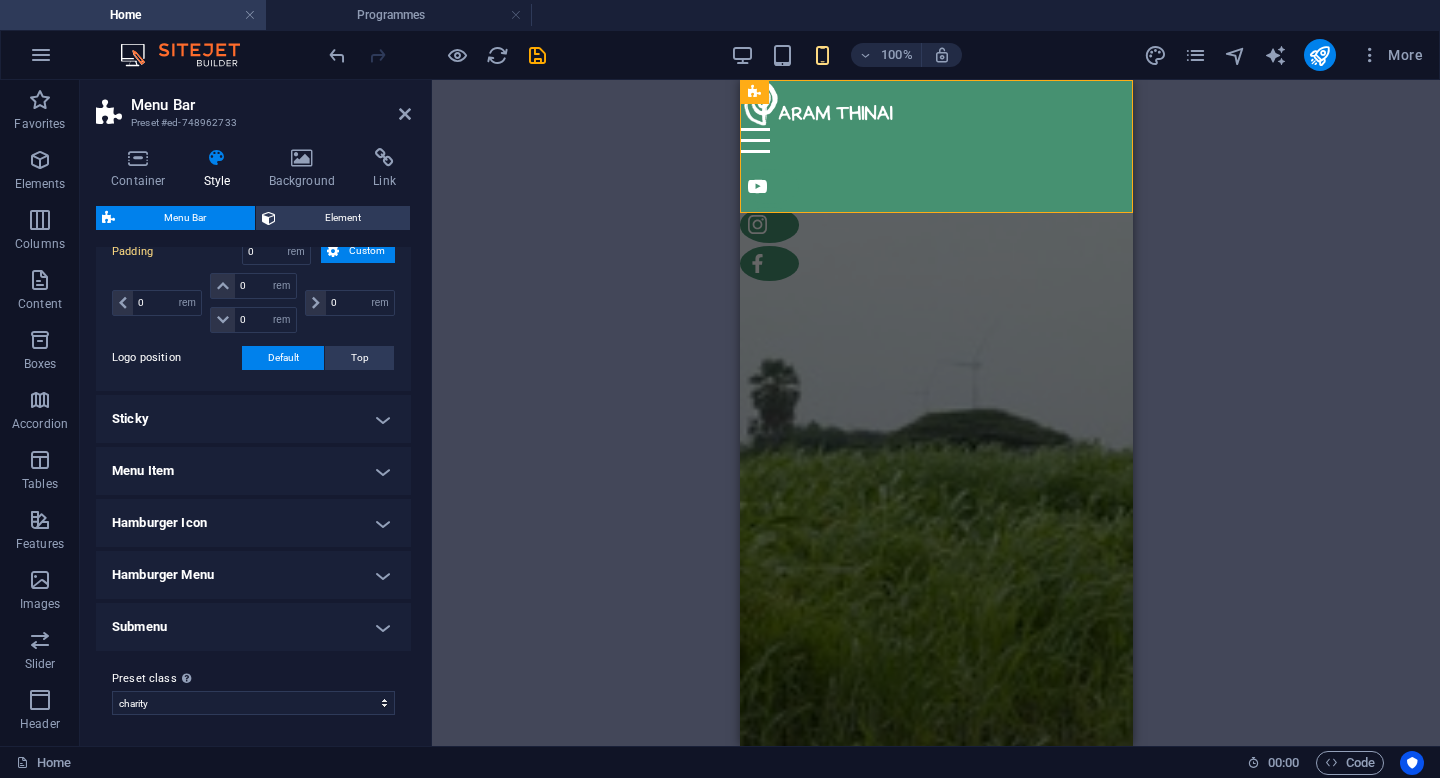 click on "Hamburger Icon" at bounding box center (253, 523) 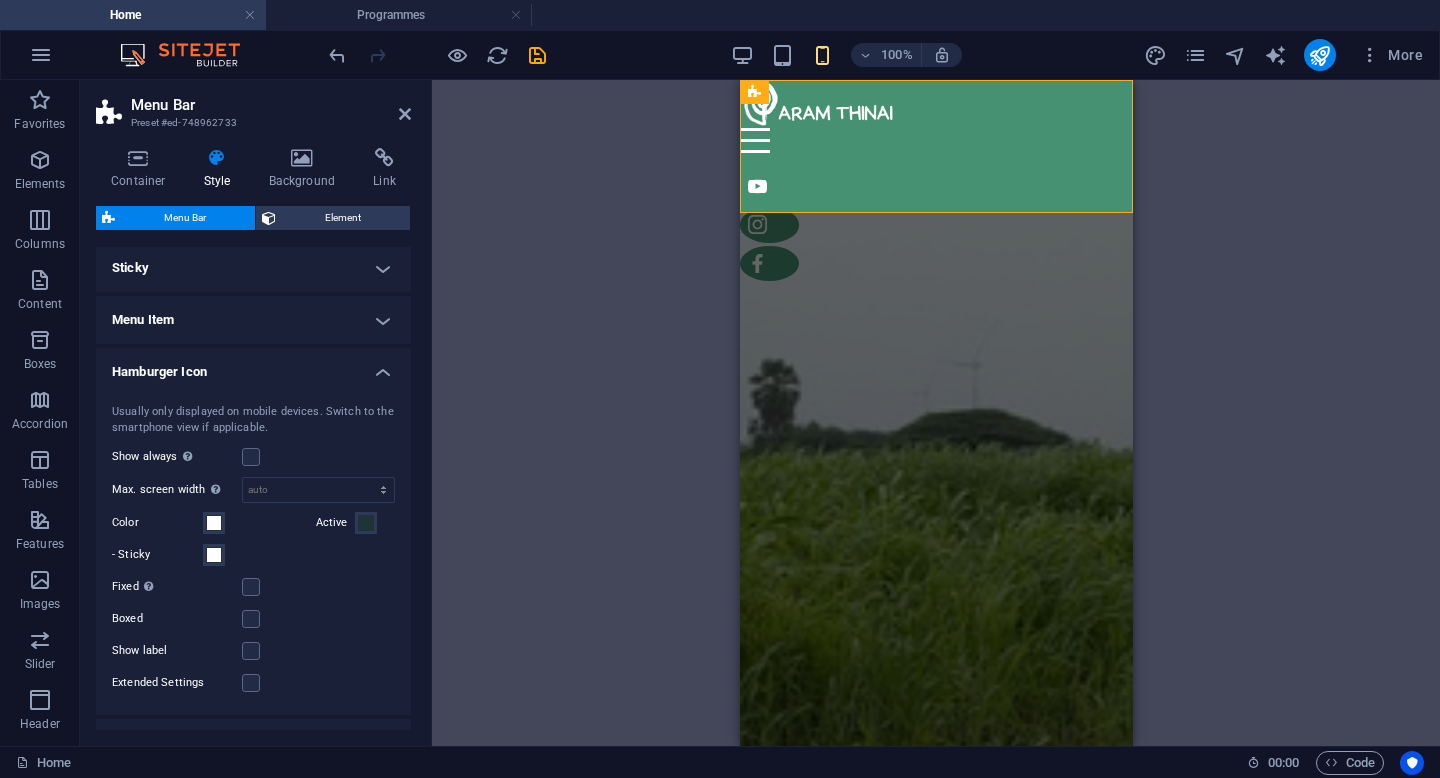 scroll, scrollTop: 662, scrollLeft: 0, axis: vertical 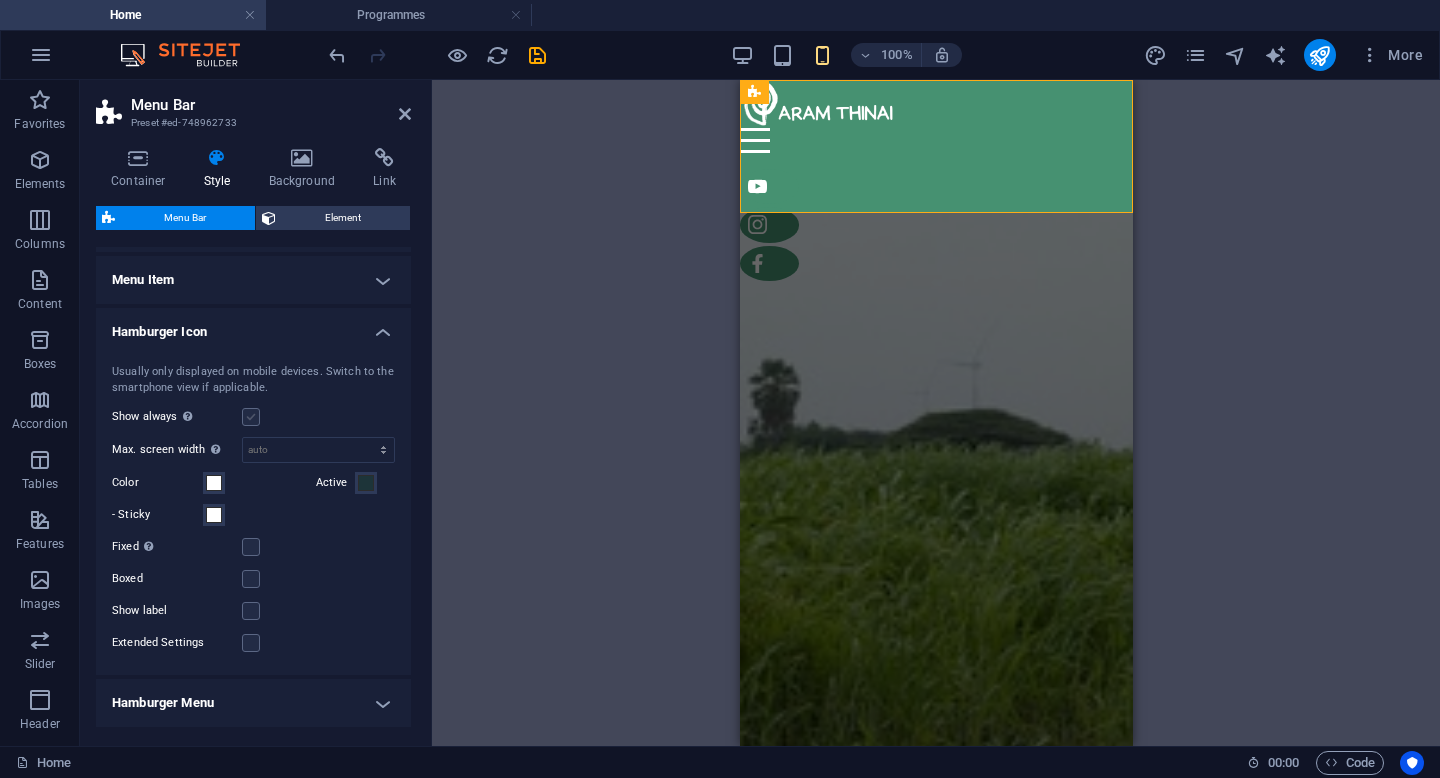 click at bounding box center [251, 417] 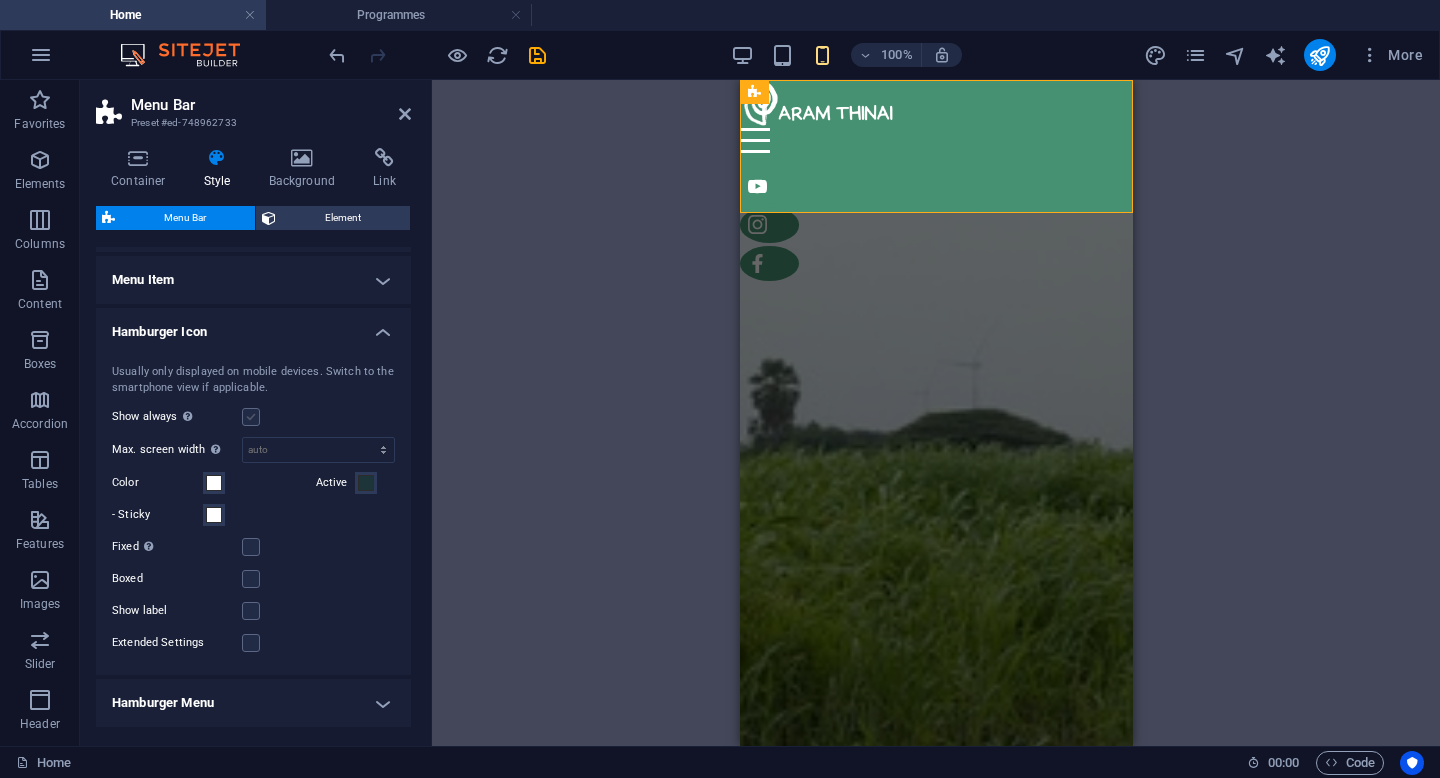 click on "Show always Shows the trigger for all viewports." at bounding box center [0, 0] 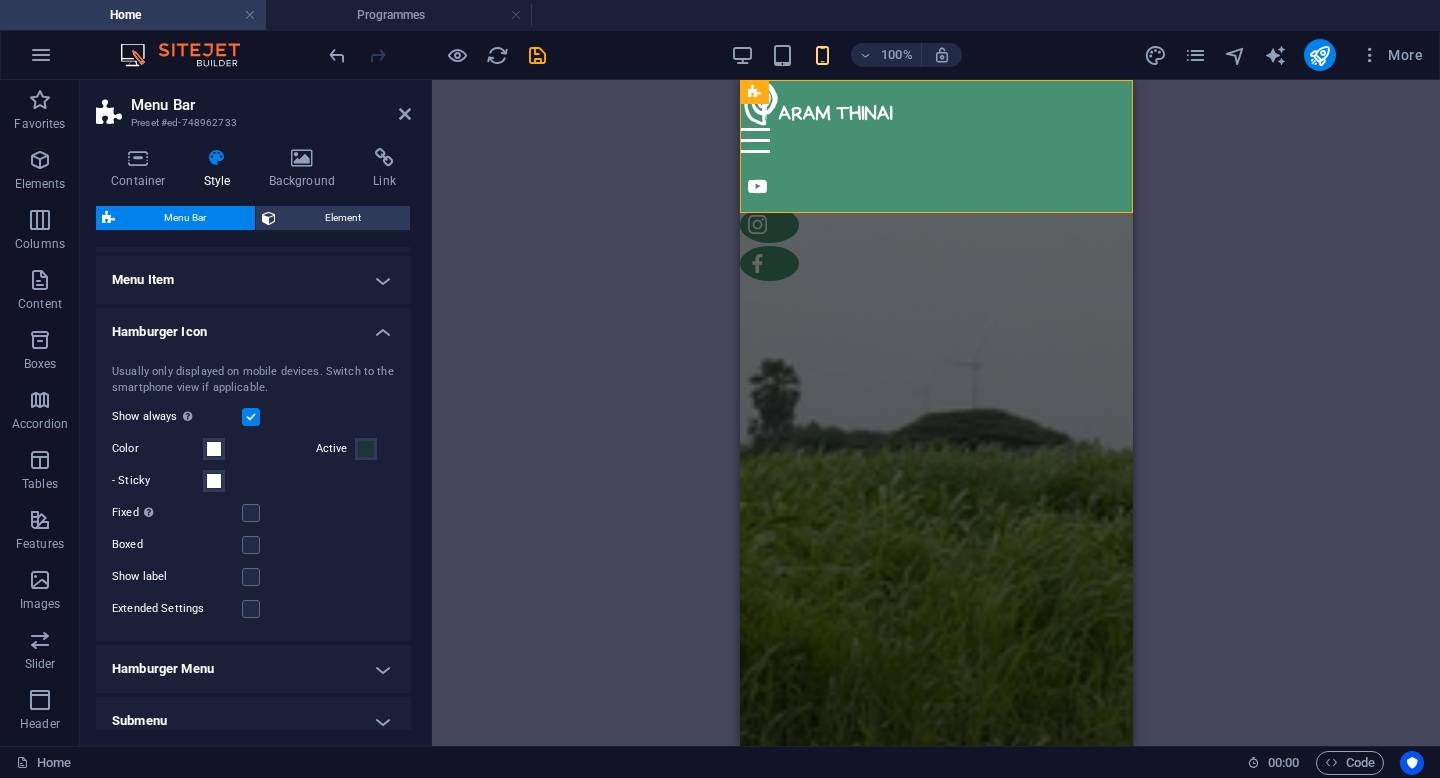 click at bounding box center [251, 417] 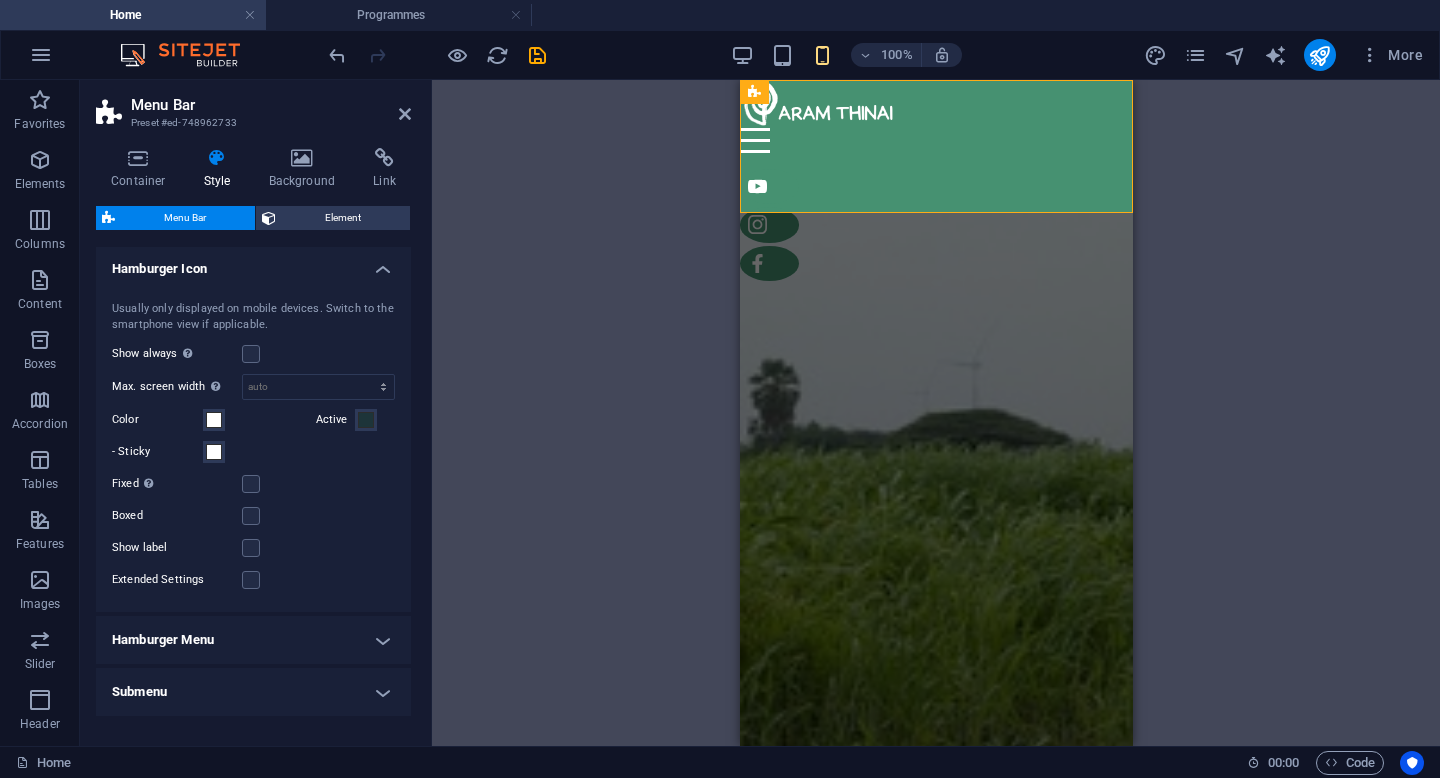 scroll, scrollTop: 790, scrollLeft: 0, axis: vertical 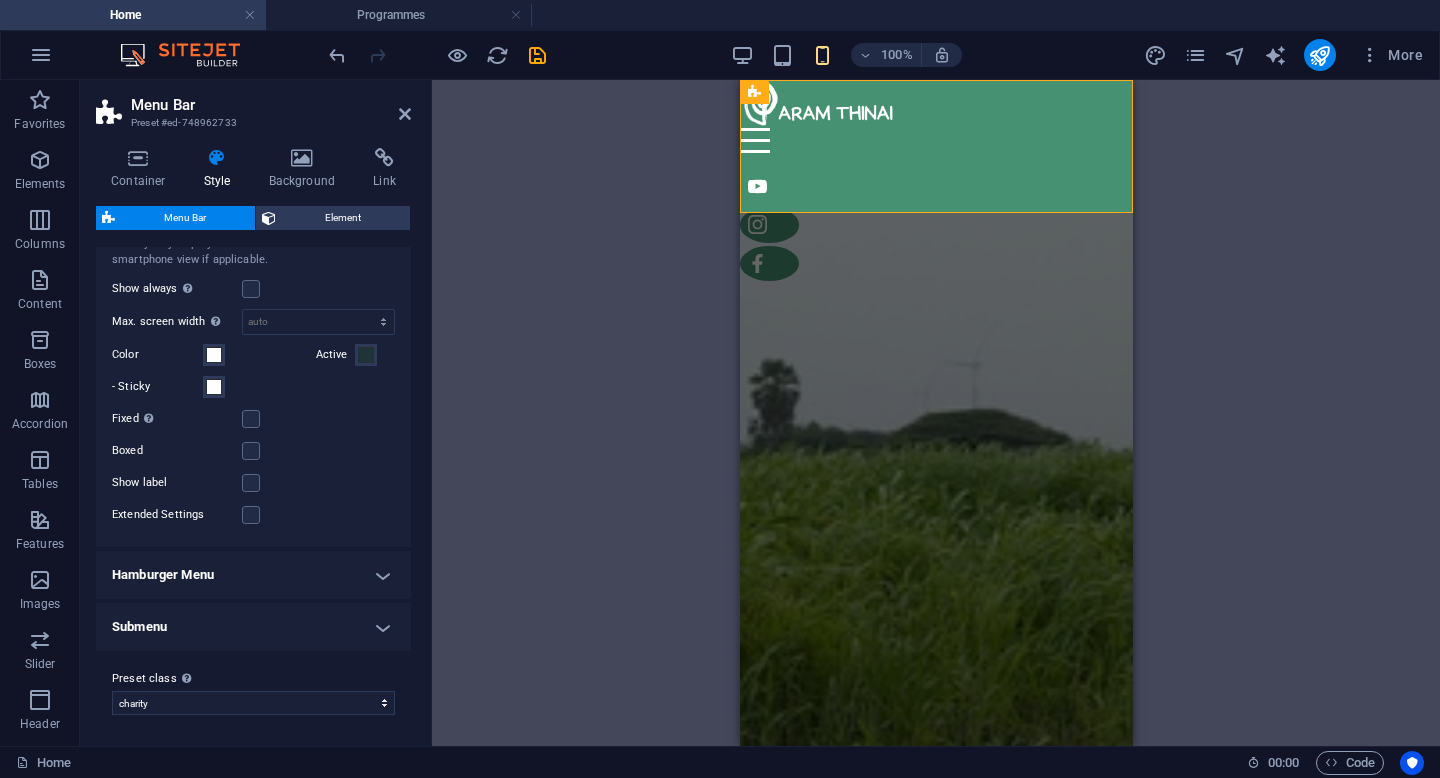 click on "Submenu" at bounding box center [253, 627] 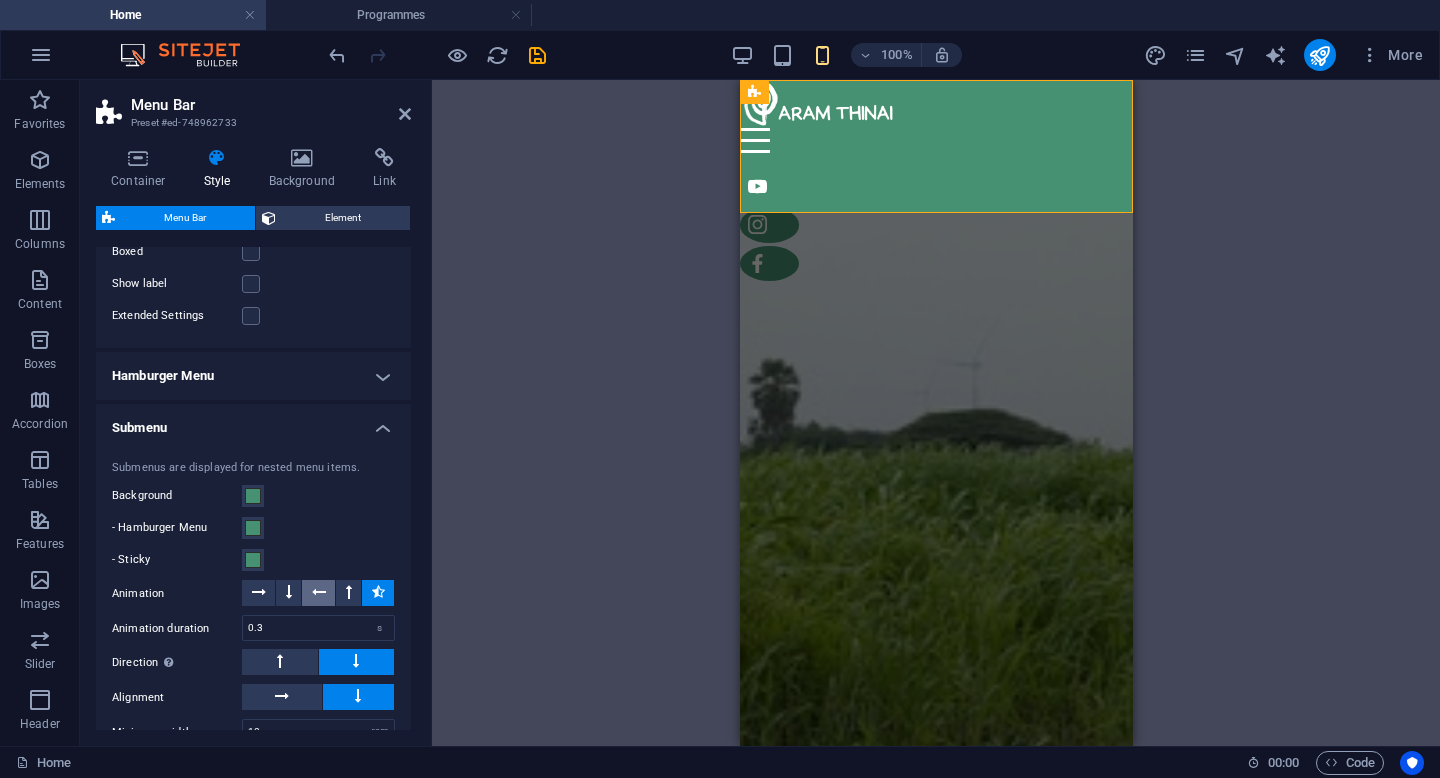 scroll, scrollTop: 630, scrollLeft: 0, axis: vertical 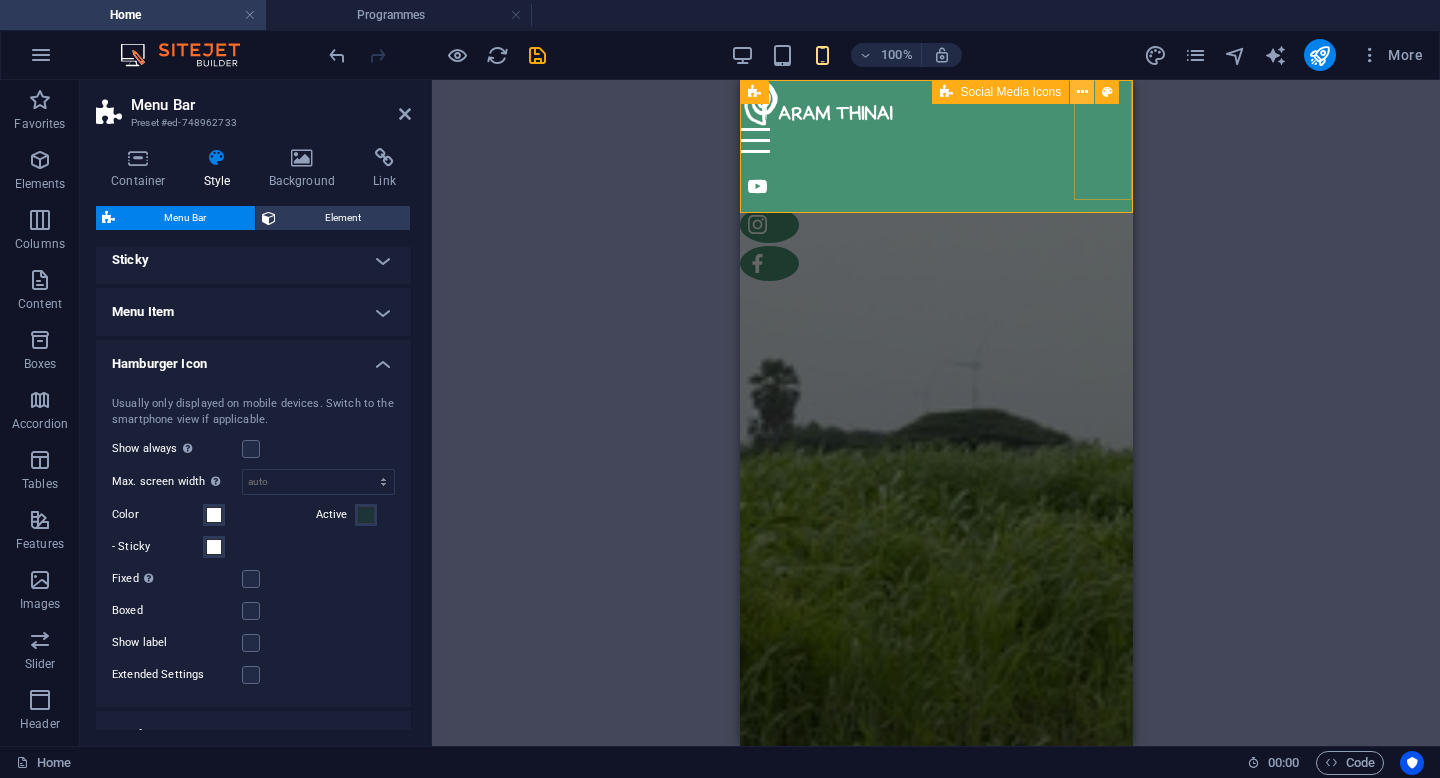 click at bounding box center [1082, 92] 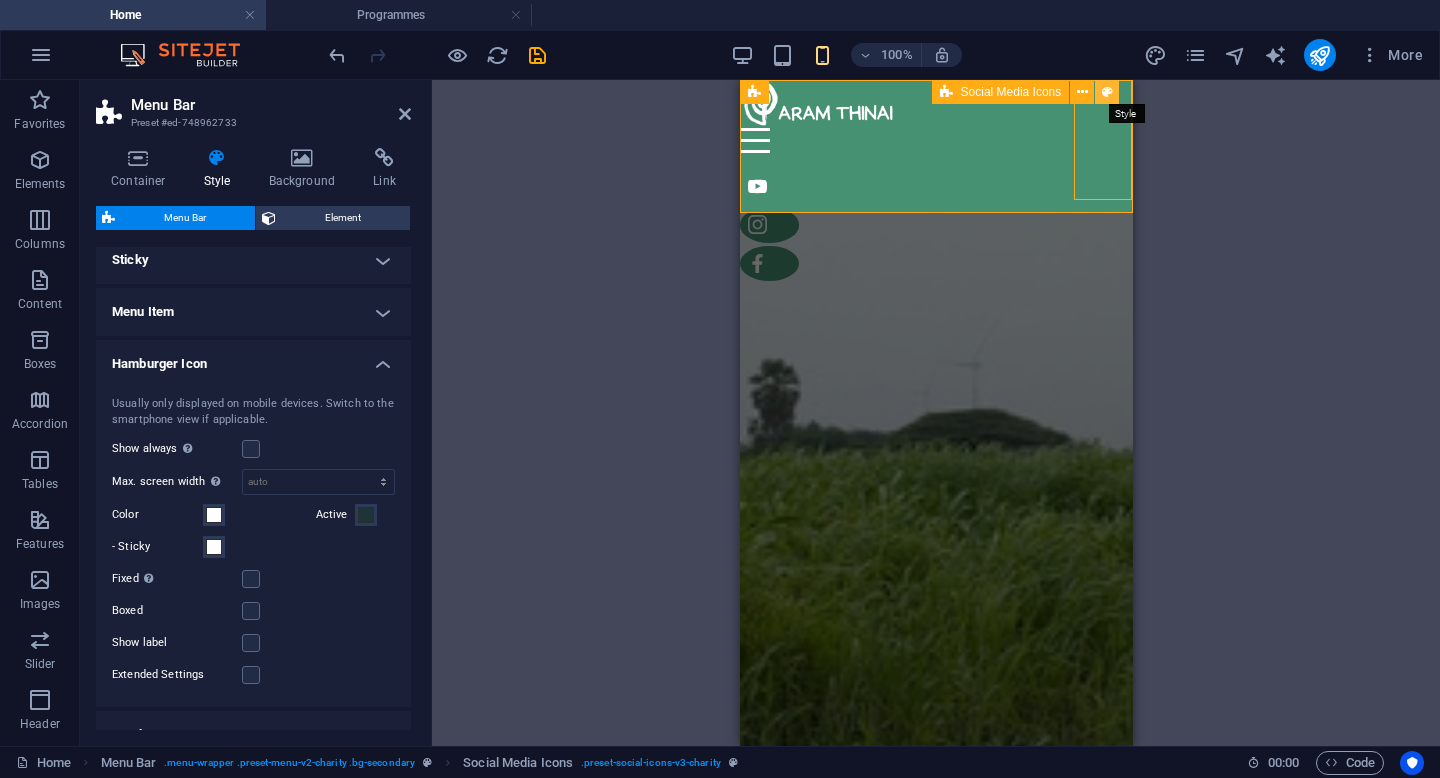 click at bounding box center (1107, 92) 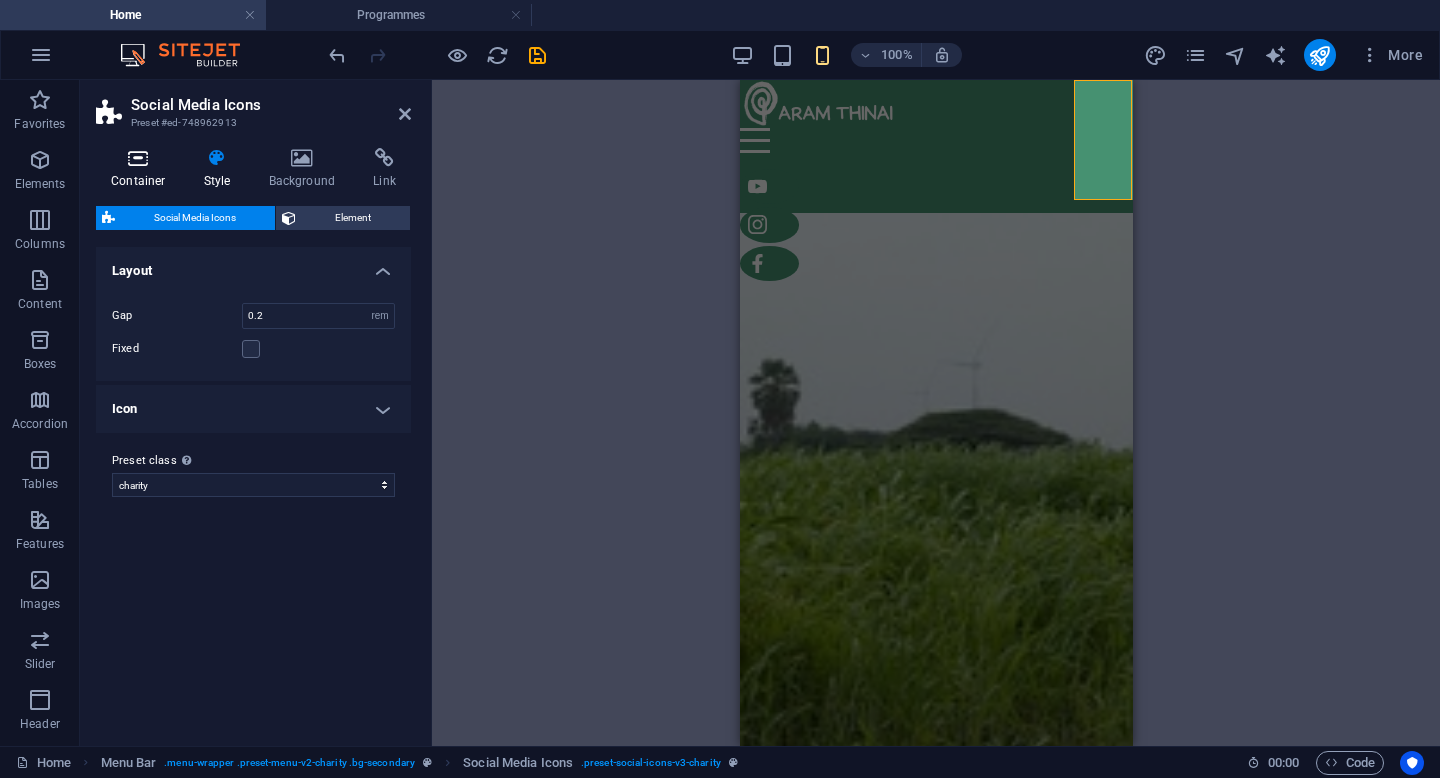 click at bounding box center (138, 158) 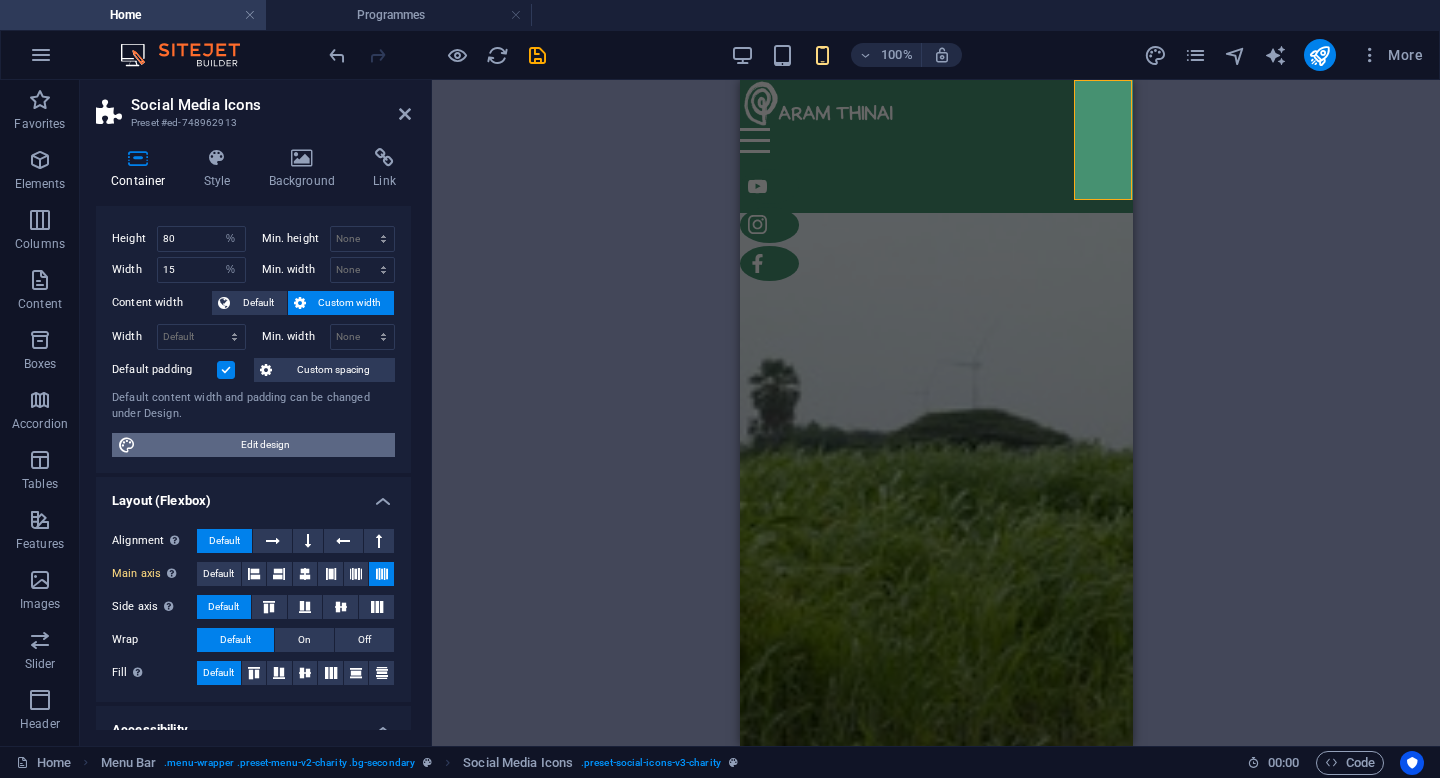 scroll, scrollTop: 38, scrollLeft: 0, axis: vertical 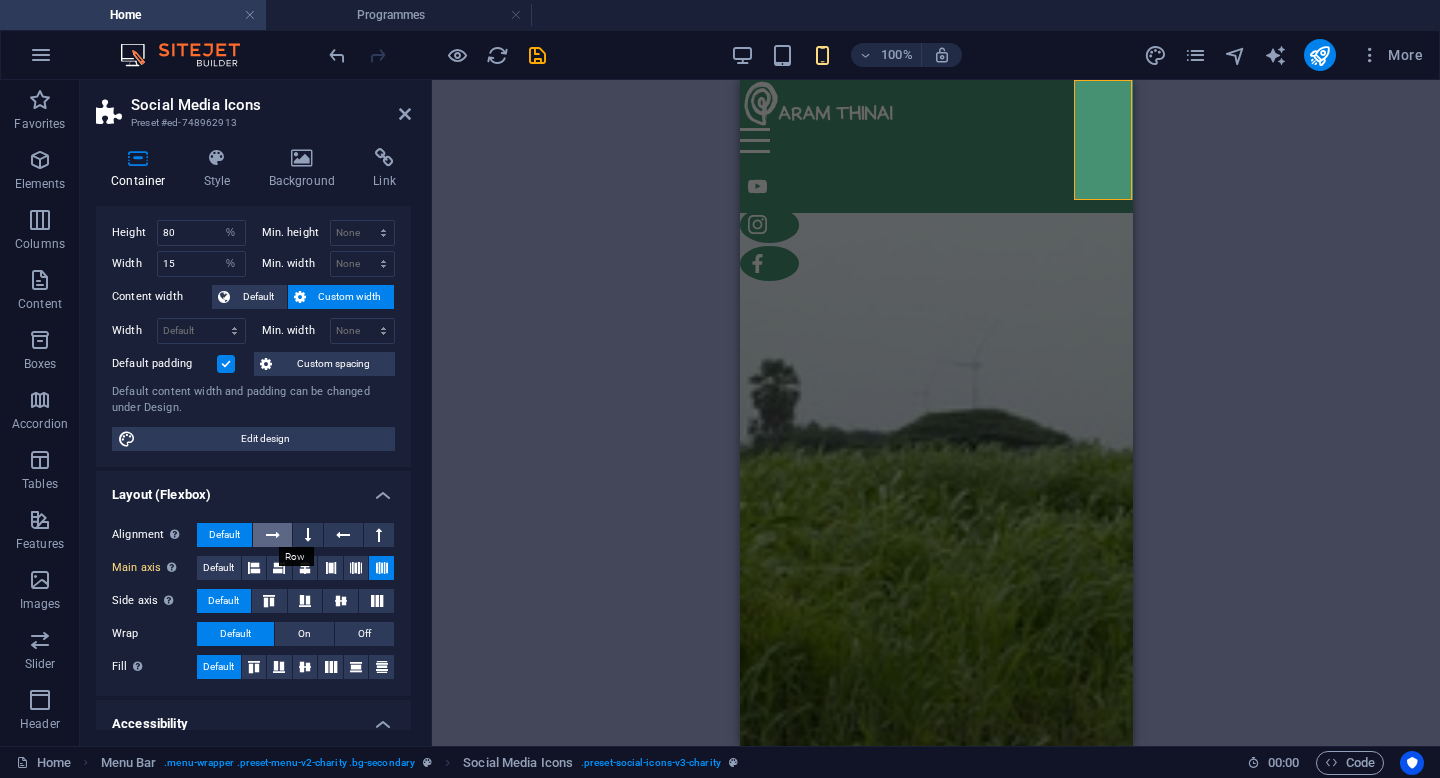 click at bounding box center [273, 535] 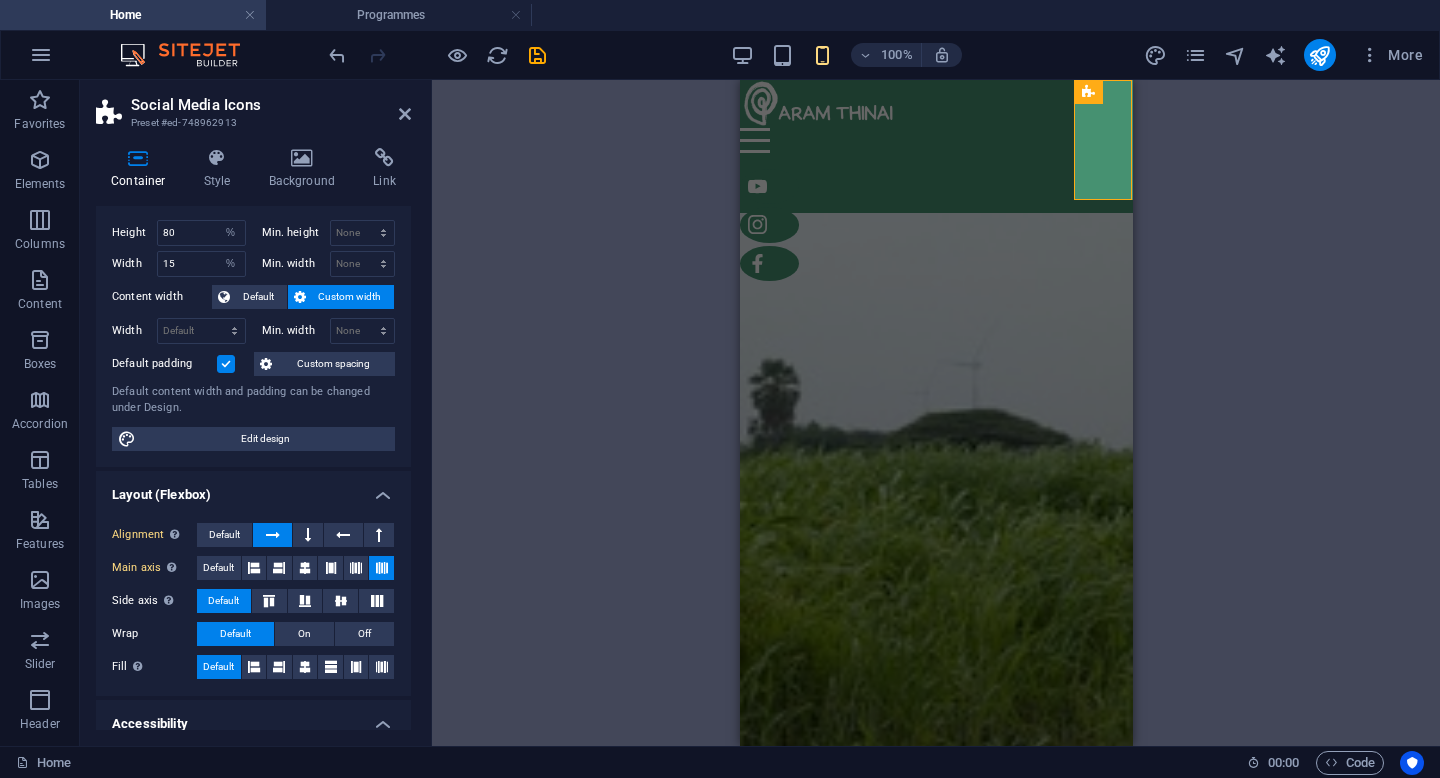 click on "H2   Banner   Banner   Container   Text   Spacer   Spacer   Menu   Menu Bar   Logo   Icon   Social Media Icons   Icon   HTML   Container   Icon" at bounding box center (936, 413) 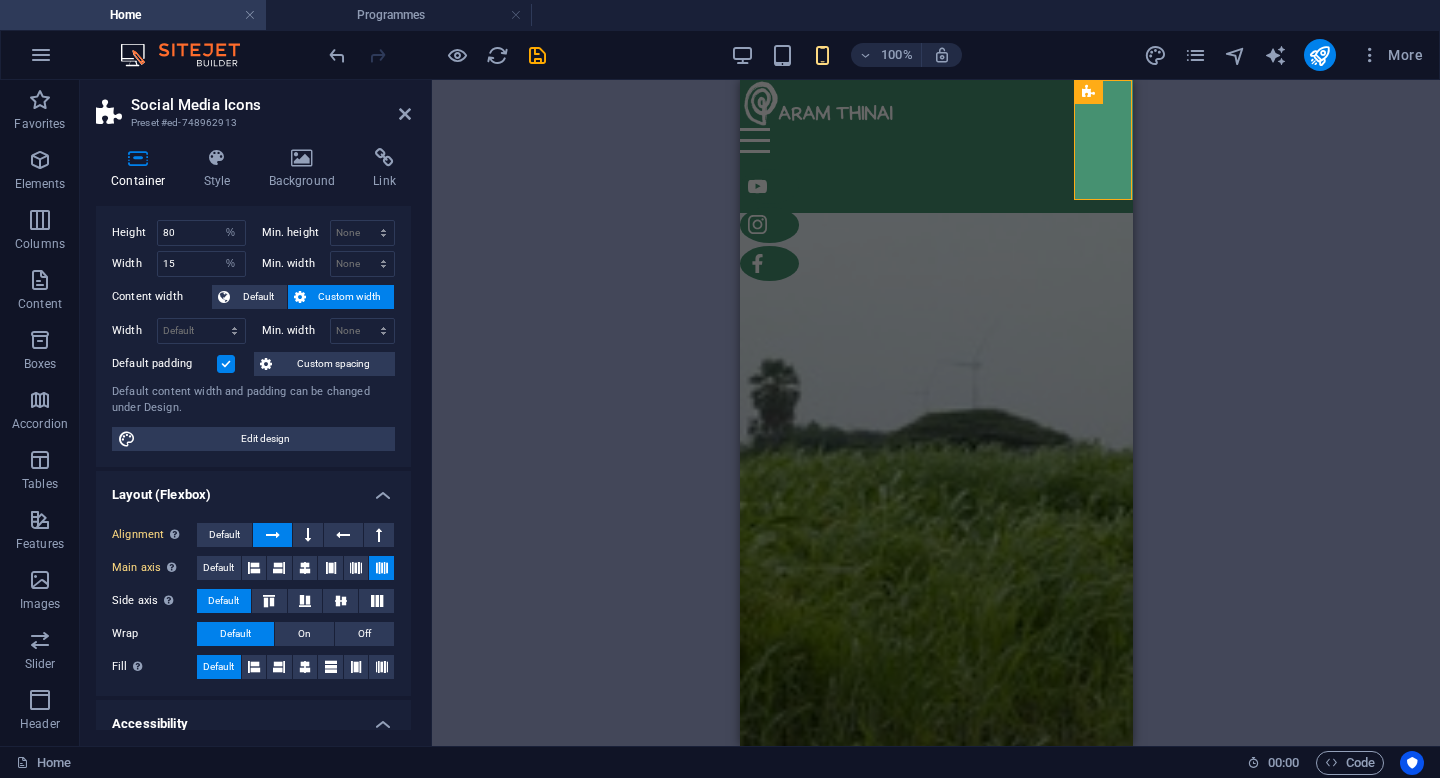 click on "H2   Banner   Container   Text   Spacer   Spacer   Menu   Menu Bar   Logo   Icon   Social Media Icons   Icon   HTML   Container   Icon" at bounding box center (936, 413) 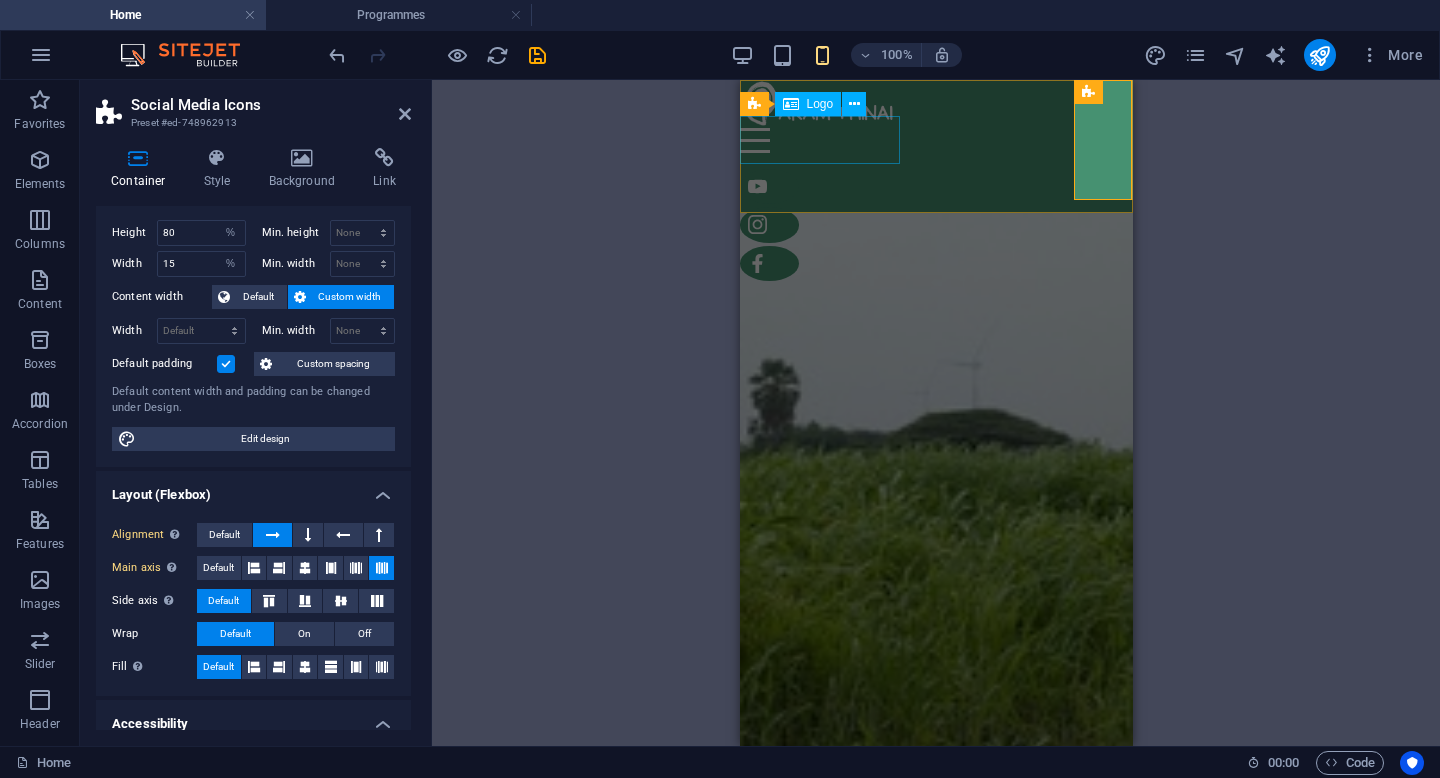 click at bounding box center [935, 104] 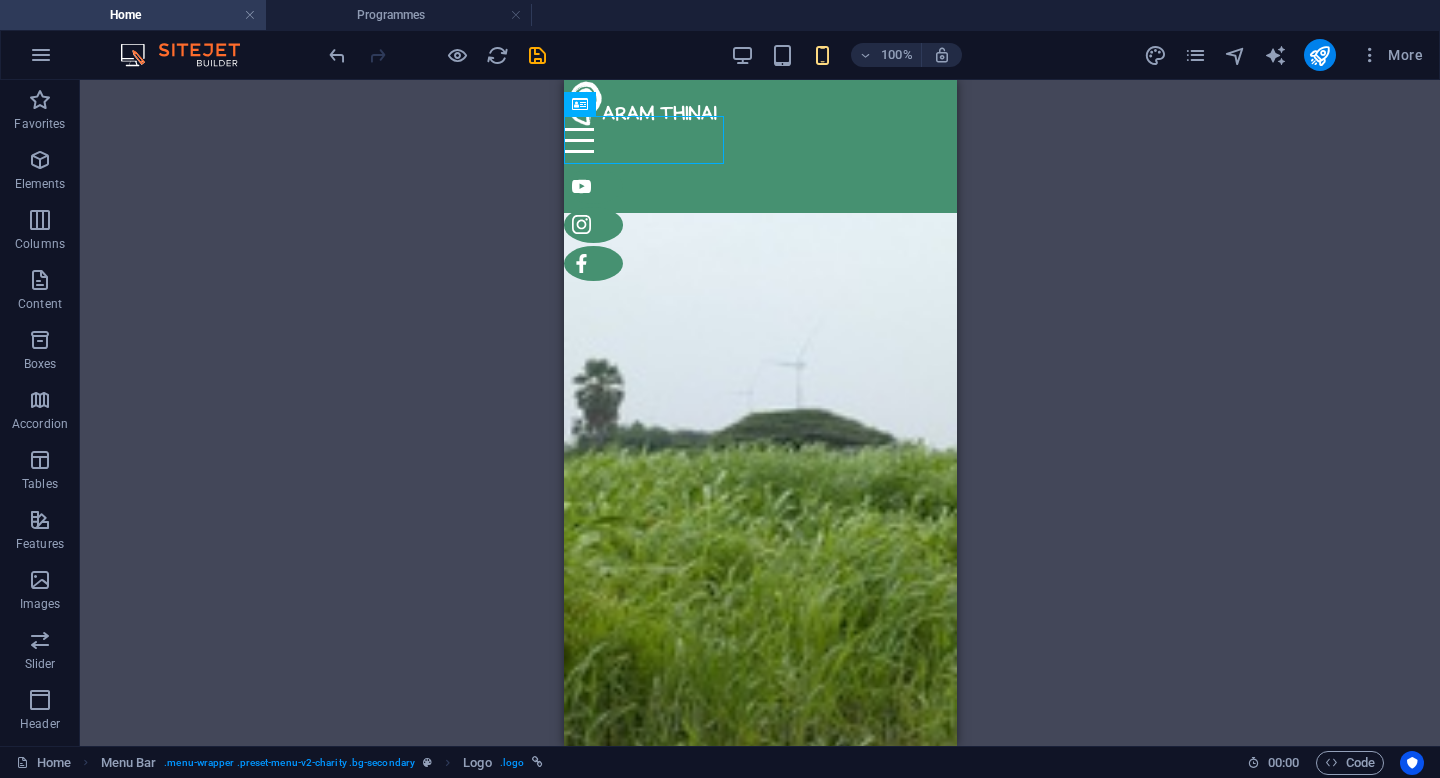 click on "H2   Banner   Container   Text   Spacer   Spacer   Menu   Menu Bar   Menu Bar   Logo   Icon   Social Media Icons   Icon   HTML   Container   Icon" at bounding box center (760, 413) 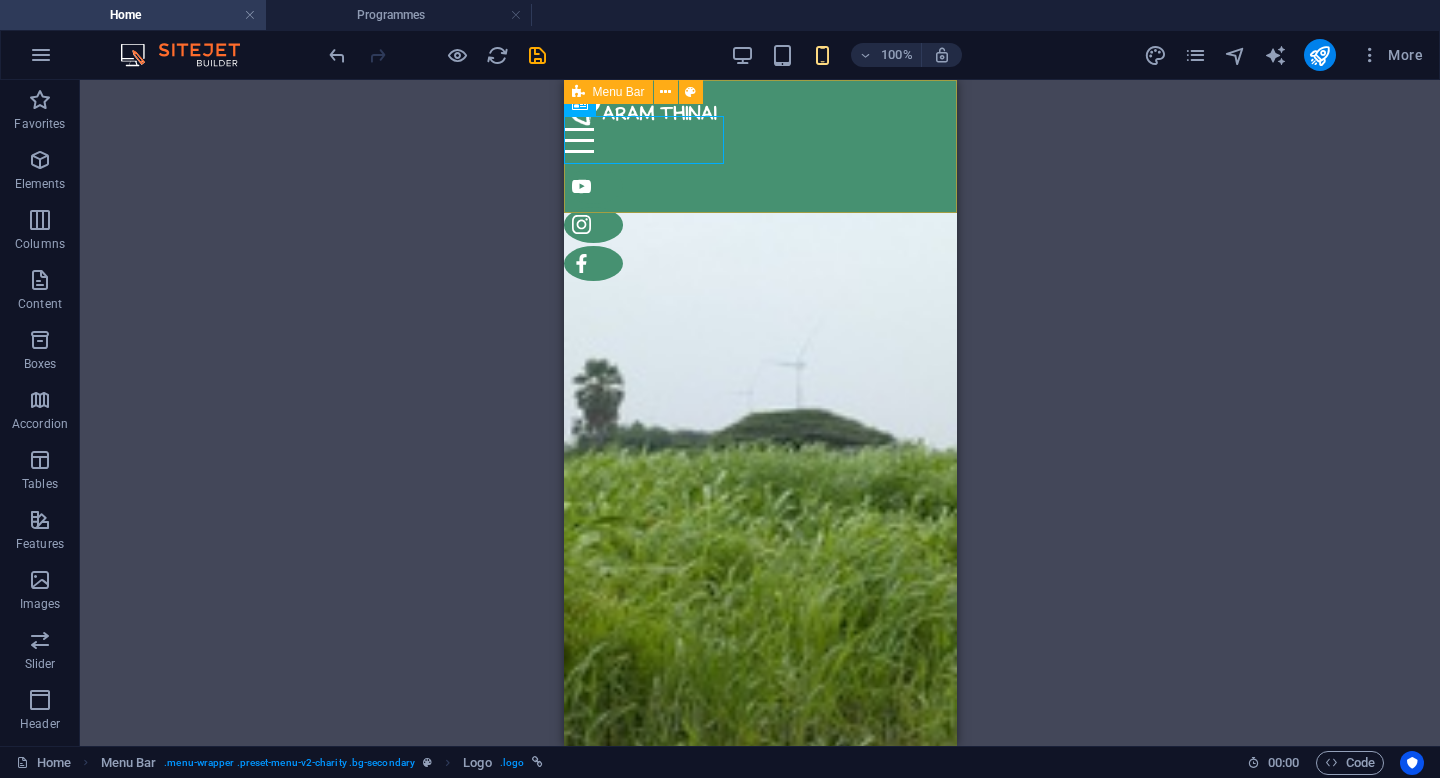 click on "Menu Bar" at bounding box center [608, 92] 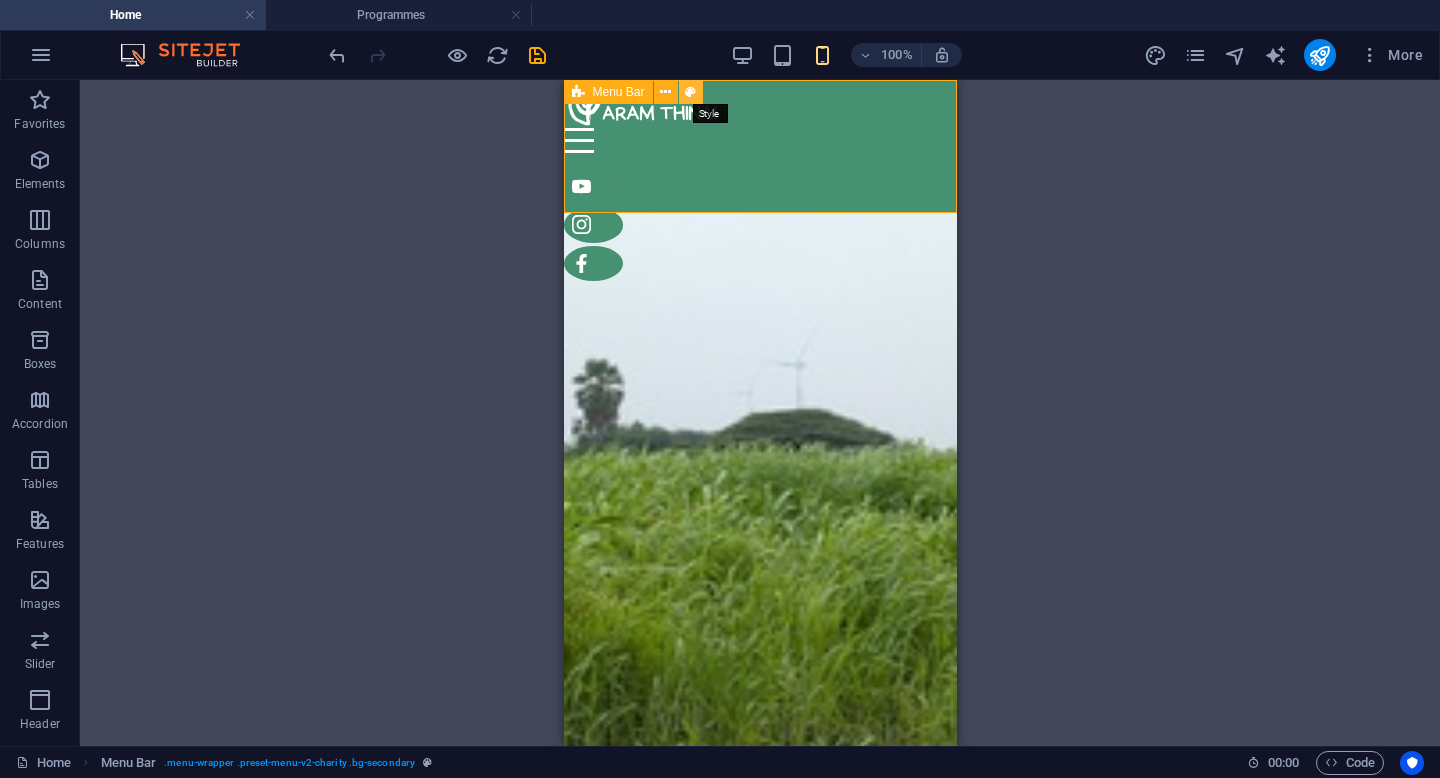 click at bounding box center [690, 92] 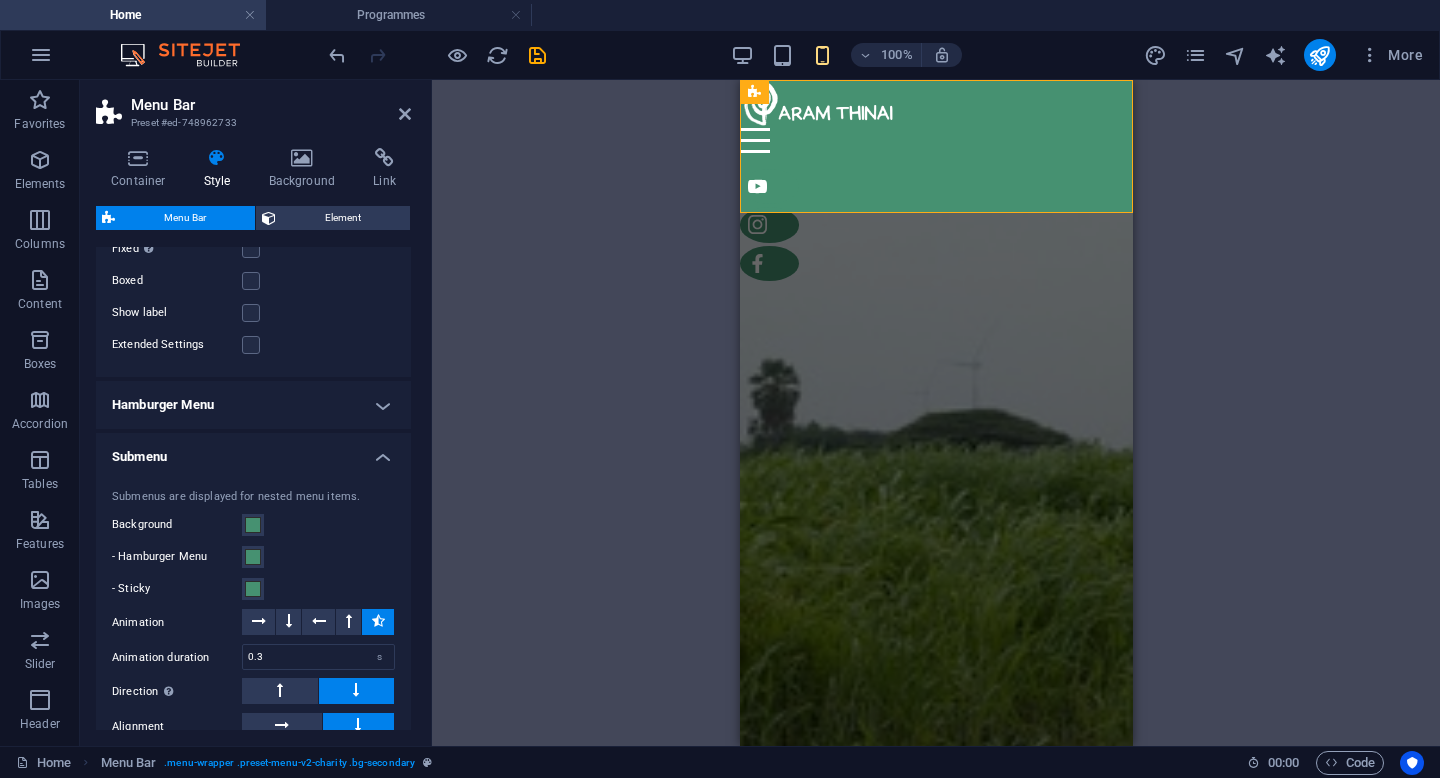 scroll, scrollTop: 1136, scrollLeft: 0, axis: vertical 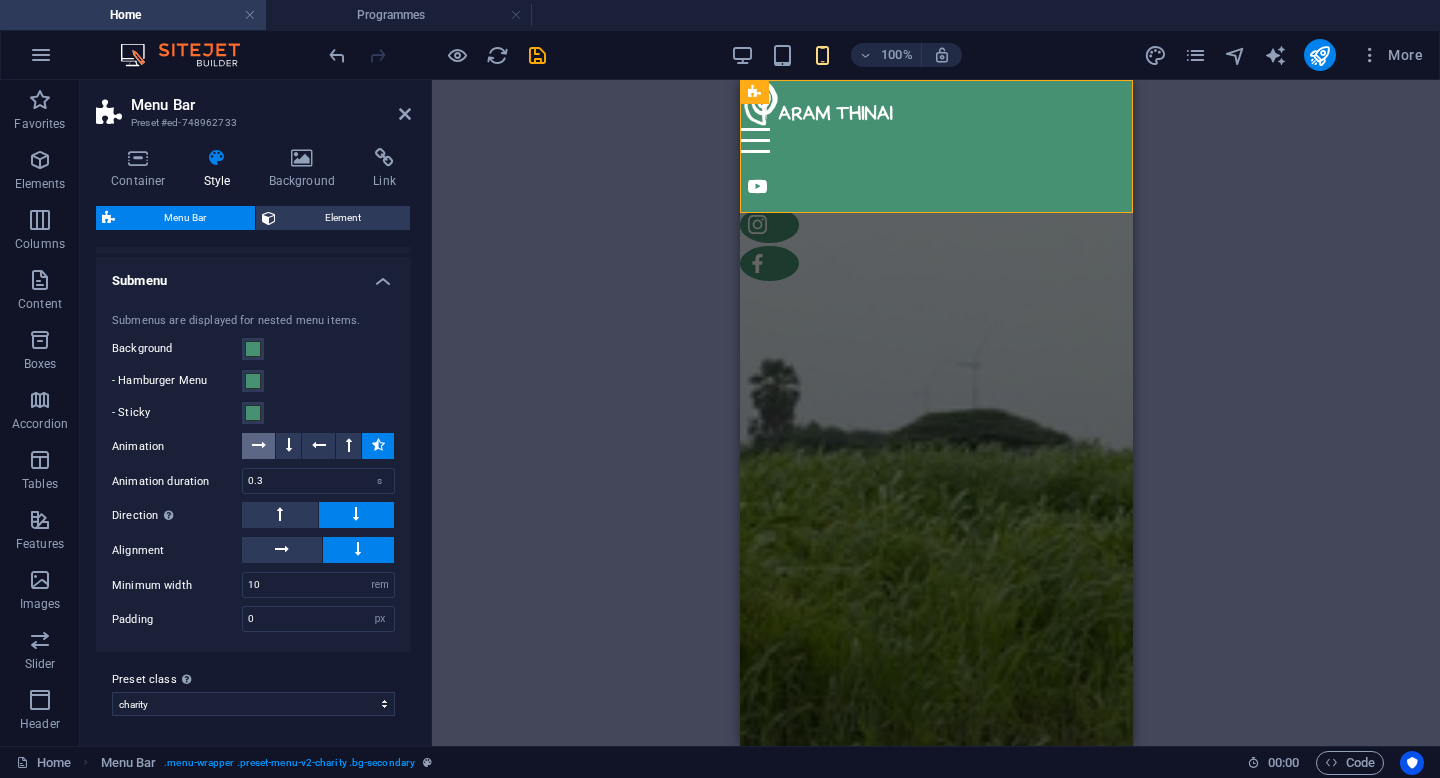 click at bounding box center (258, 446) 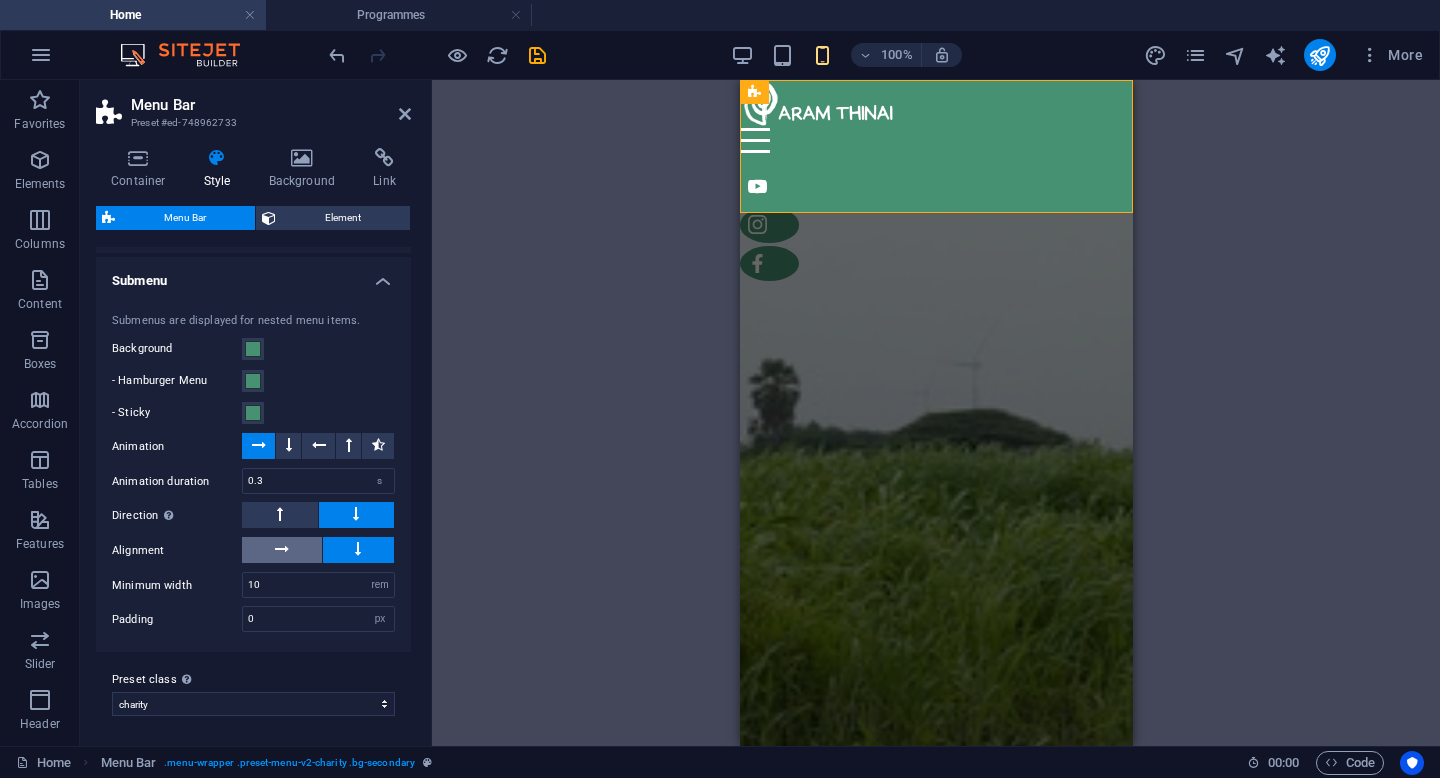 click at bounding box center (282, 549) 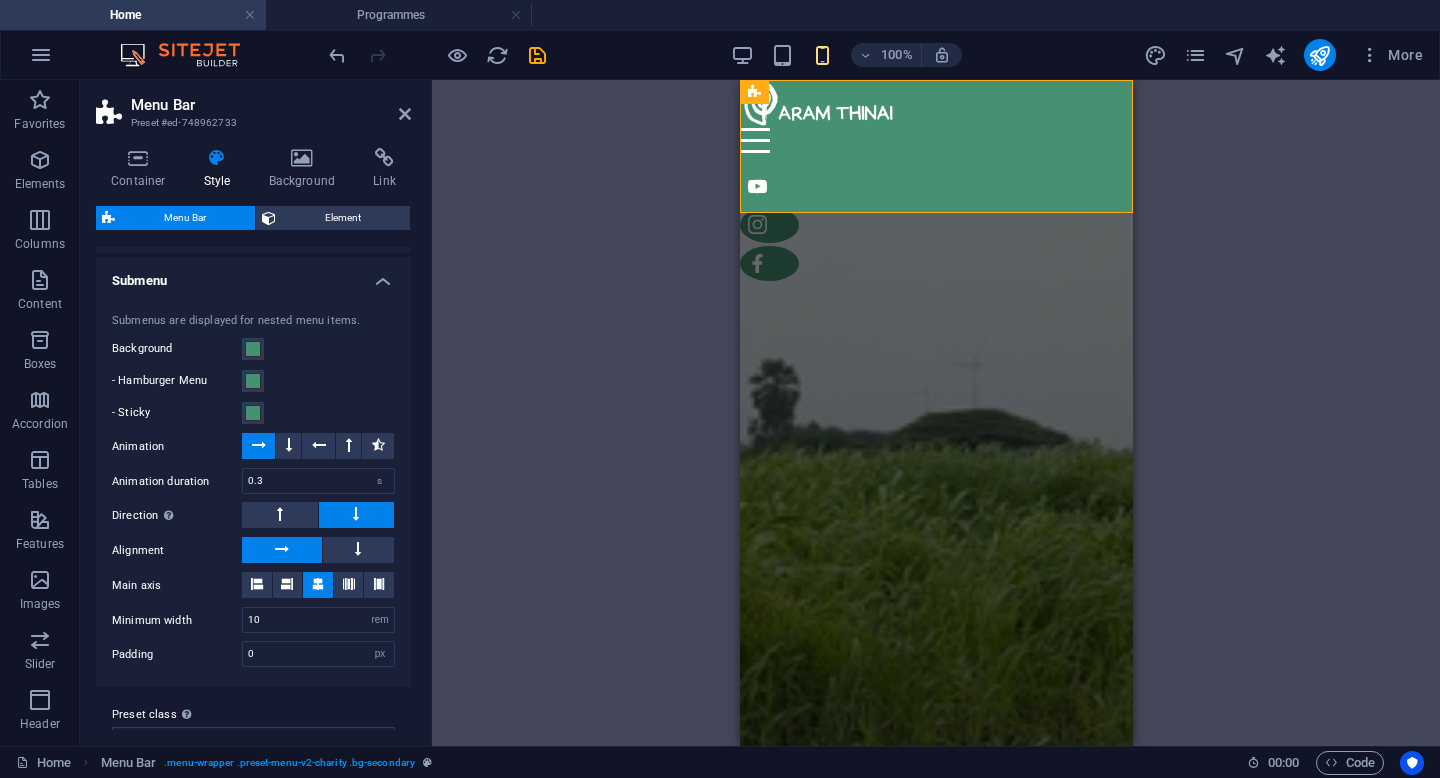 click at bounding box center (357, 515) 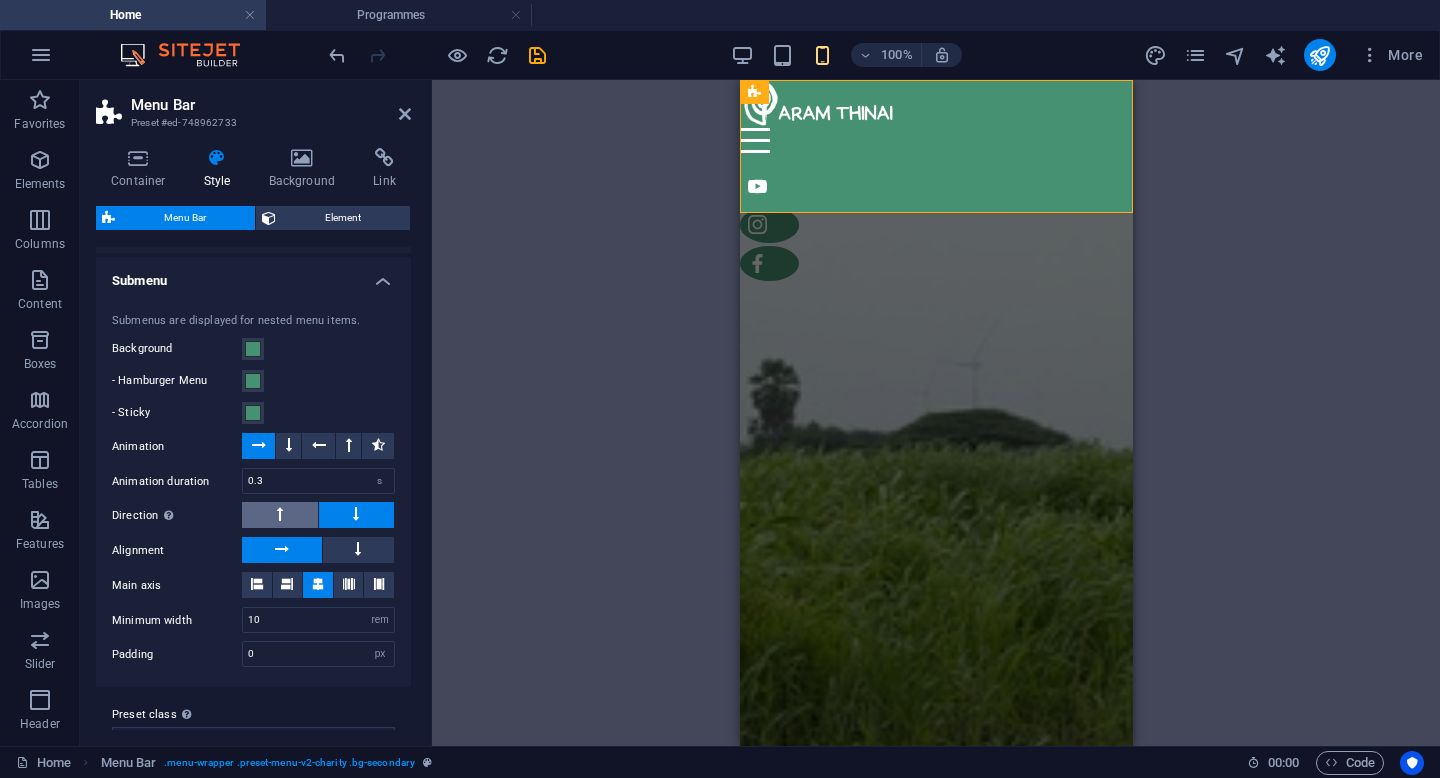 click at bounding box center [280, 515] 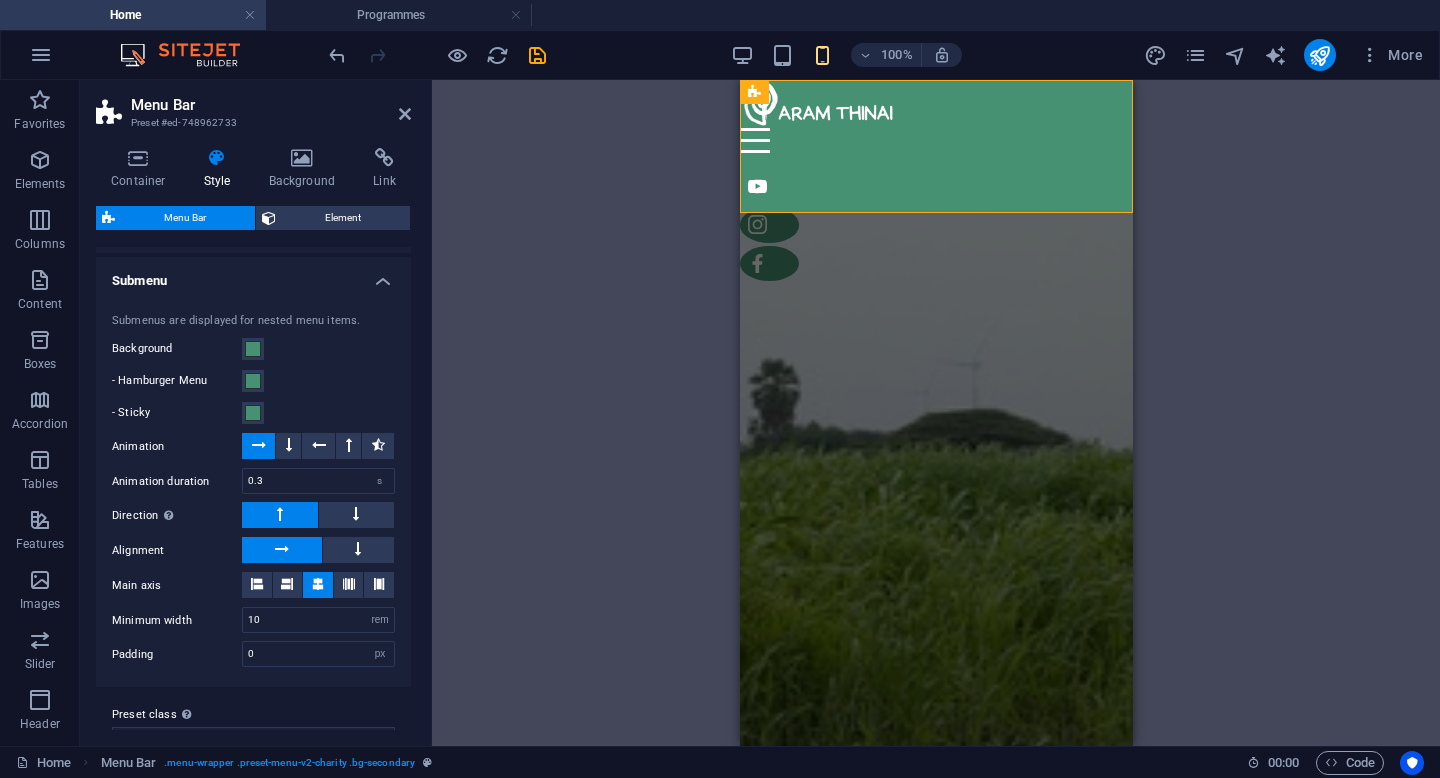 click at bounding box center [280, 515] 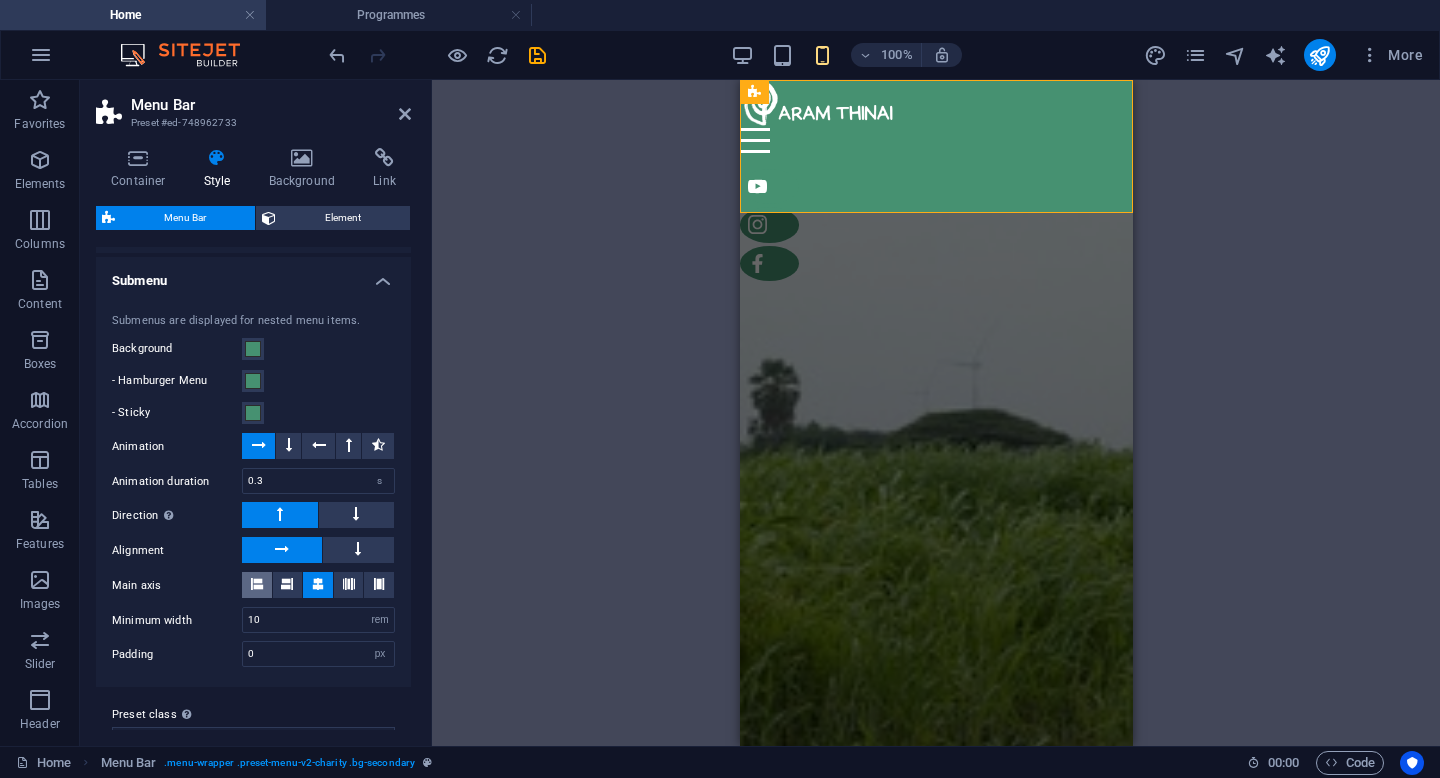 click at bounding box center (257, 584) 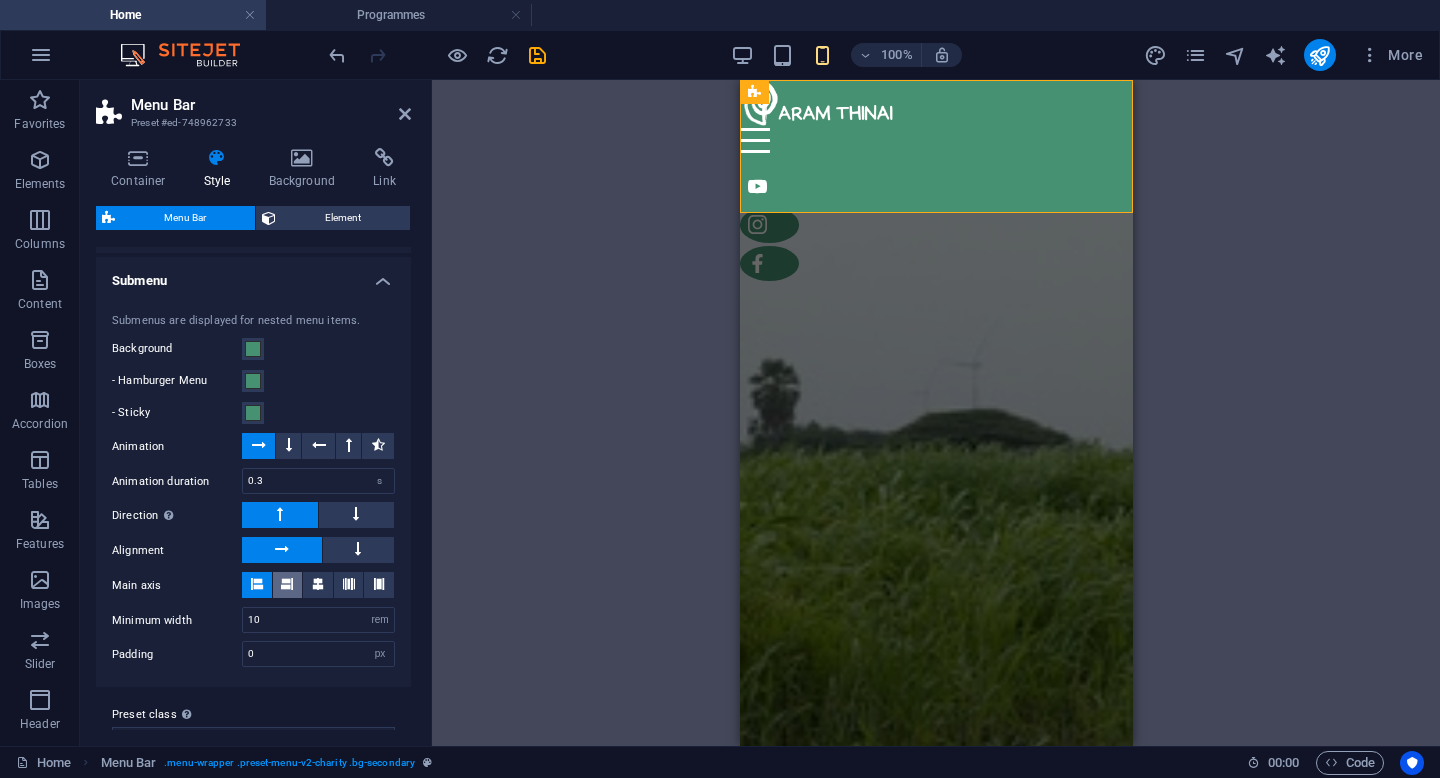 click at bounding box center (287, 584) 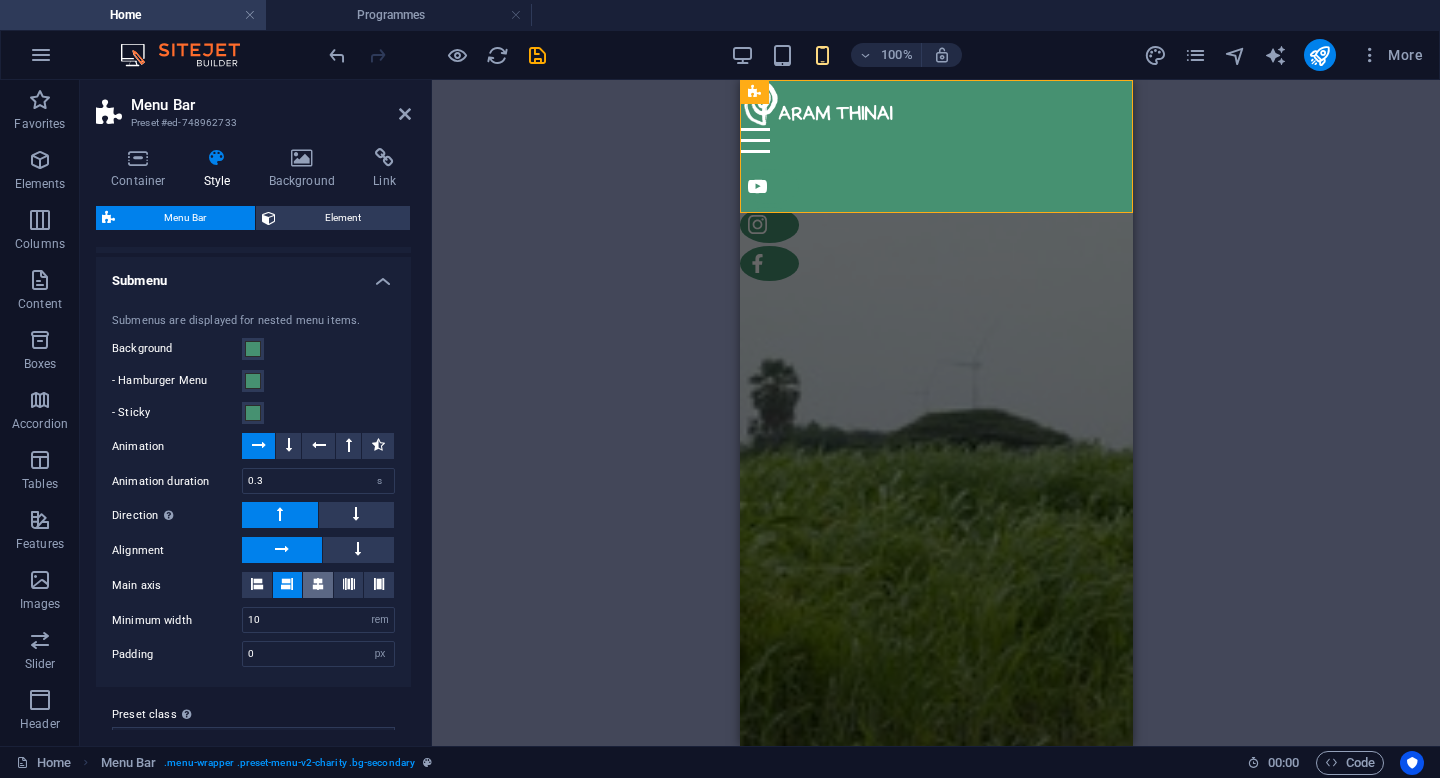 click at bounding box center [318, 584] 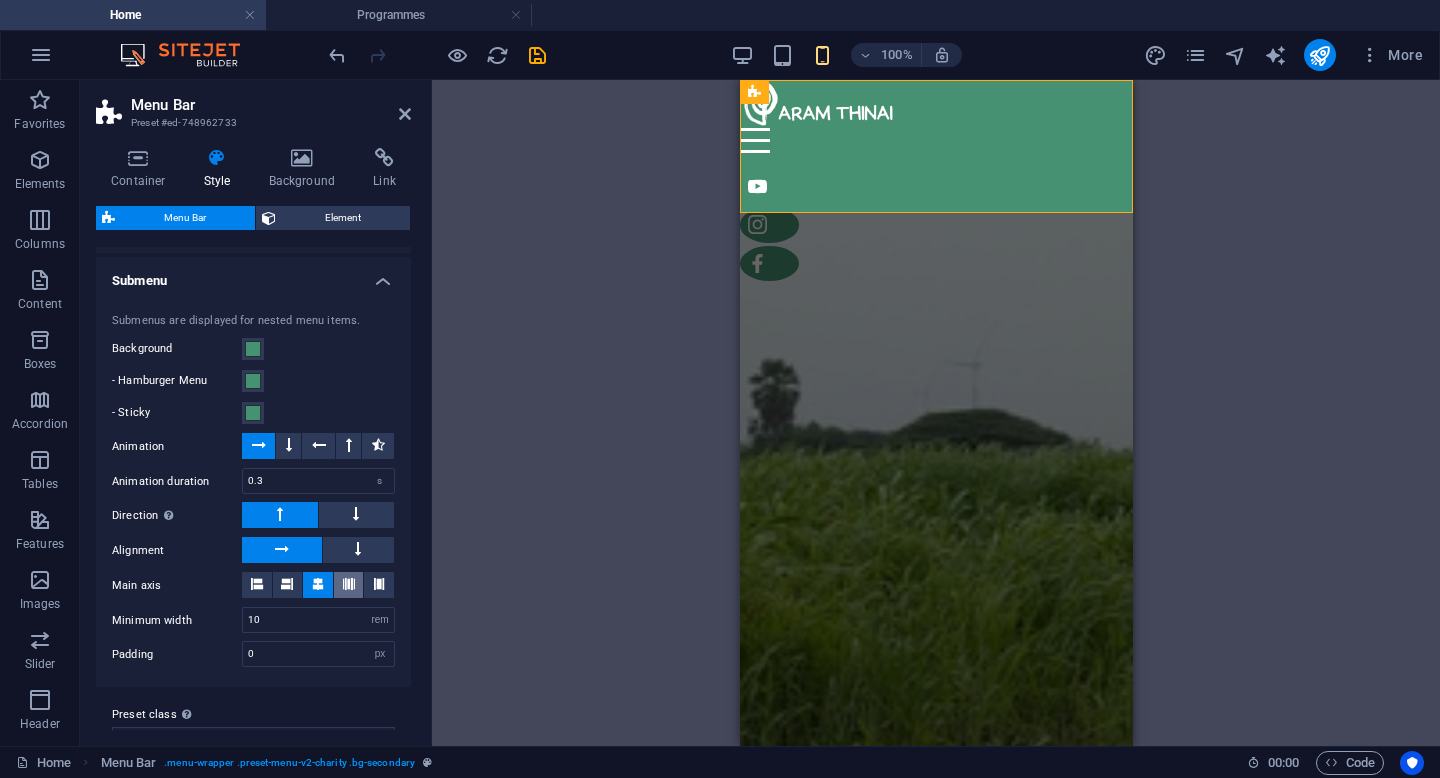 click at bounding box center (349, 584) 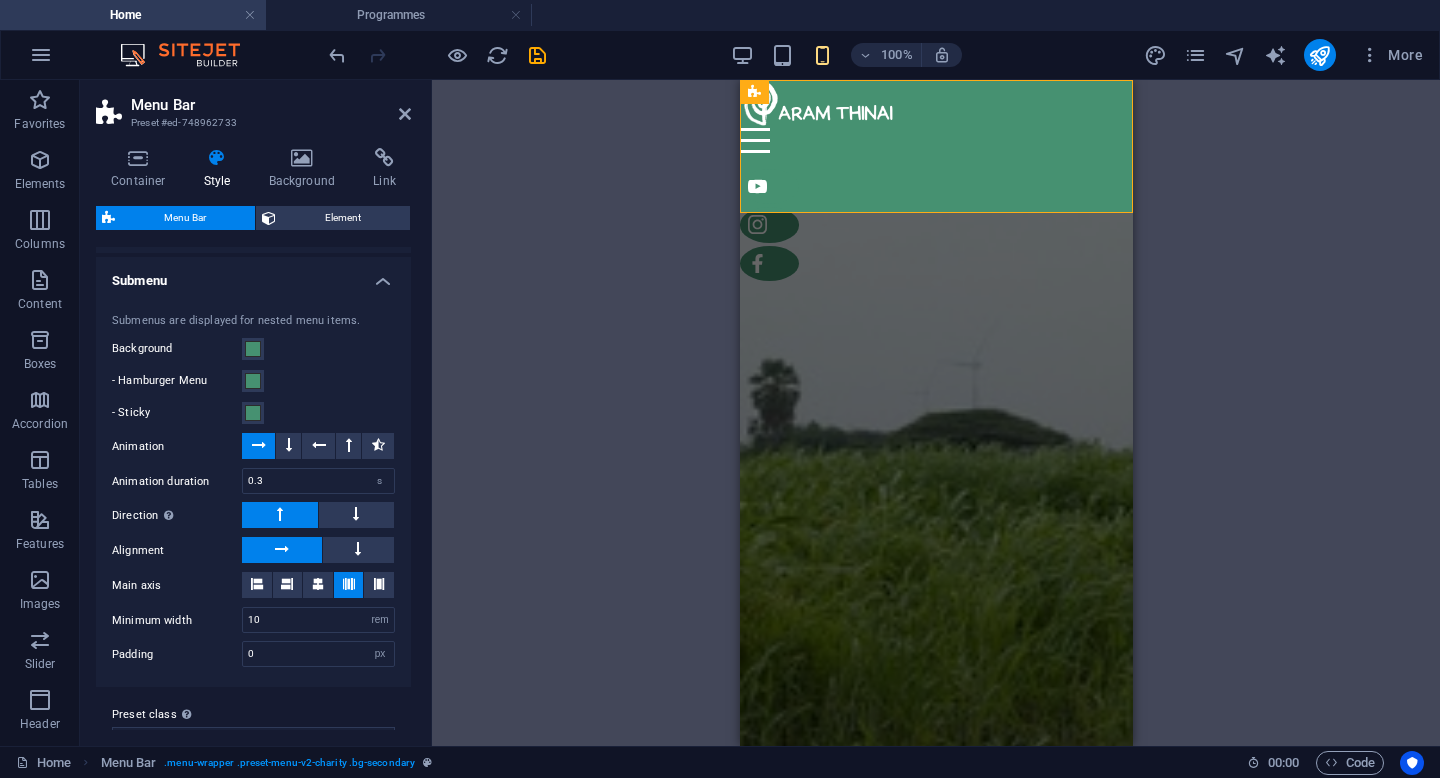 click on "Submenus are displayed for nested menu items.  Background  - Hamburger Menu  - Sticky Animation Animation duration 0.3 s Direction Choose top if your menu is positioned at the bottom of the screen. Alignment Main axis Minimum width 10 px rem % vh vw Padding 0 px rem % vh vw" at bounding box center (253, 490) 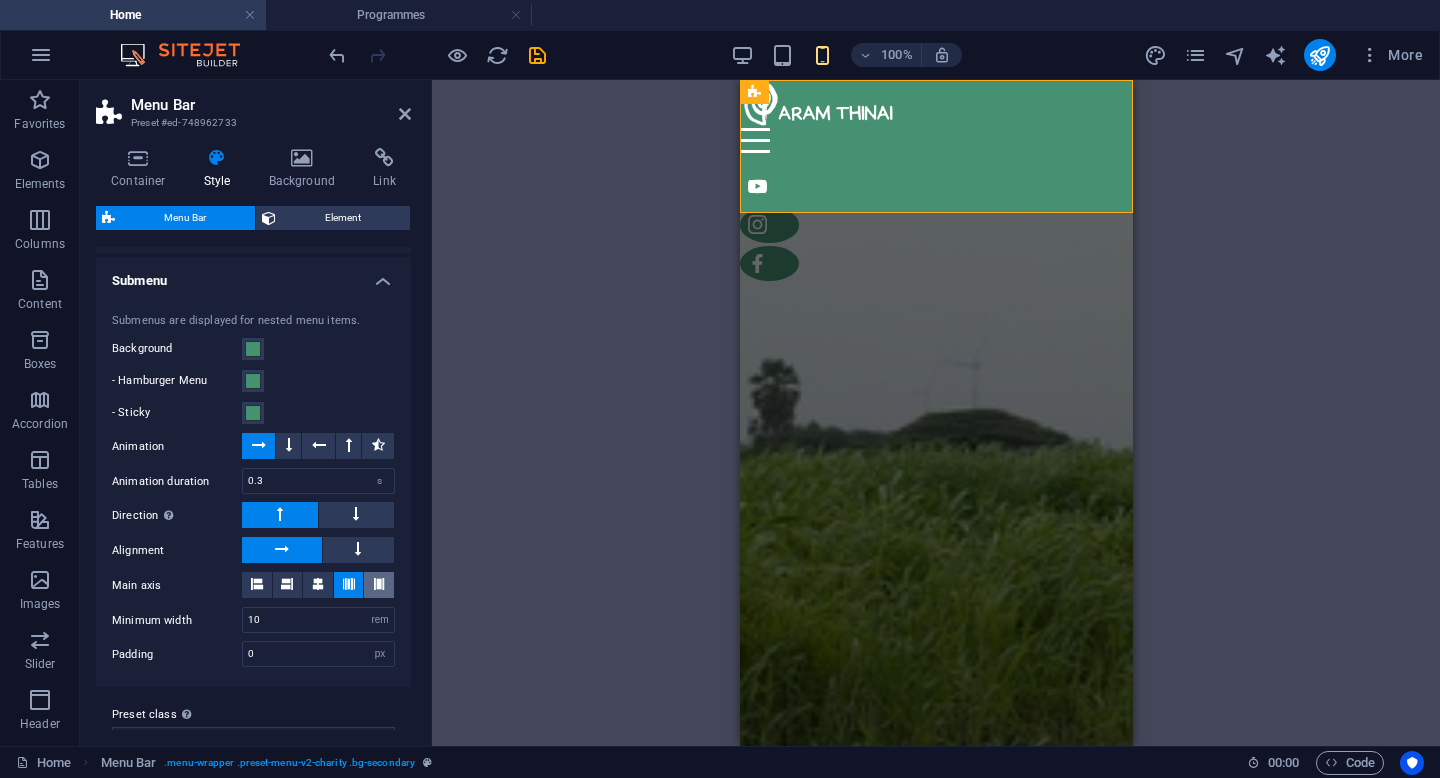 click at bounding box center (379, 584) 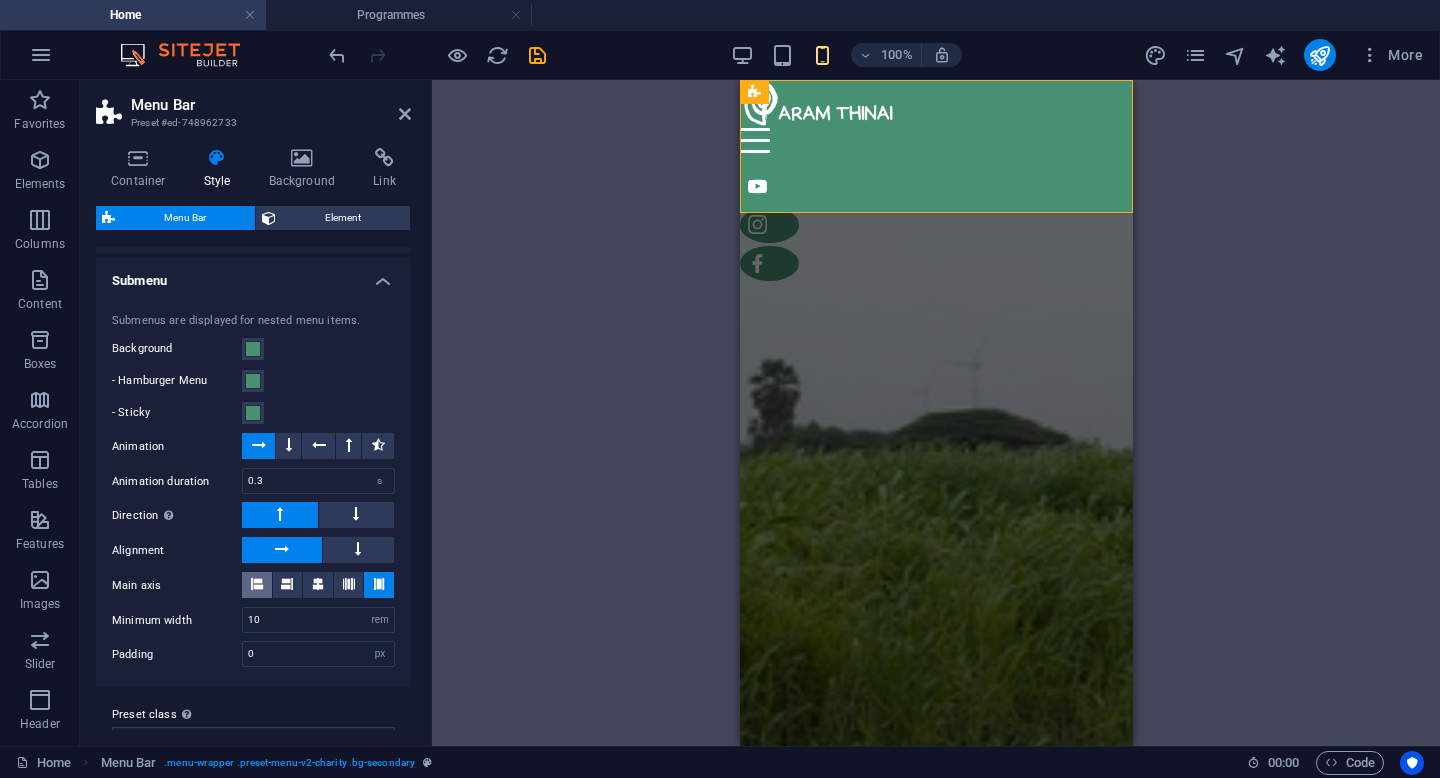 click at bounding box center [257, 584] 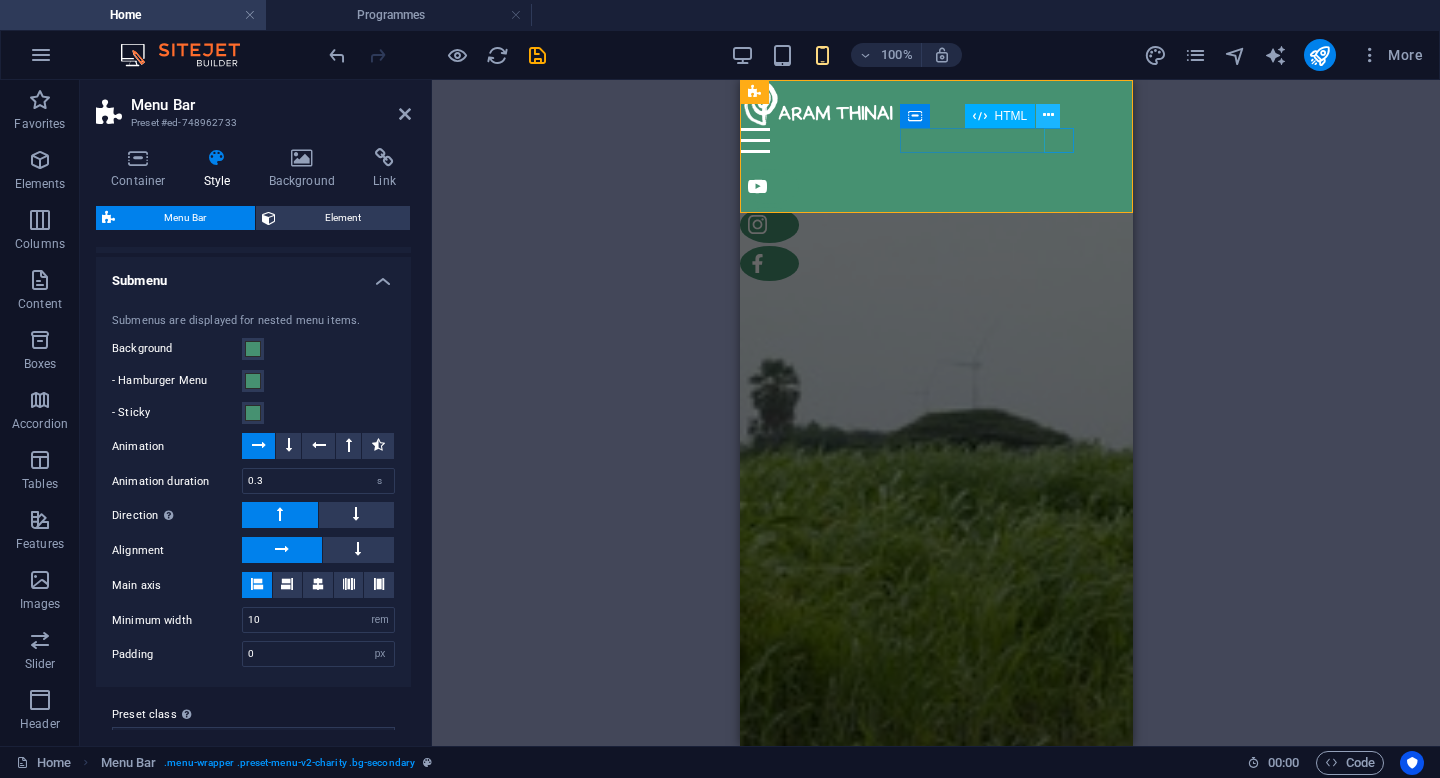 click at bounding box center [1048, 115] 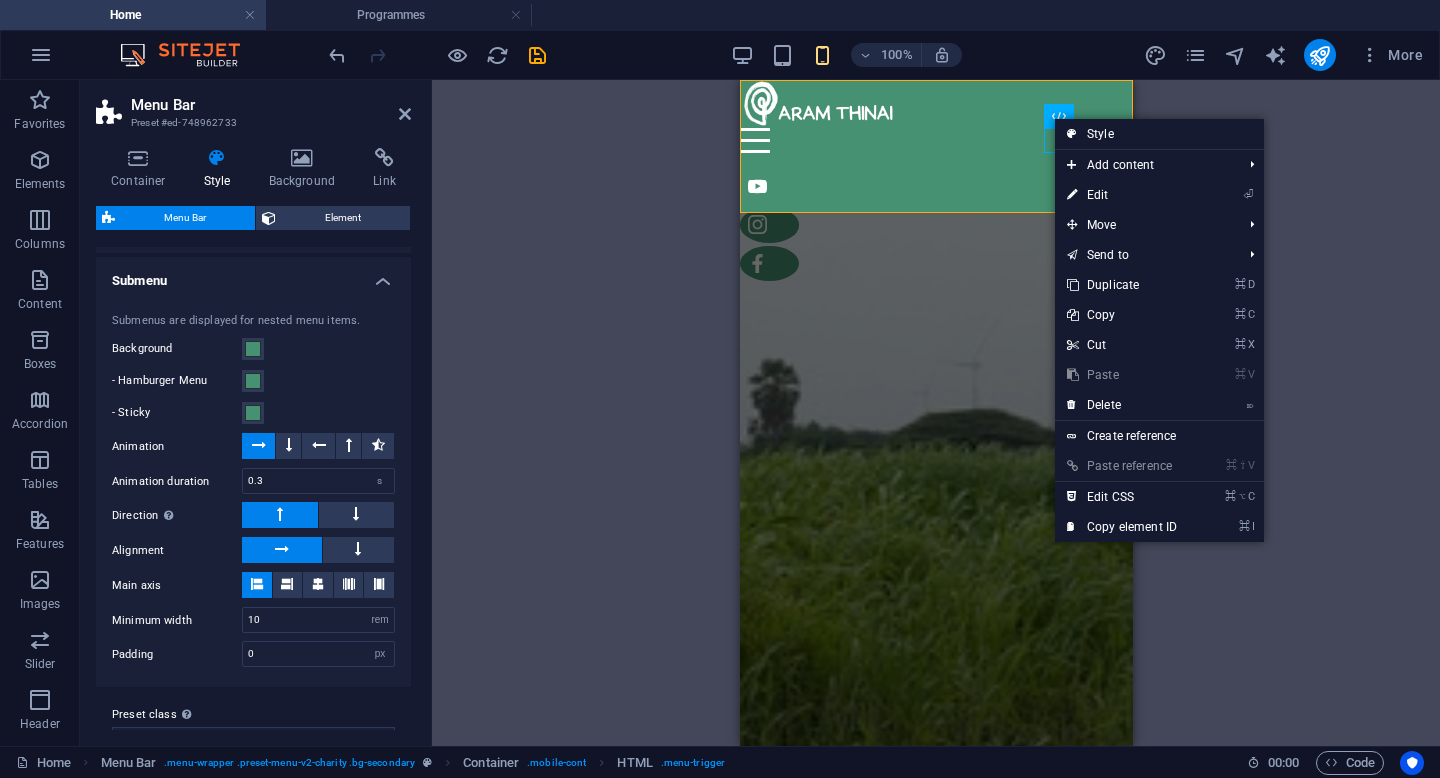 click on "Drag here to replace the existing content. Press “Ctrl” if you want to create a new element.
H2   Banner   Container   Text   Spacer   Spacer   Menu   Menu Bar   Logo   Icon   Social Media Icons   Icon   HTML   Container   Icon" at bounding box center [936, 413] 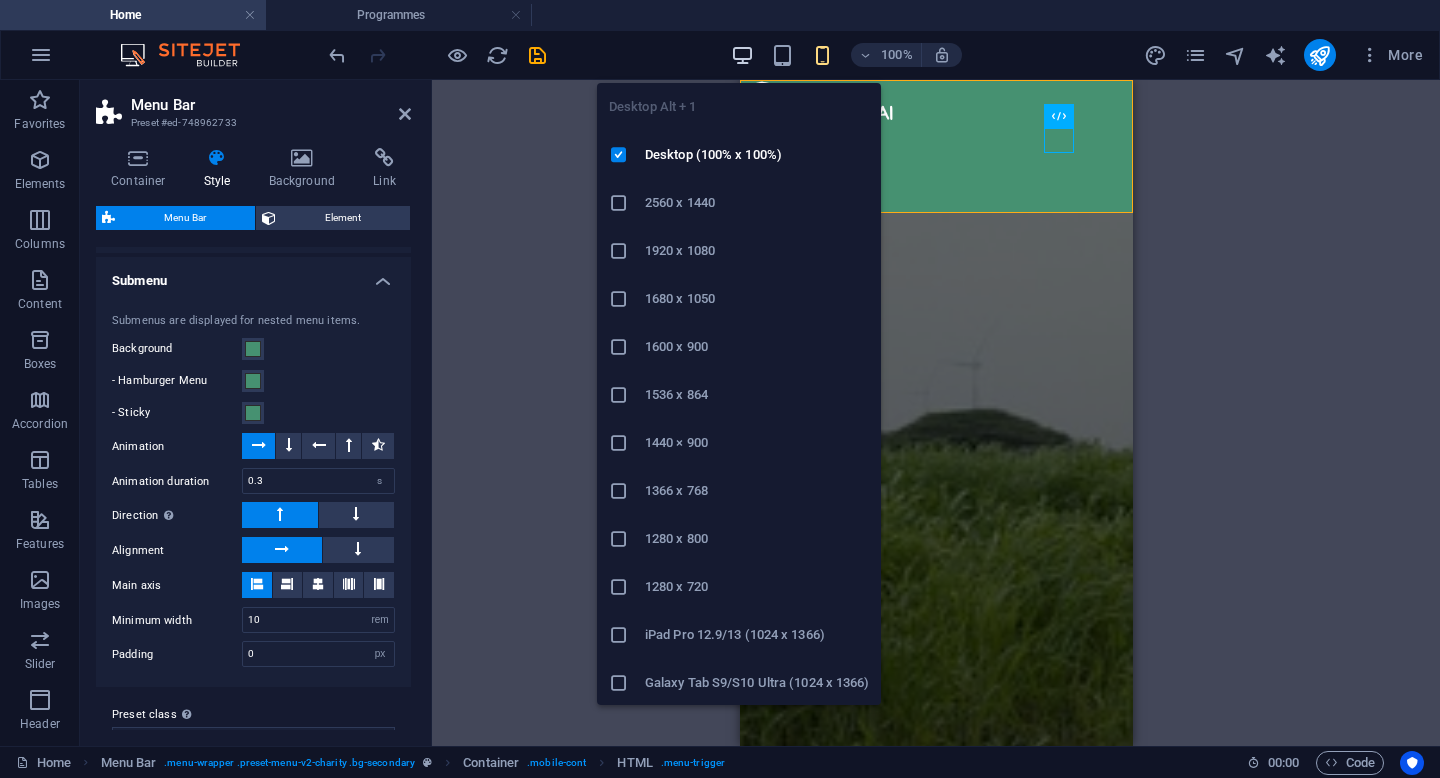 click at bounding box center (742, 55) 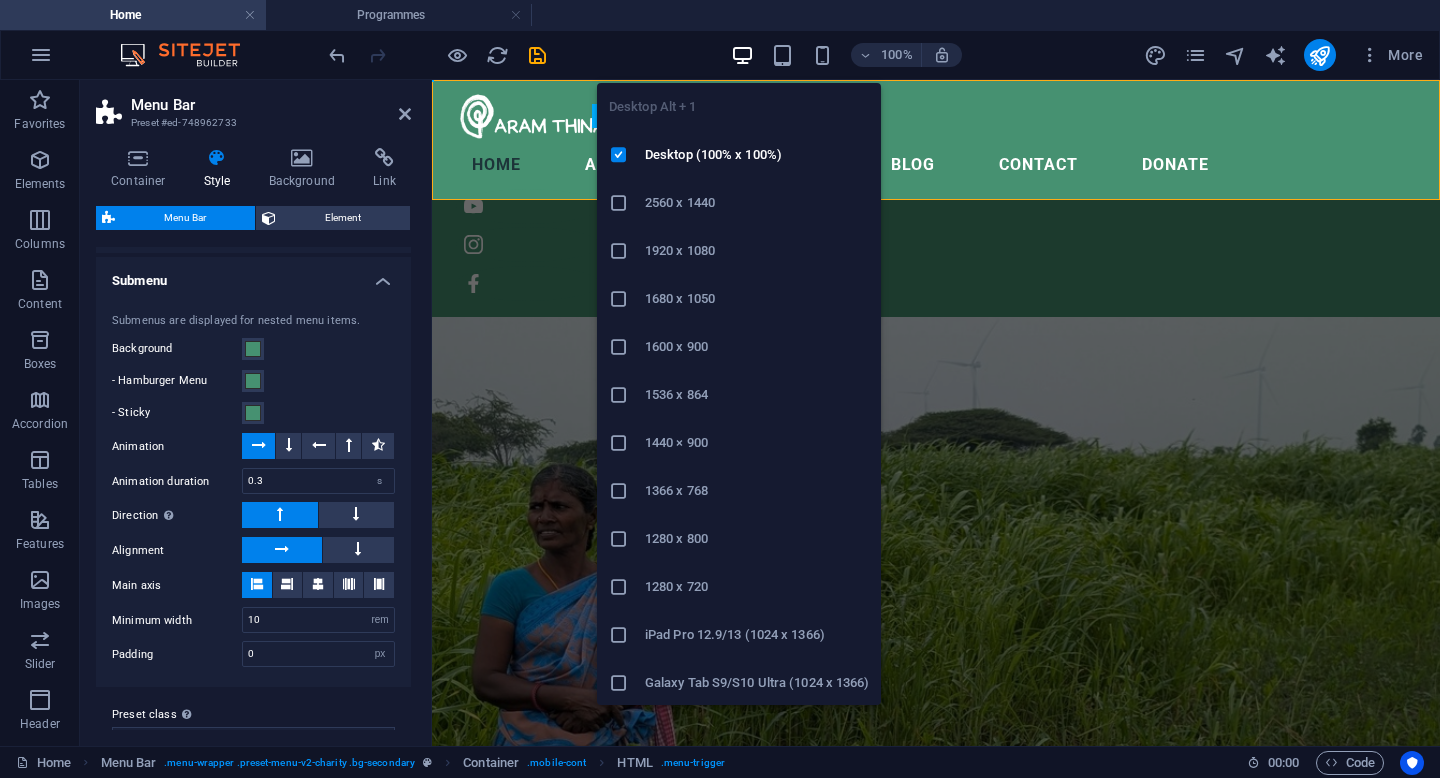 type 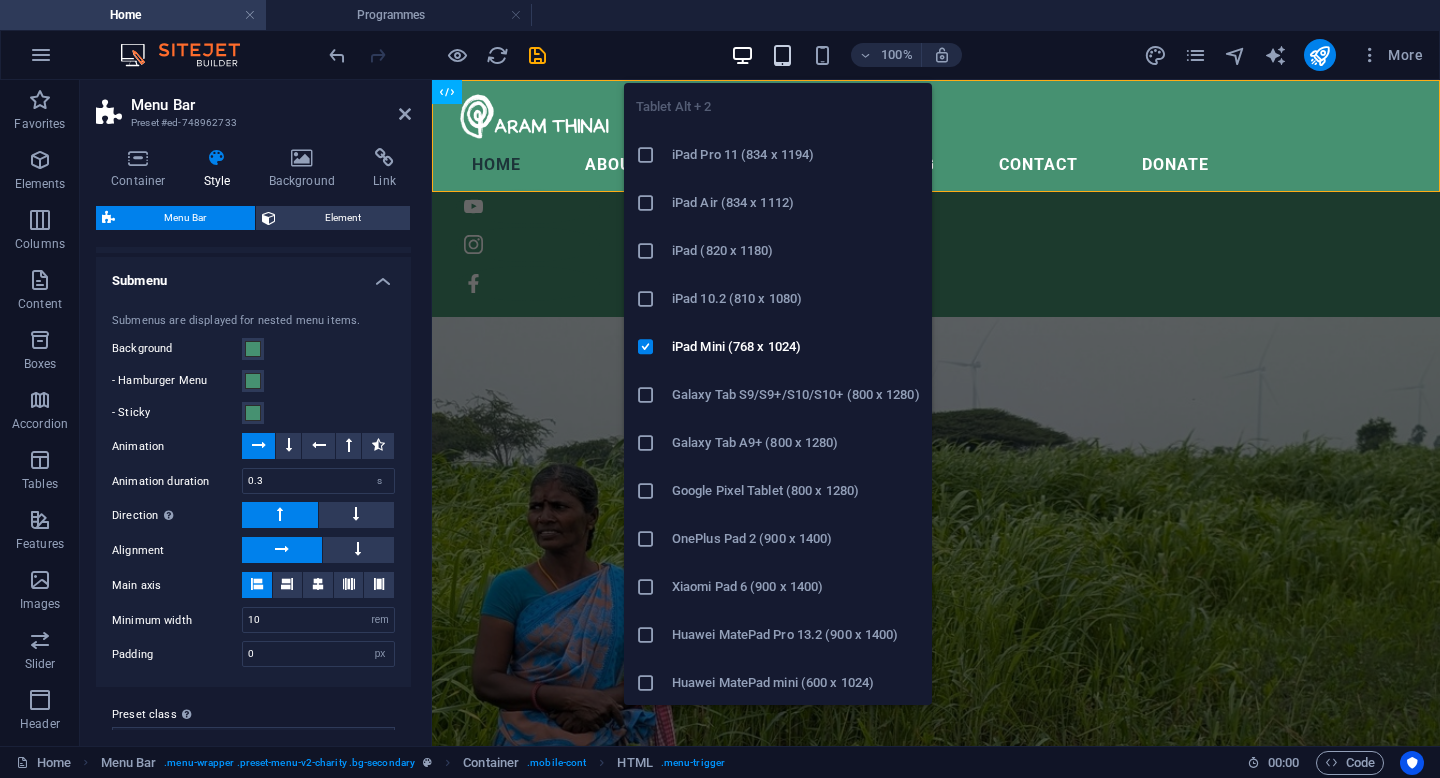 click at bounding box center [782, 55] 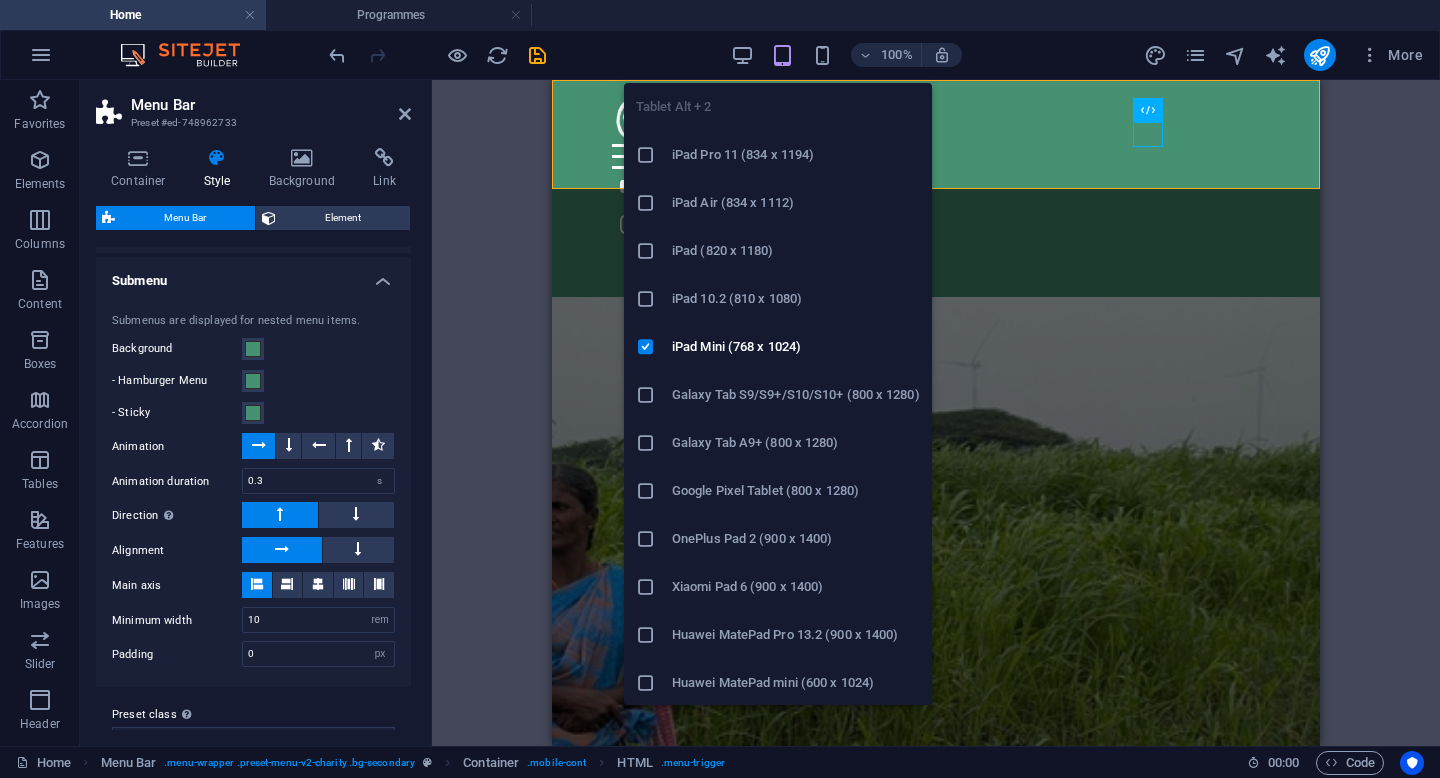 type on "3.75" 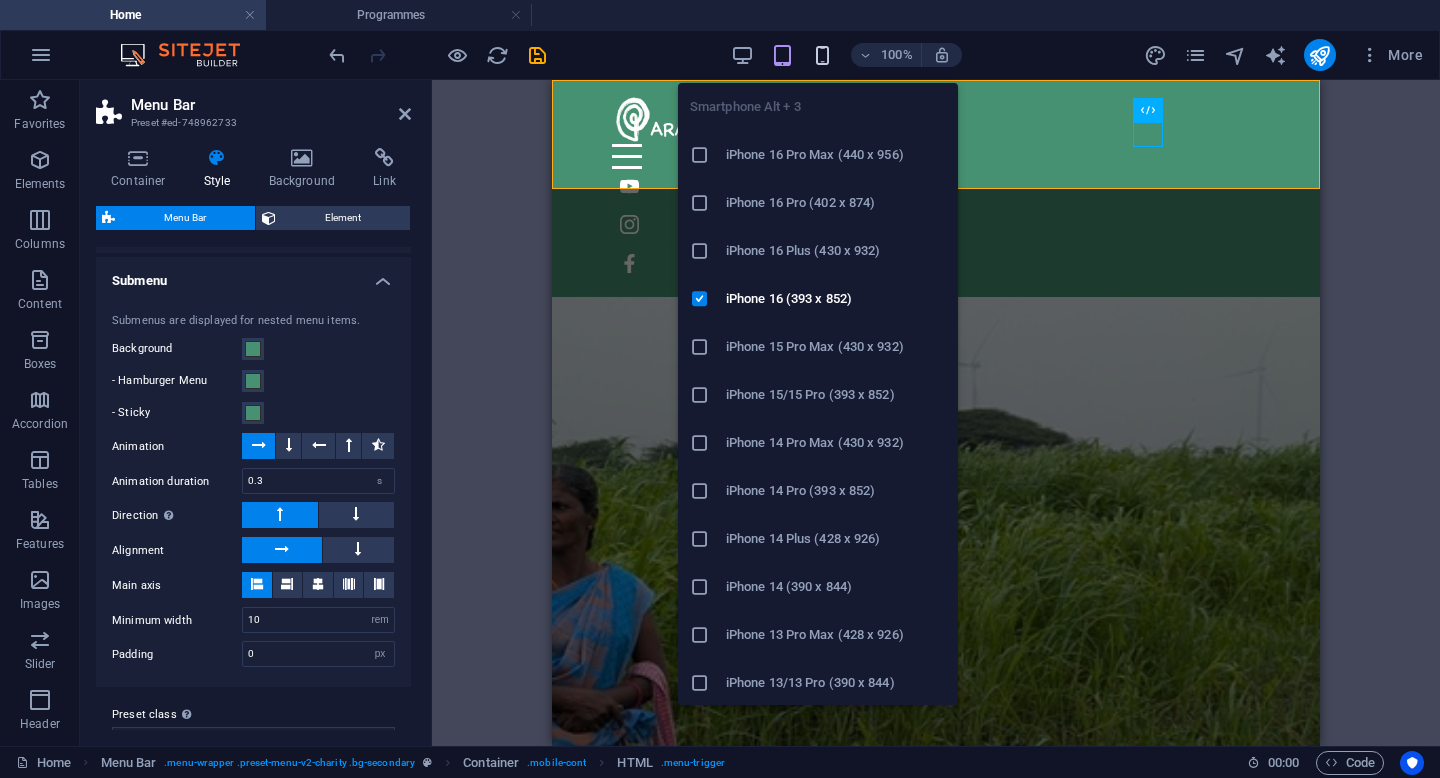 click at bounding box center [822, 55] 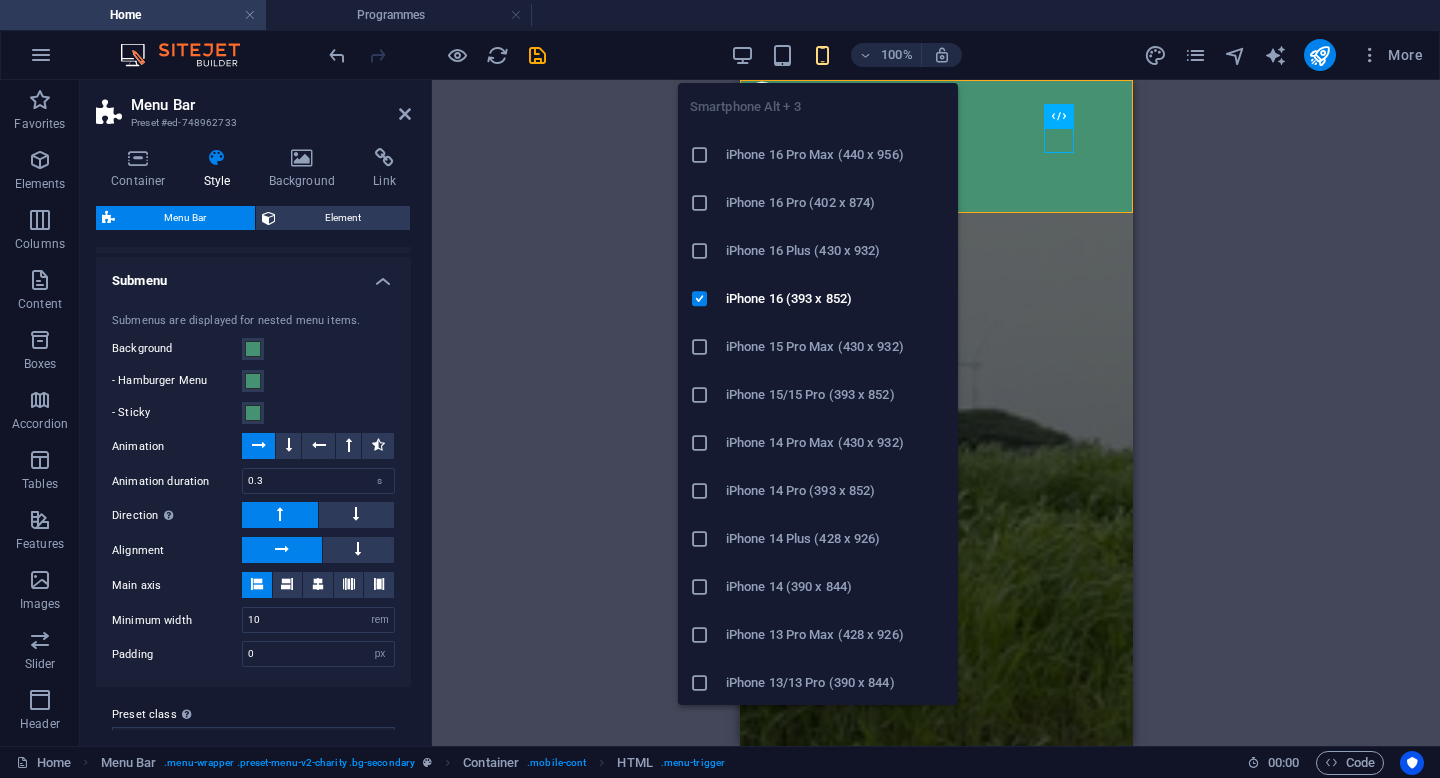 type on "0" 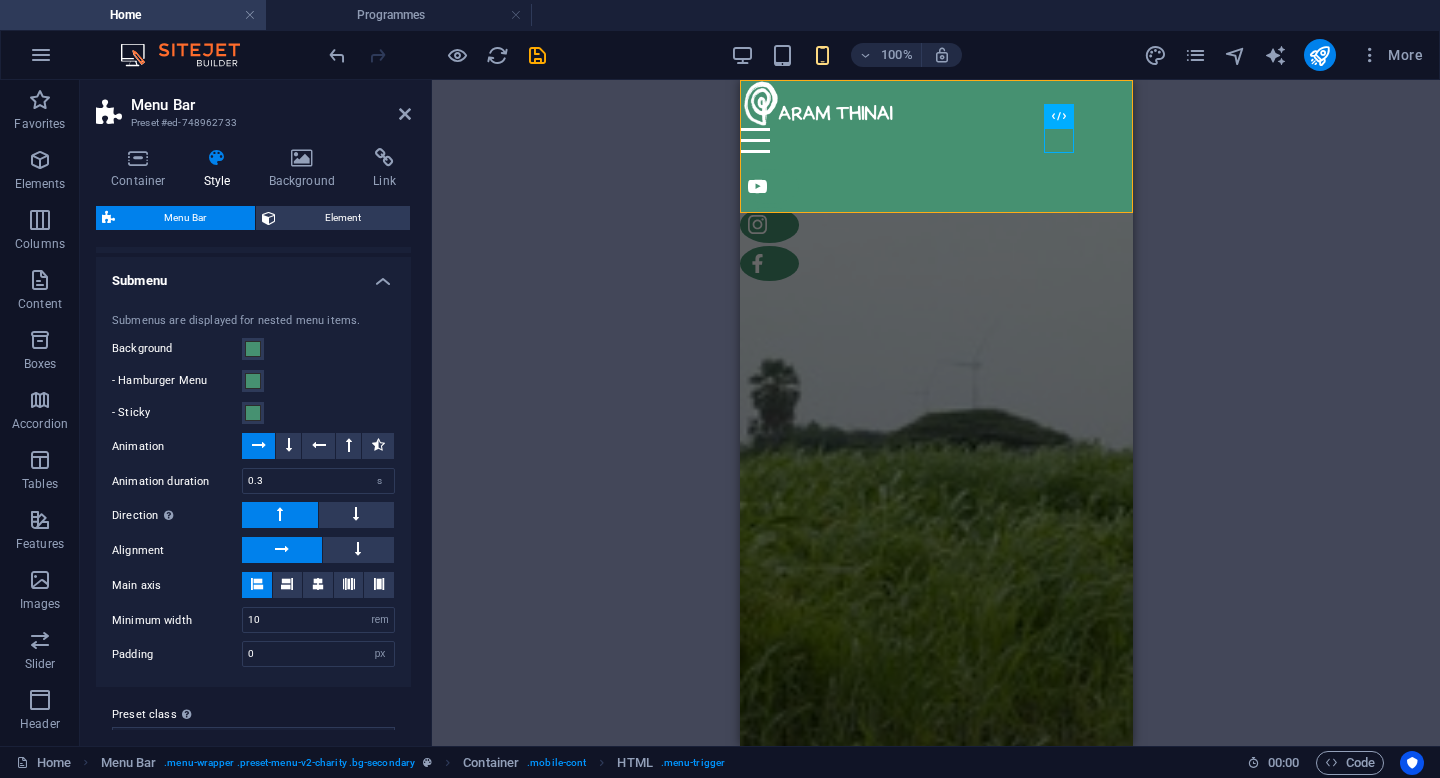 click on "Drag here to replace the existing content. Press “Ctrl” if you want to create a new element.
H2   Banner   Banner   Container   Text   Spacer   Spacer   Menu   Menu Bar   Logo   Icon   Social Media Icons   Icon   Container   HTML   Container   Icon" at bounding box center (936, 413) 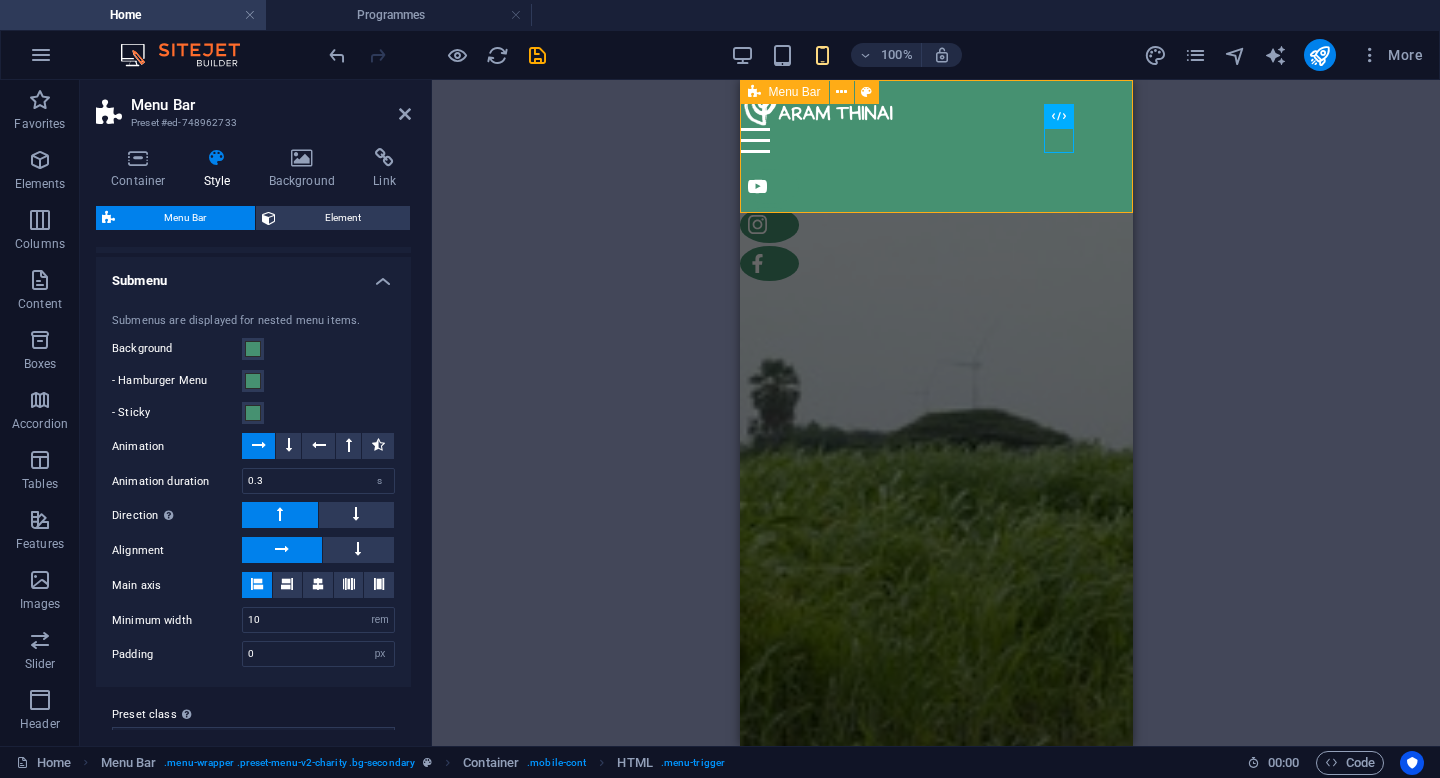 click on "Home About programmes Climate Resilient [CITY] Local Livelihoods and Climate Action Youth and Civic Engagement Blog Contact Donate" at bounding box center [935, 146] 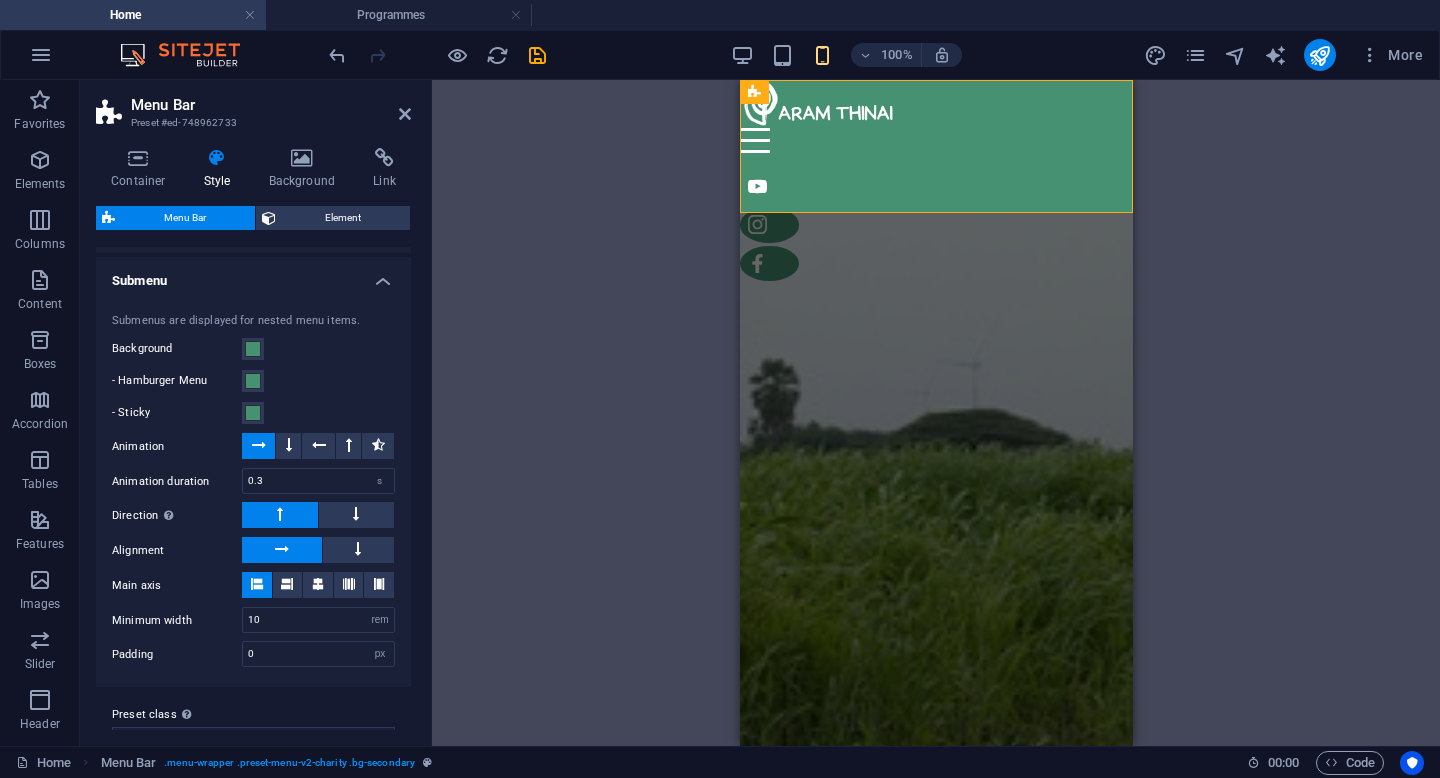 scroll, scrollTop: 1170, scrollLeft: 0, axis: vertical 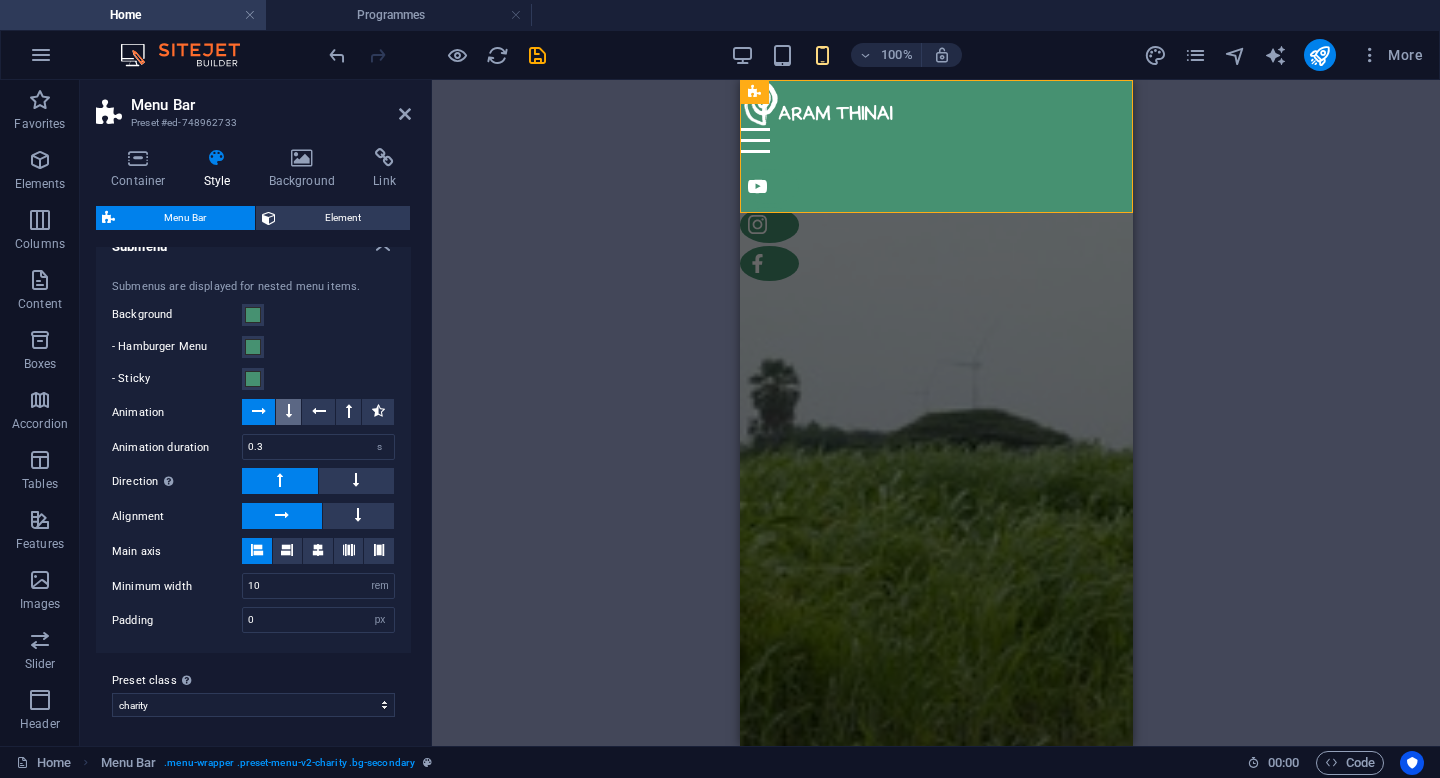 click at bounding box center (288, 412) 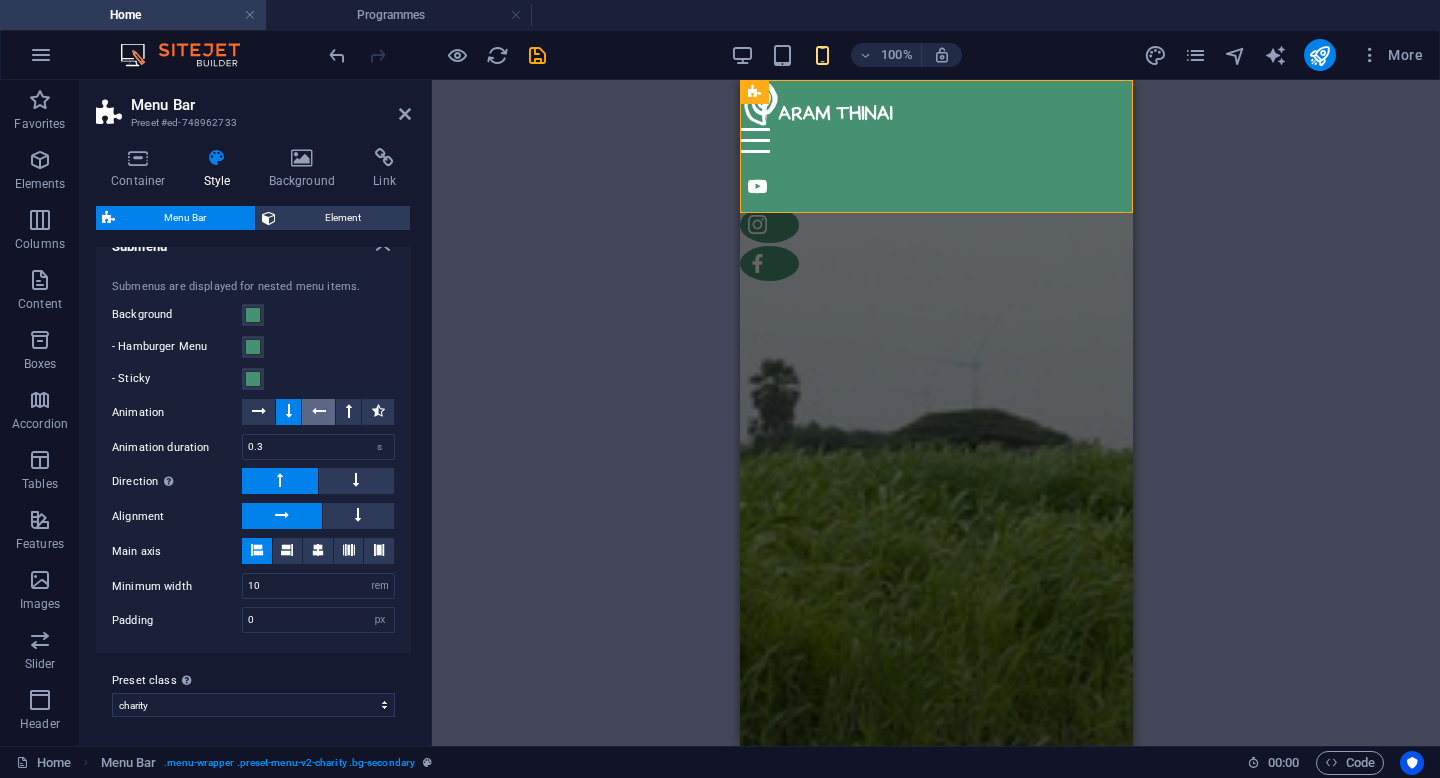 click at bounding box center (319, 411) 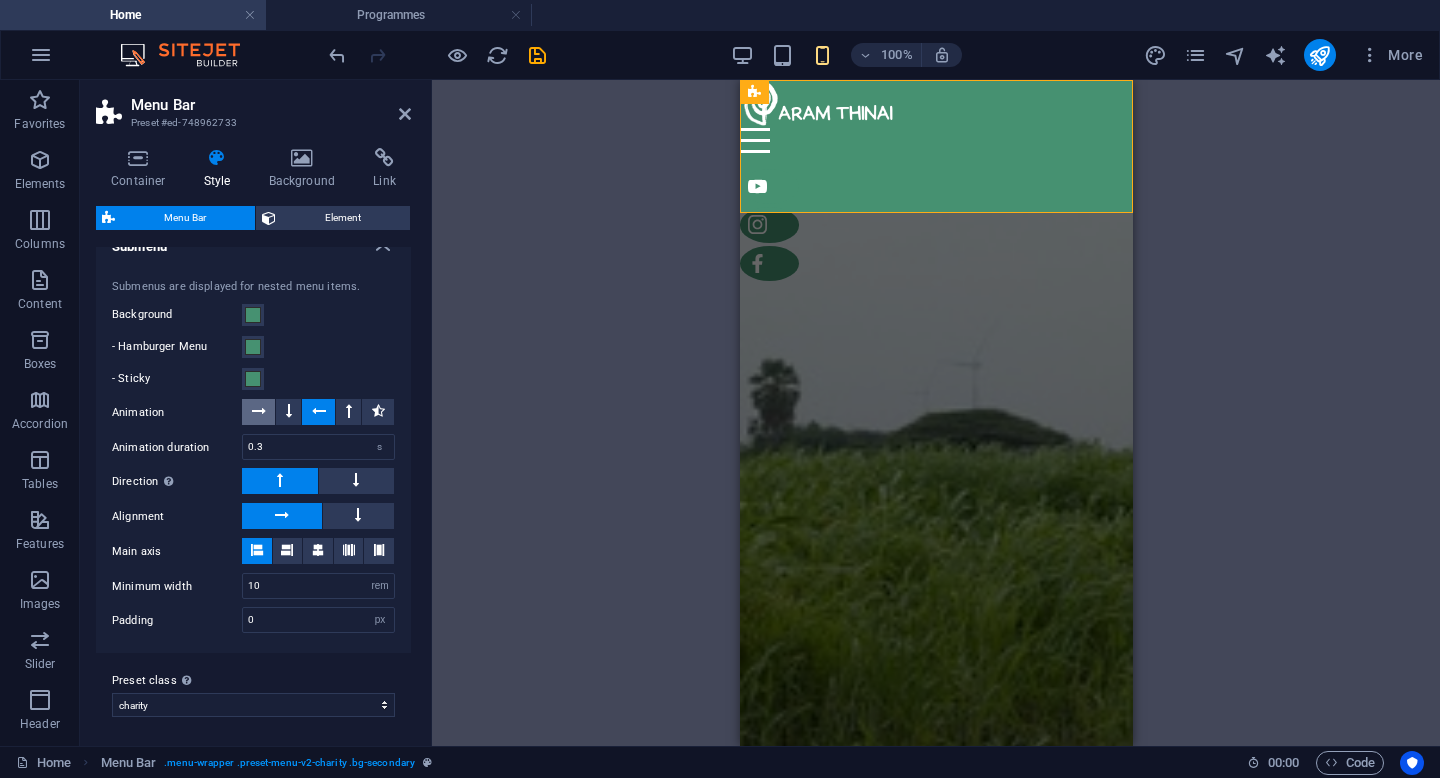 click at bounding box center (259, 411) 